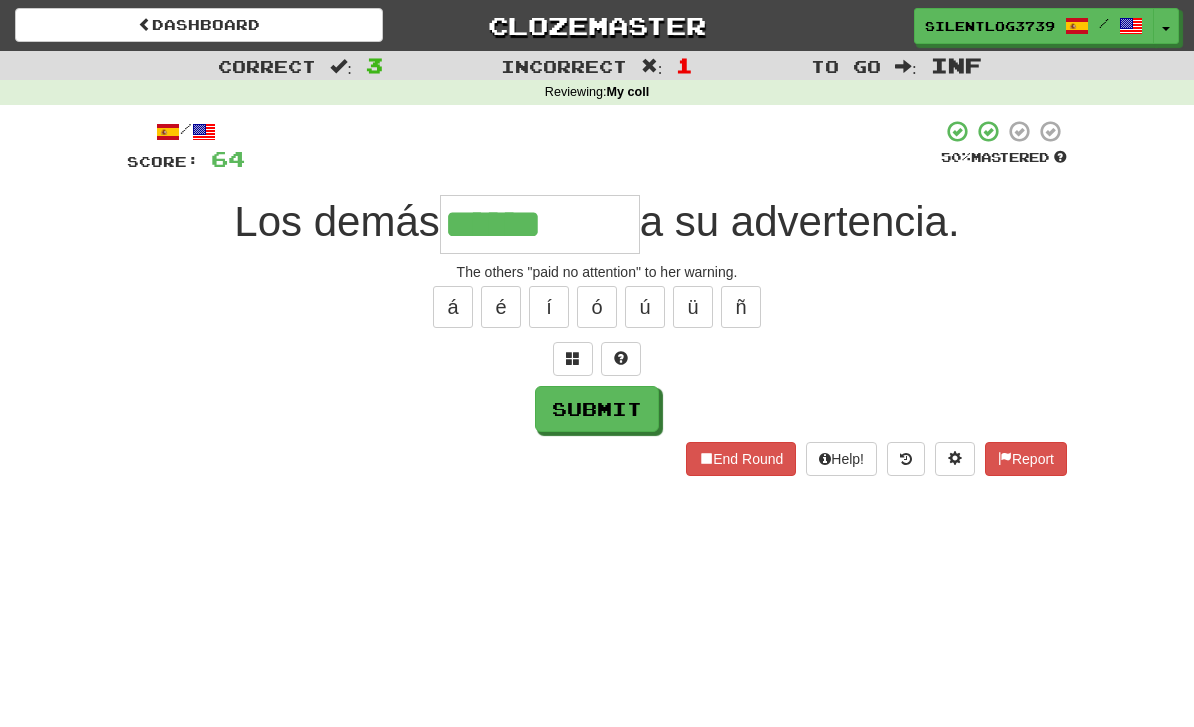 scroll, scrollTop: 0, scrollLeft: 0, axis: both 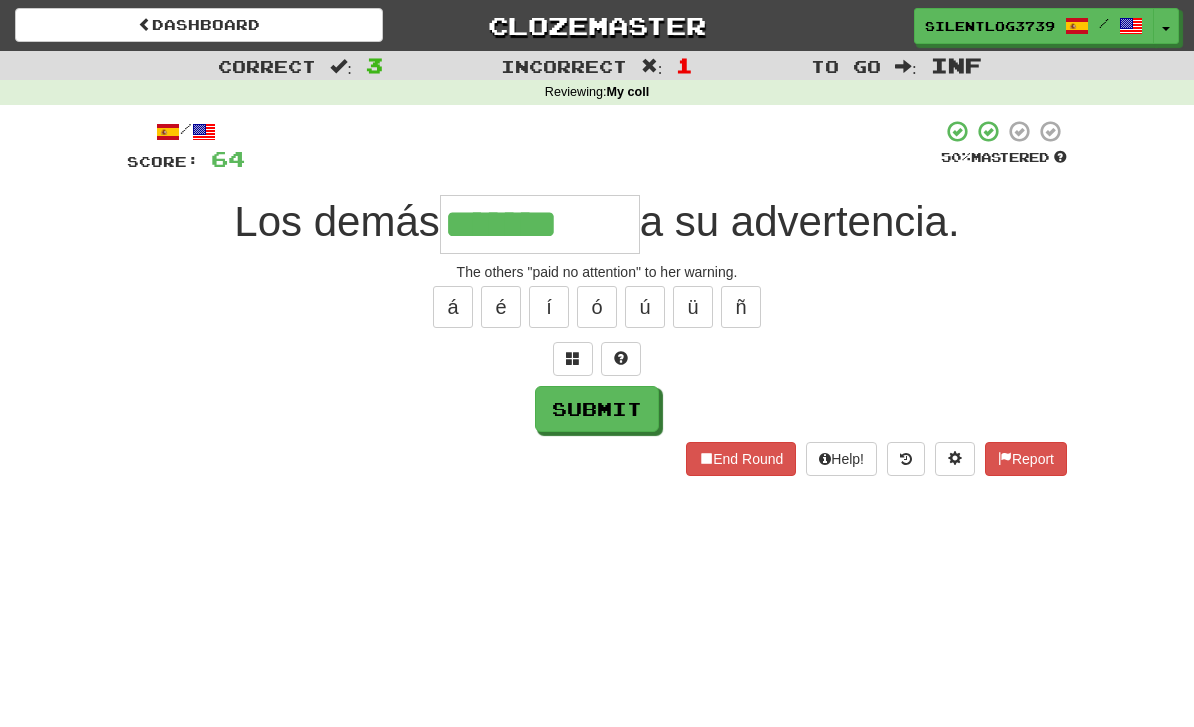 type on "**********" 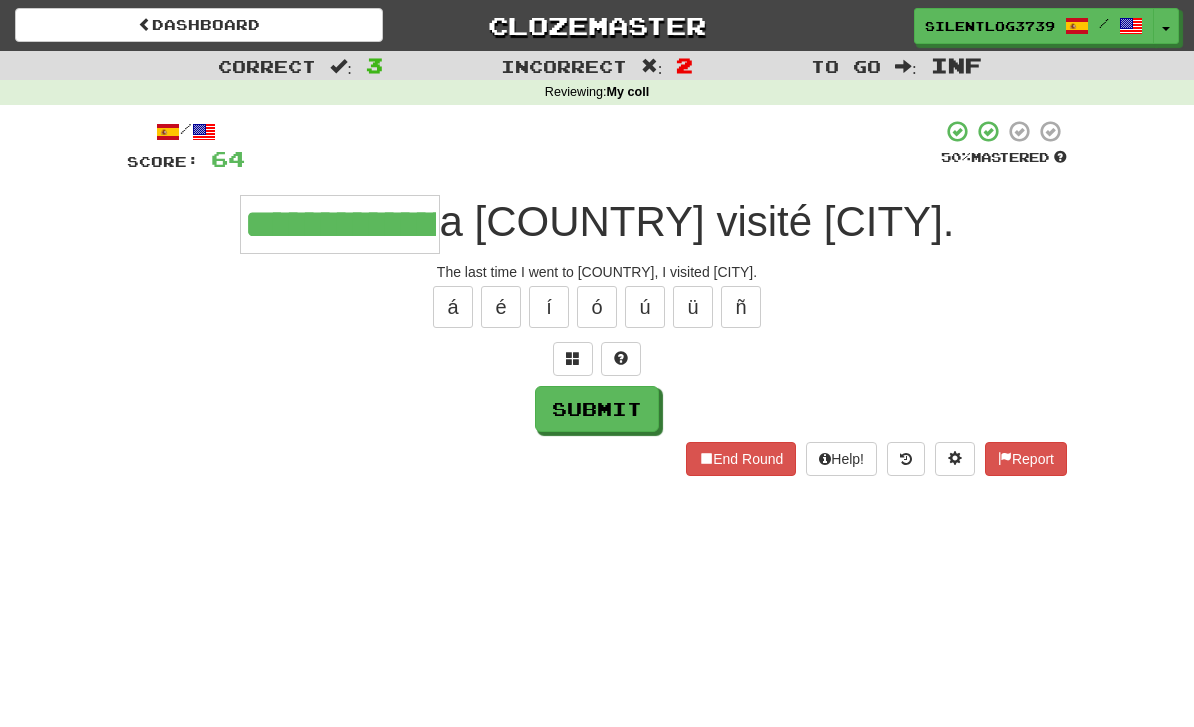 type on "**********" 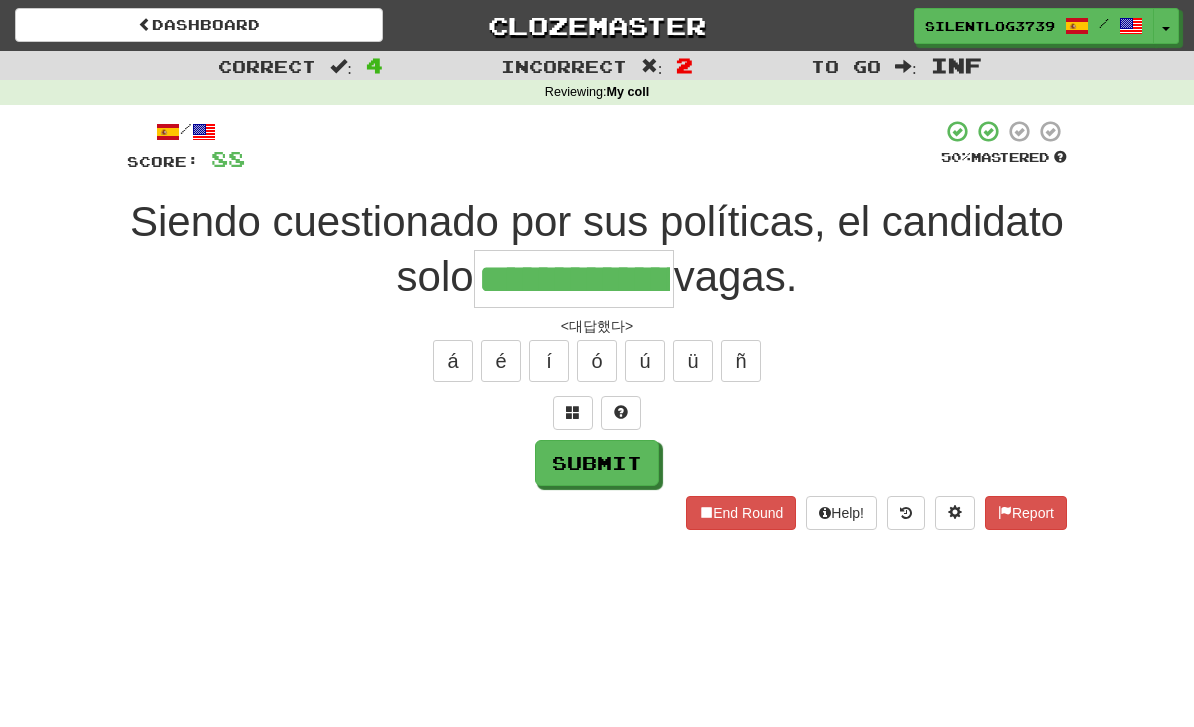 type on "**********" 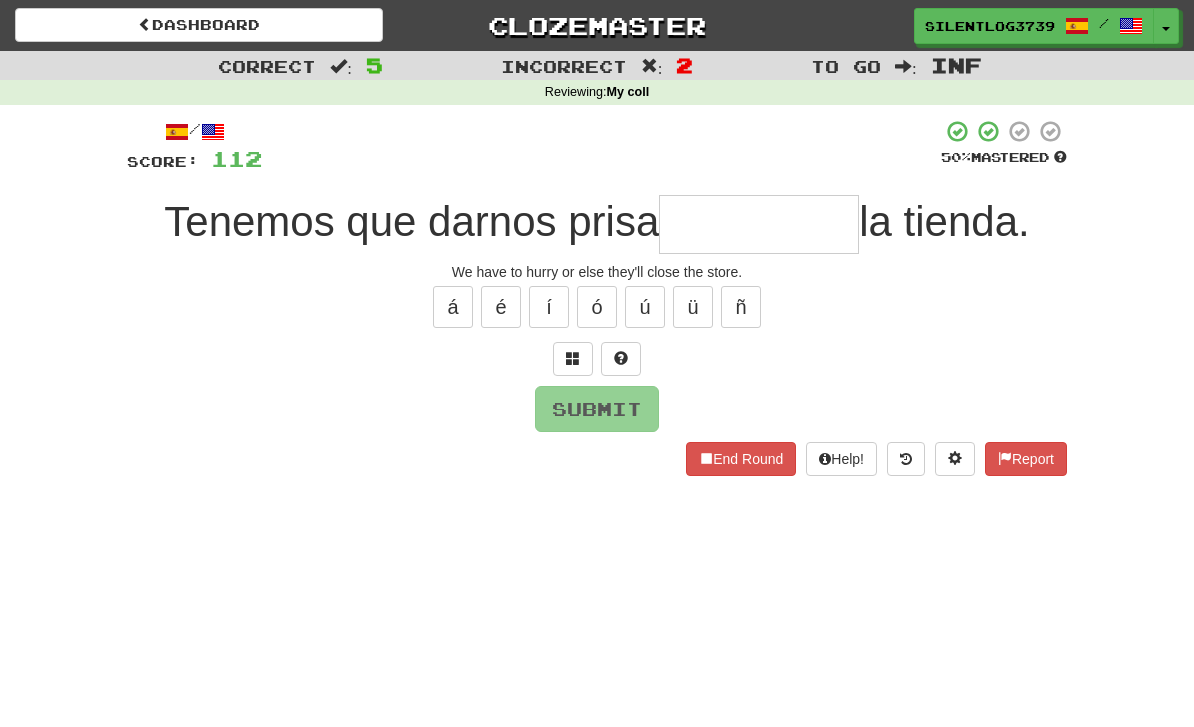 type on "*" 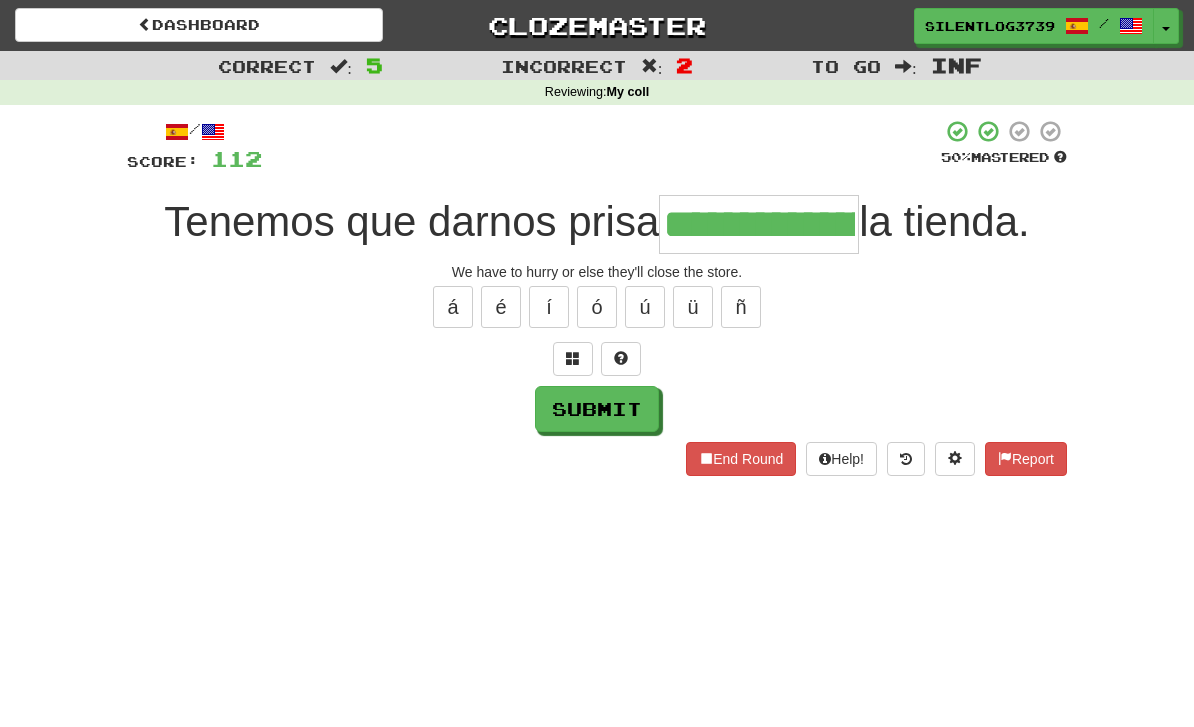 type on "**********" 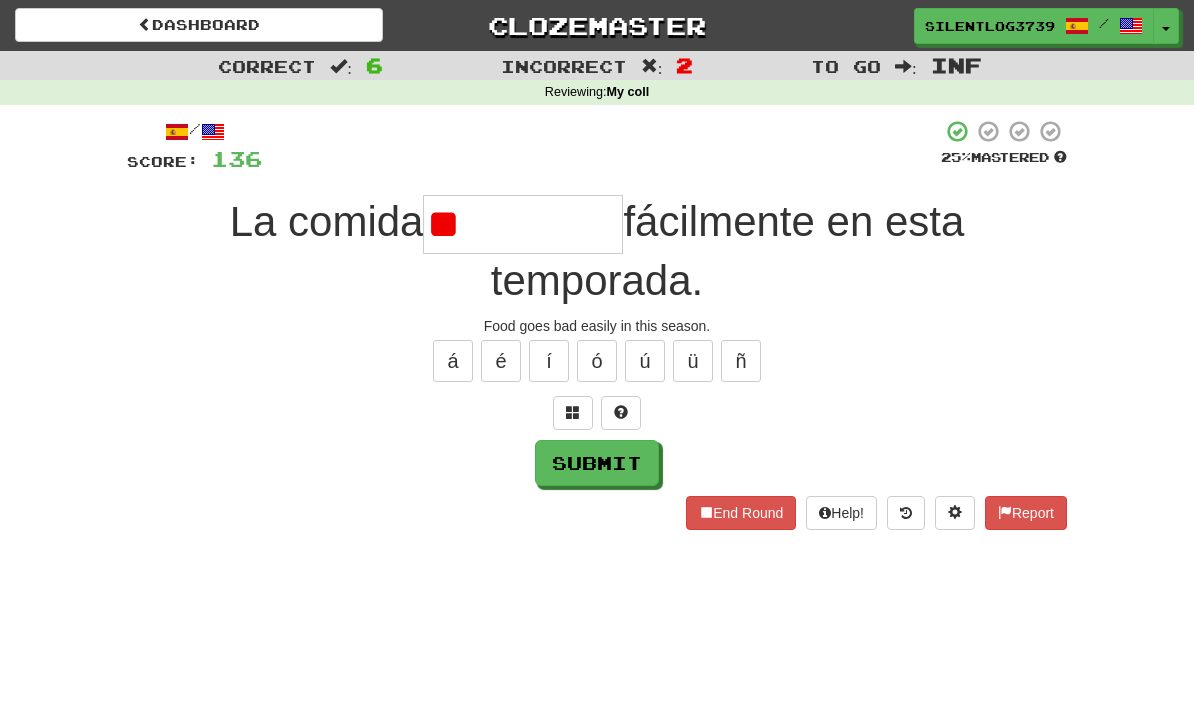 type on "*" 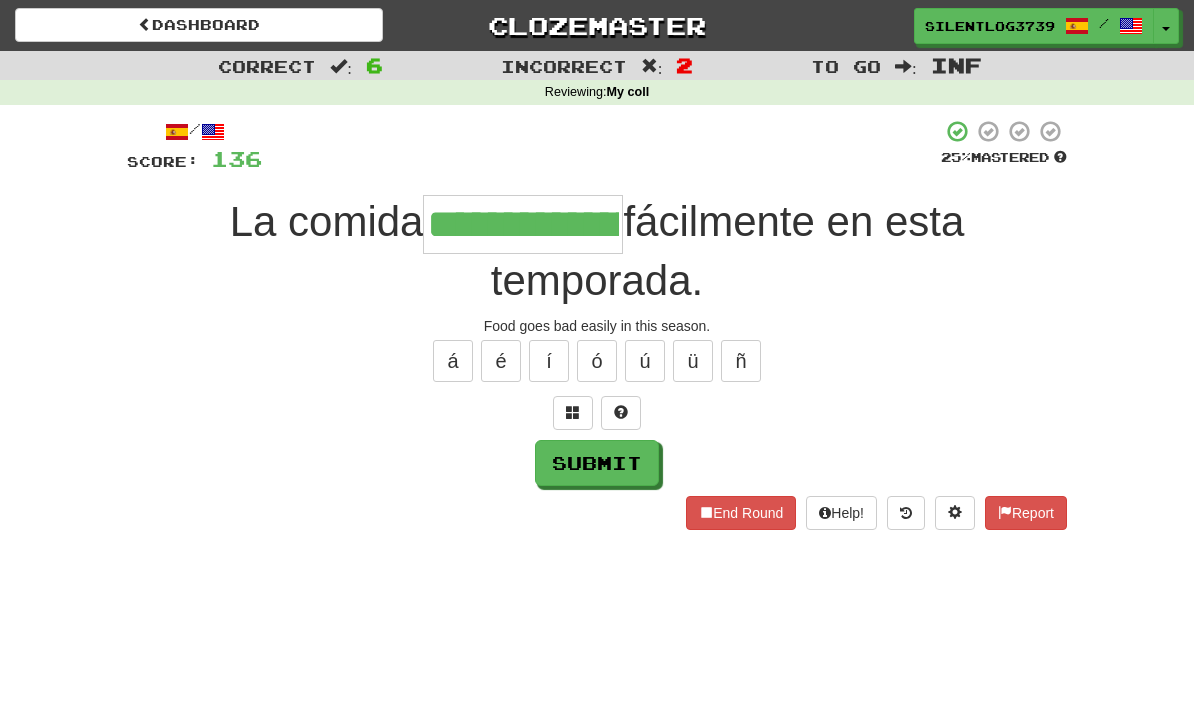type on "**********" 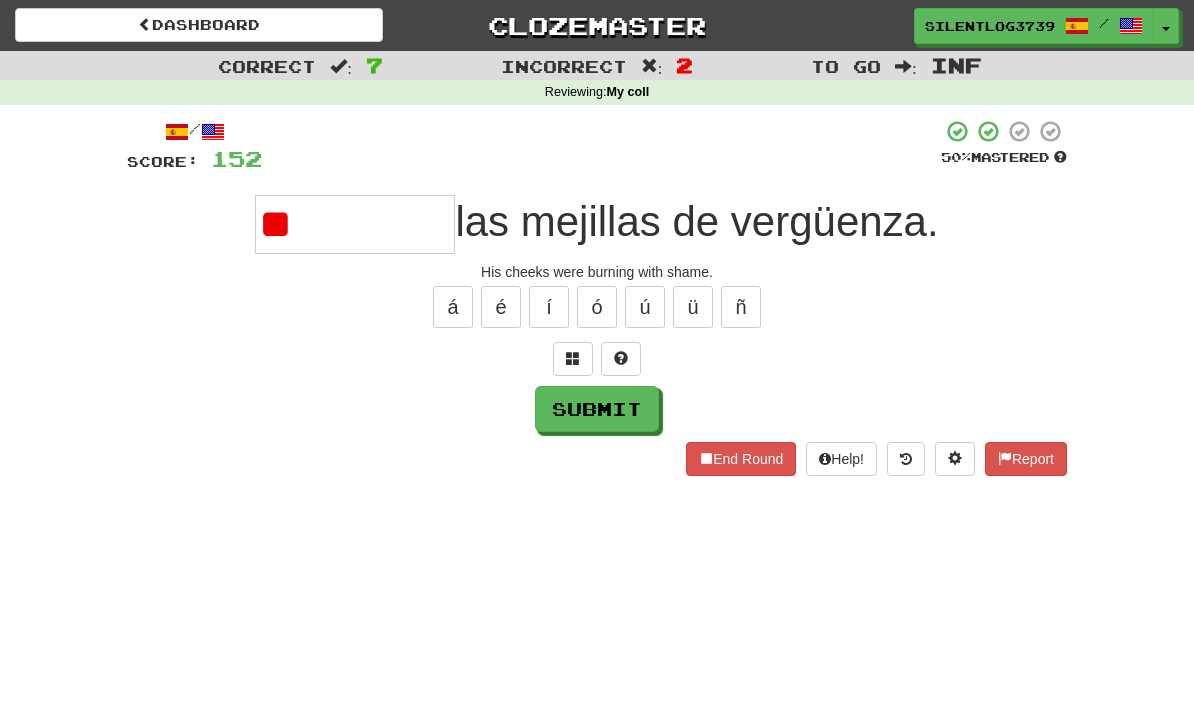 type on "*" 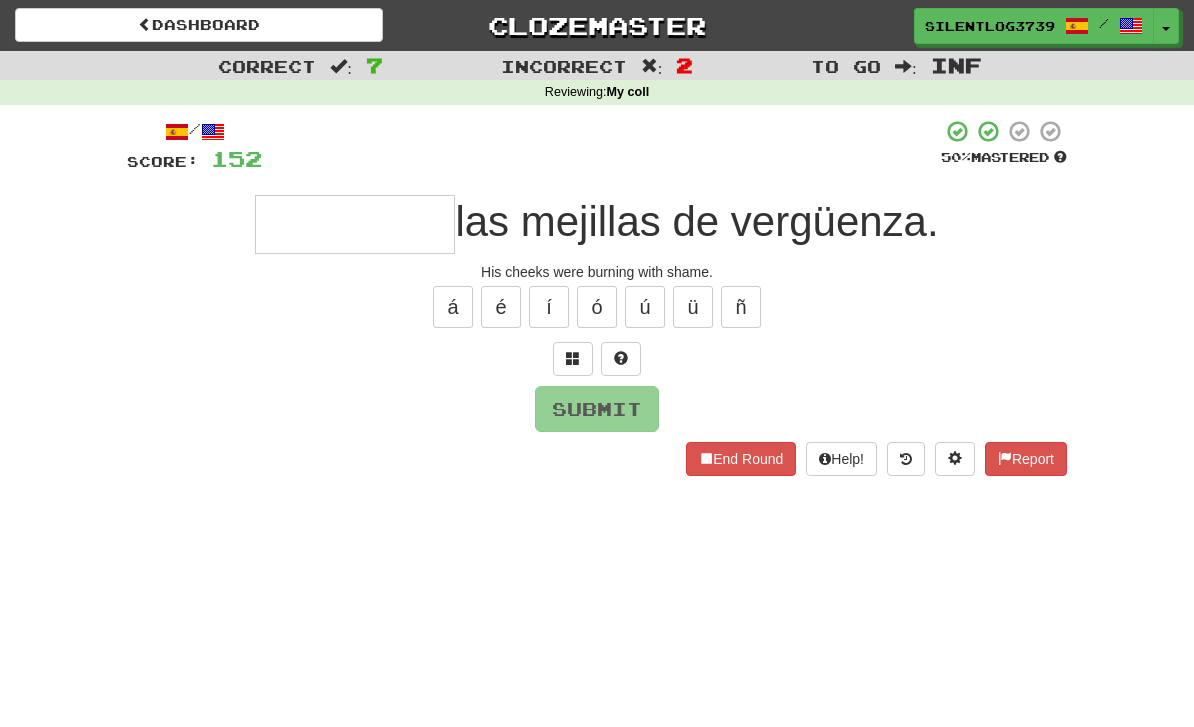type on "*" 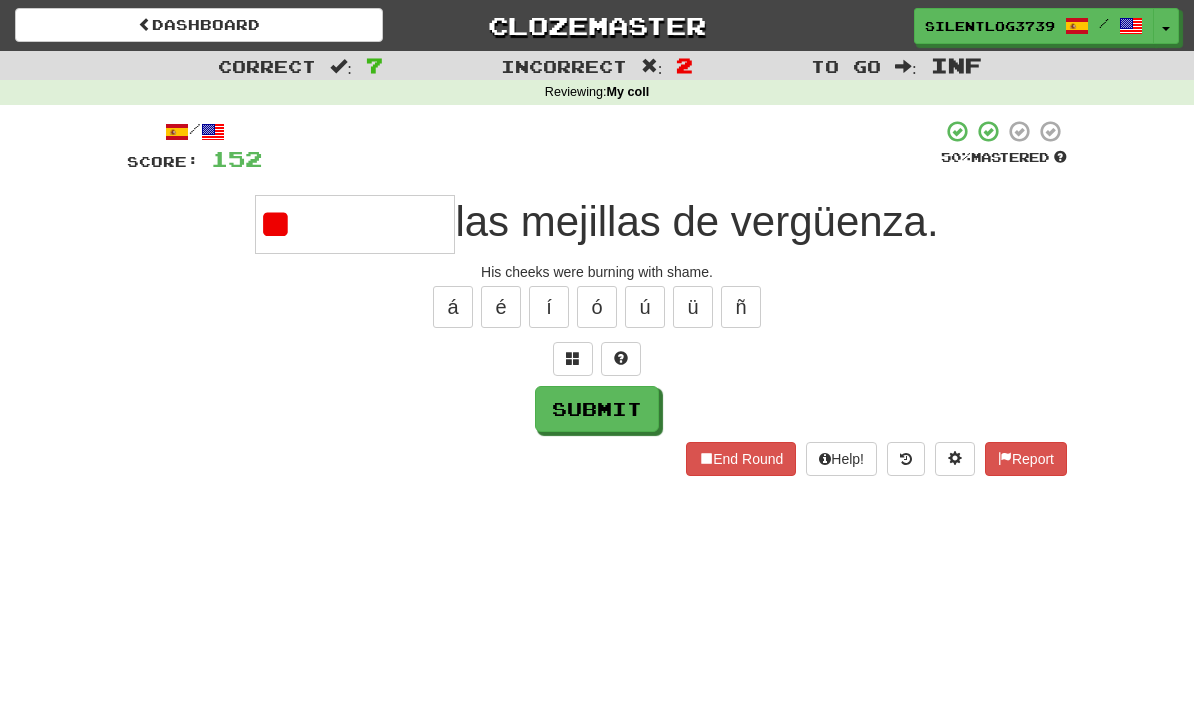 type on "*" 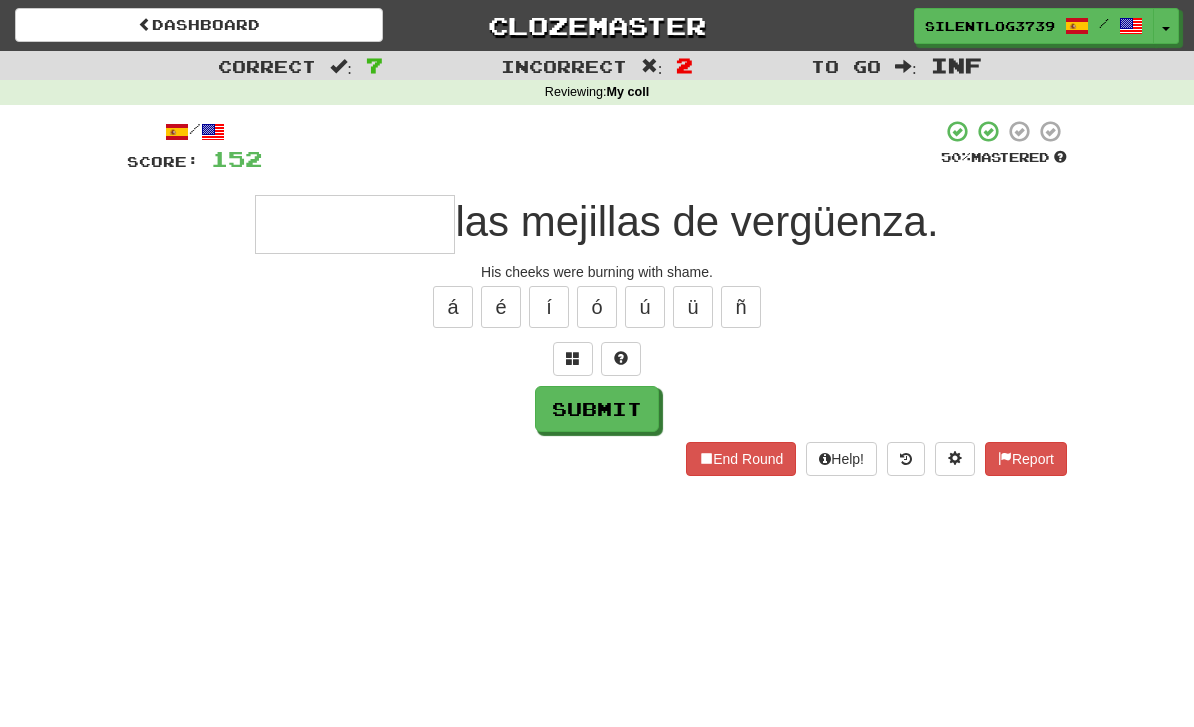 type on "*" 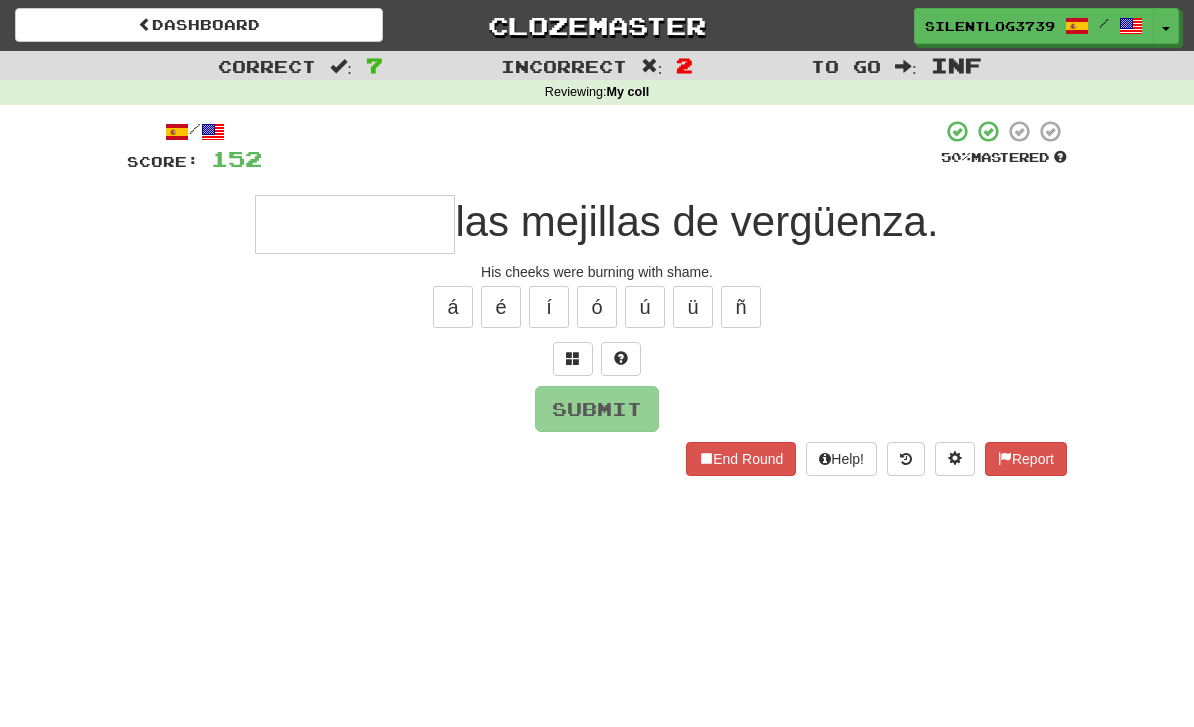 type on "*" 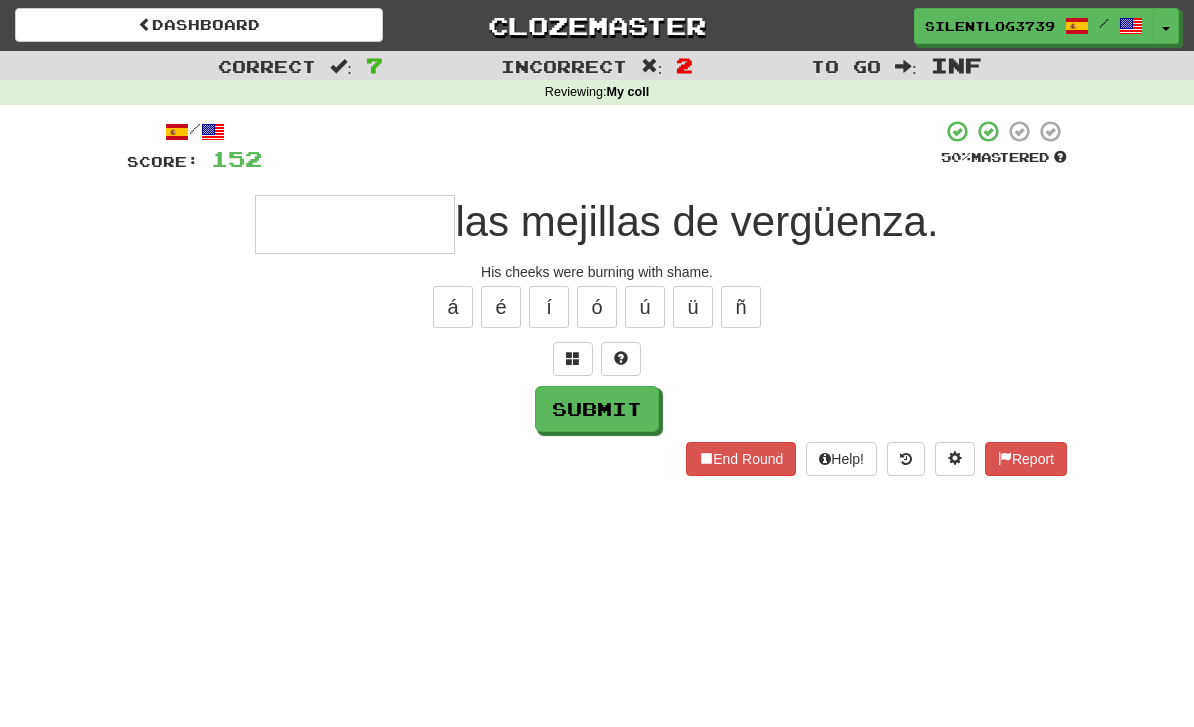 type on "*" 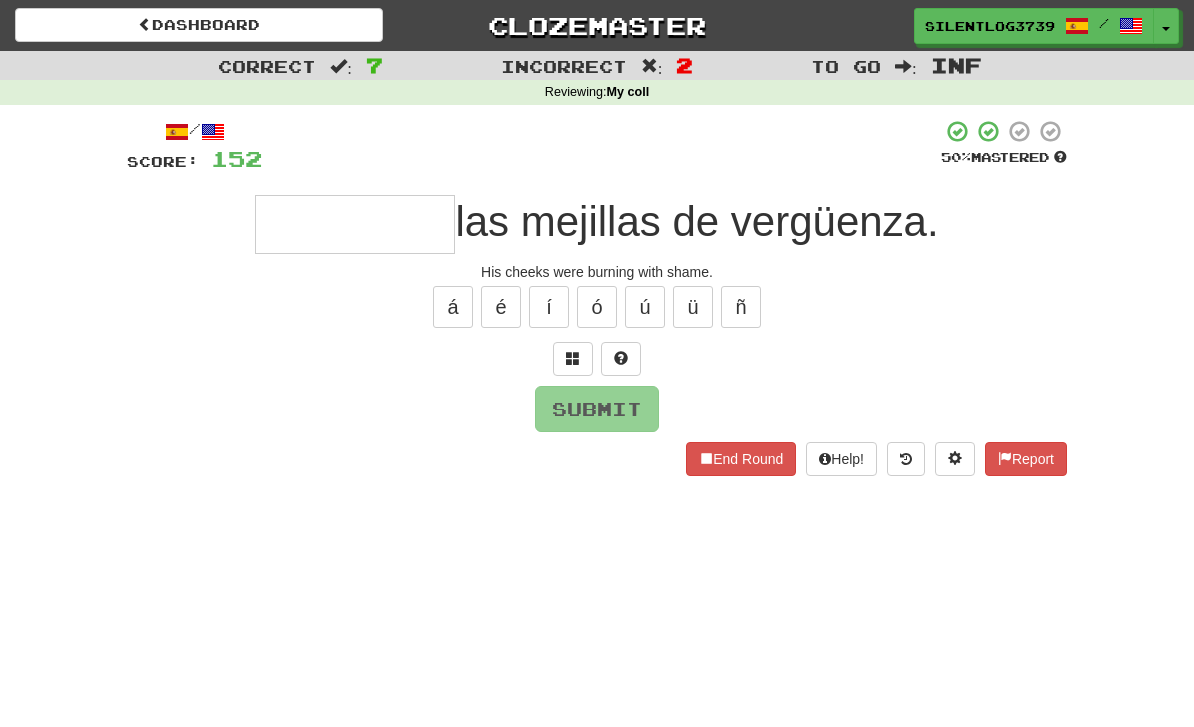 type on "*" 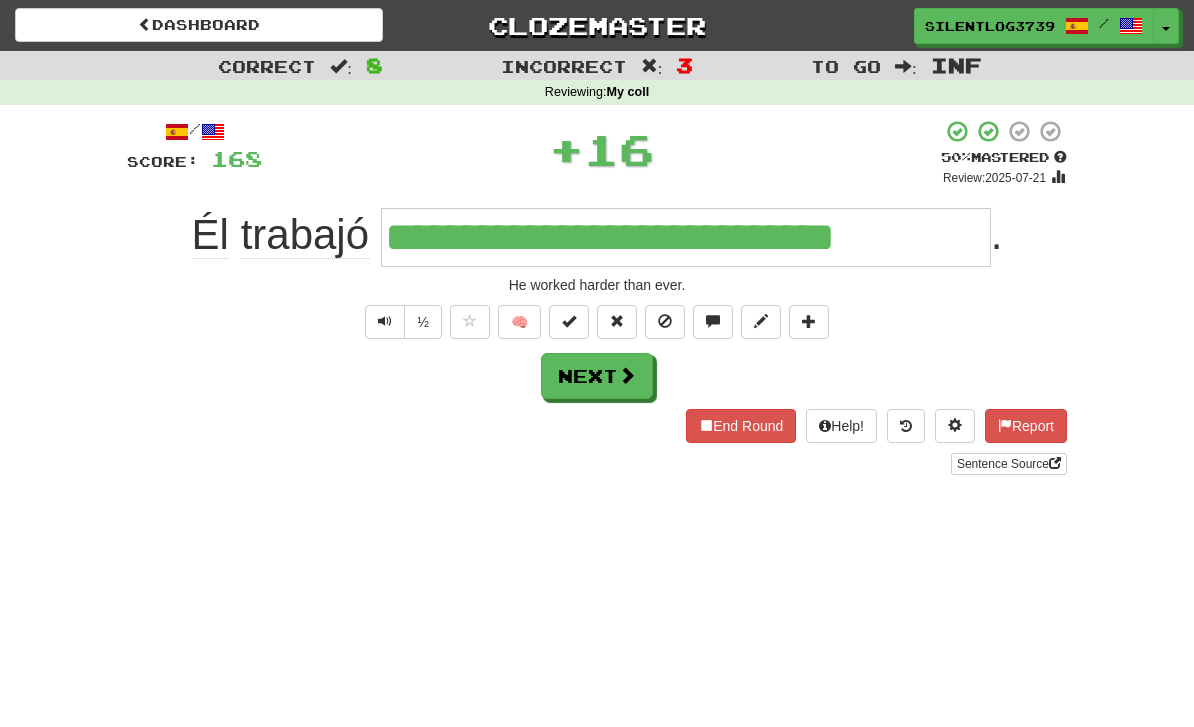 type on "**********" 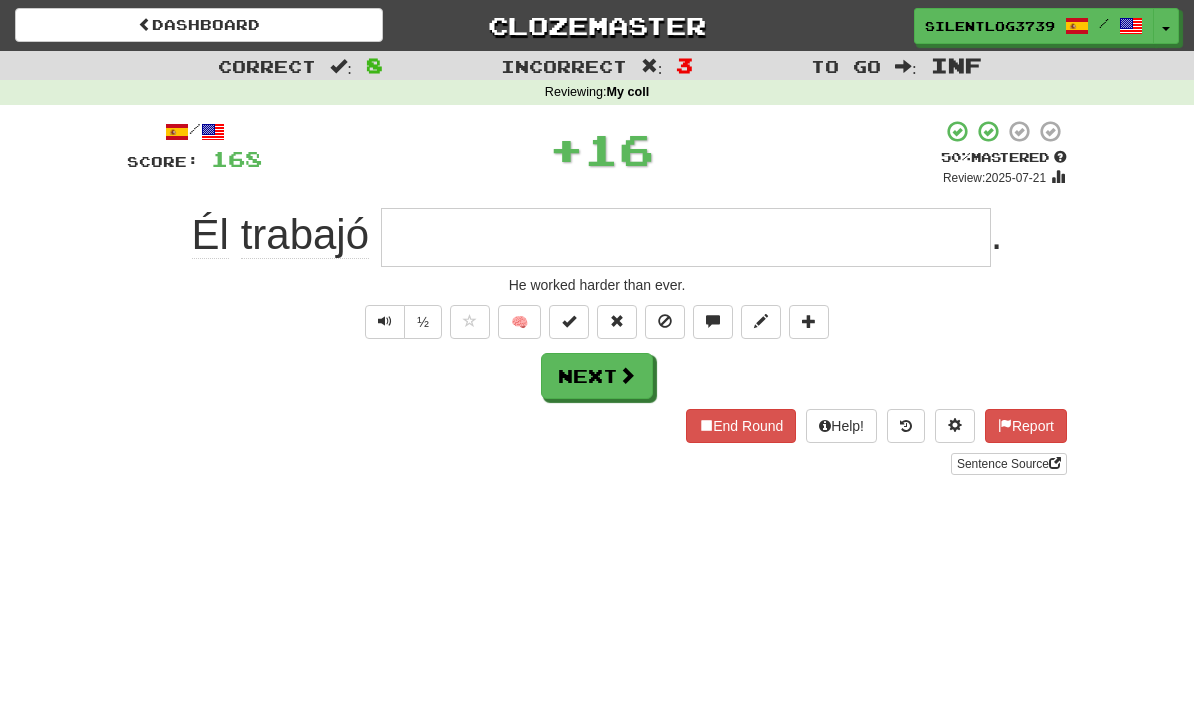 type on "*" 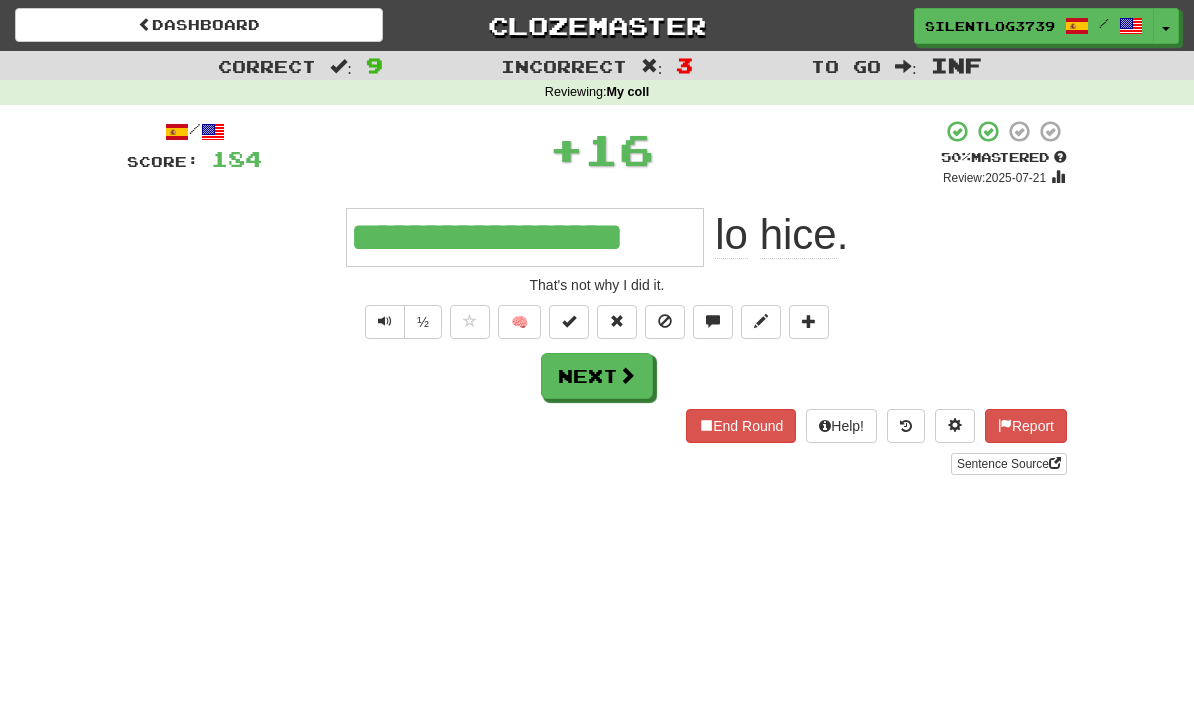 type on "**********" 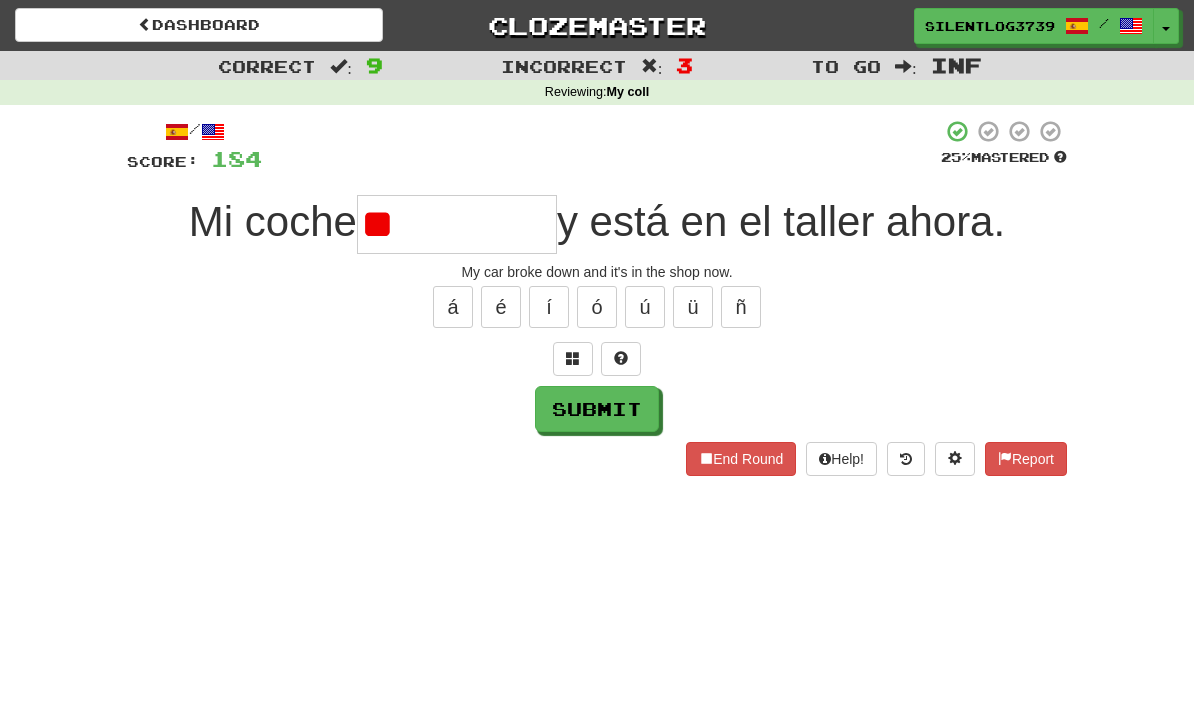type on "*" 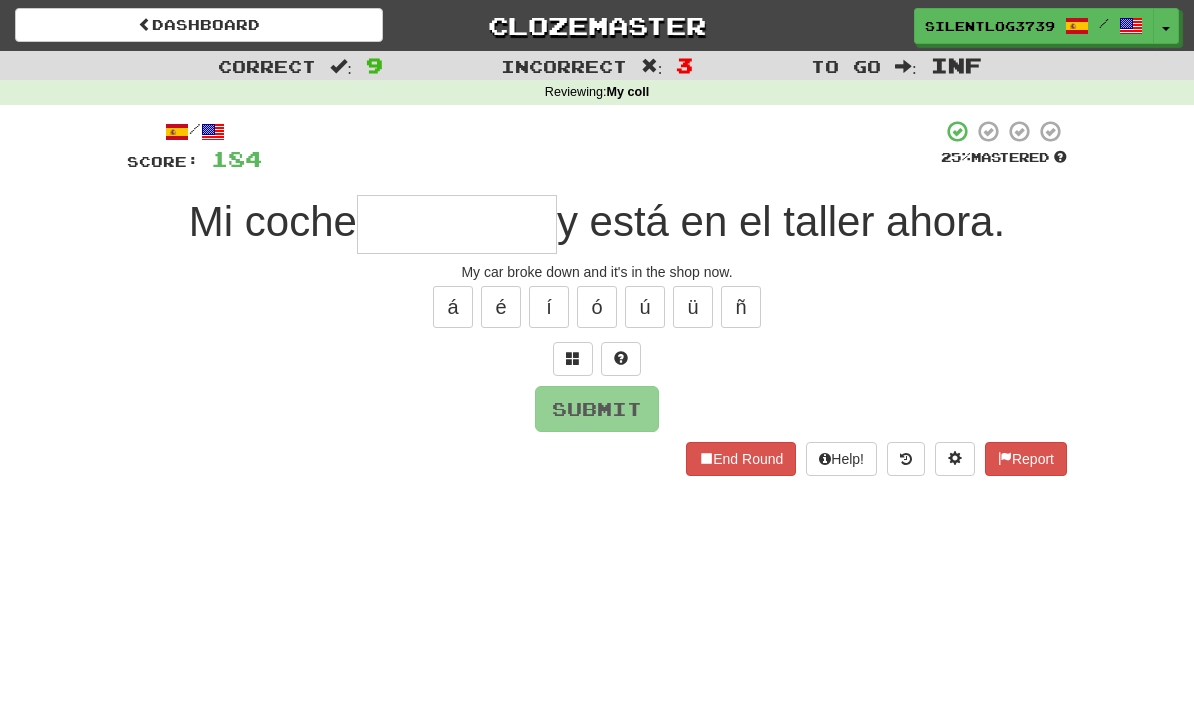 type on "*" 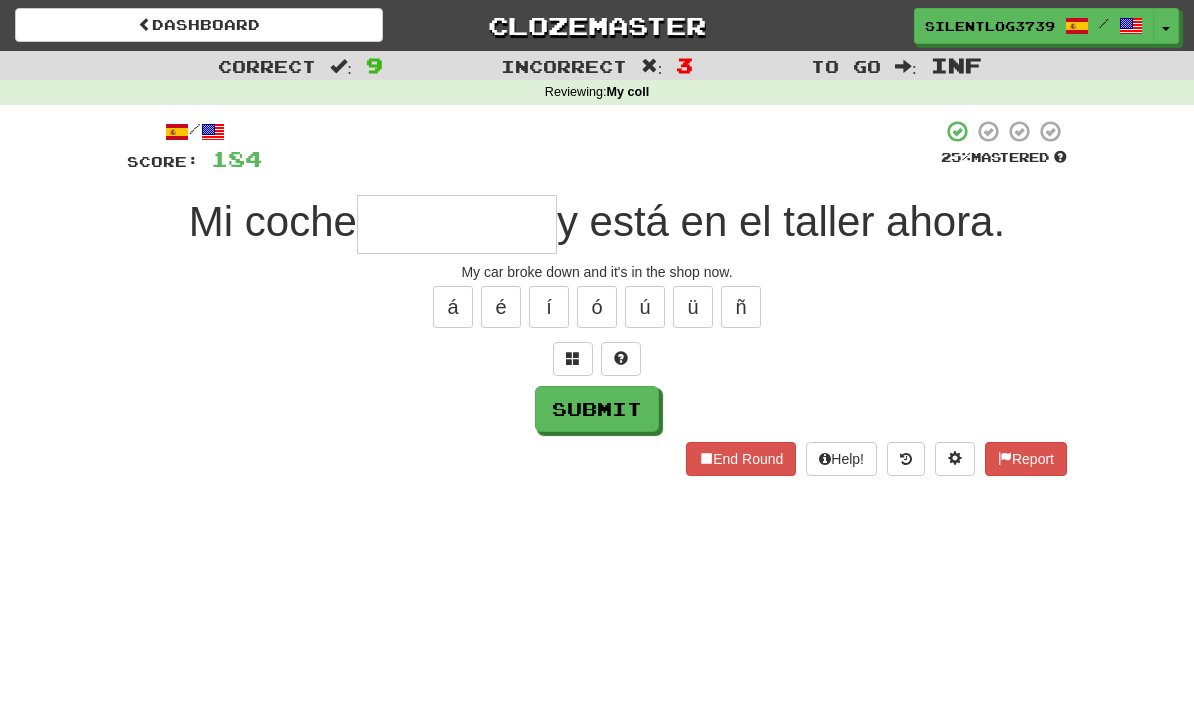 type on "*" 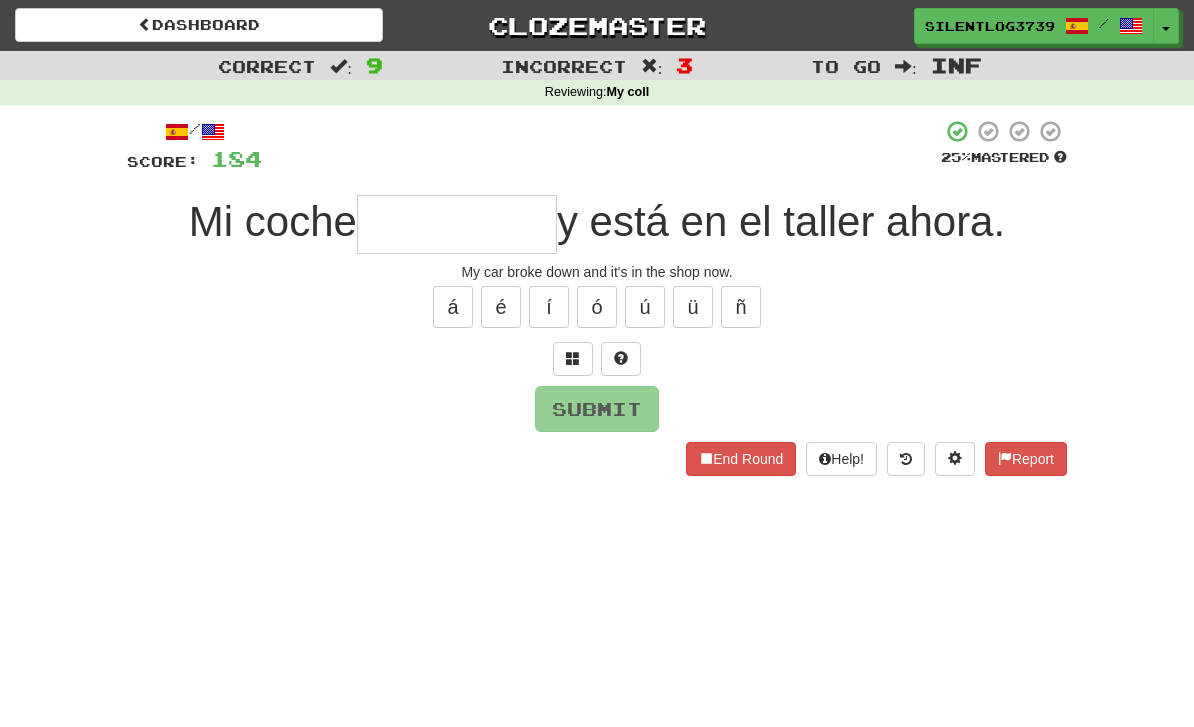 type on "*" 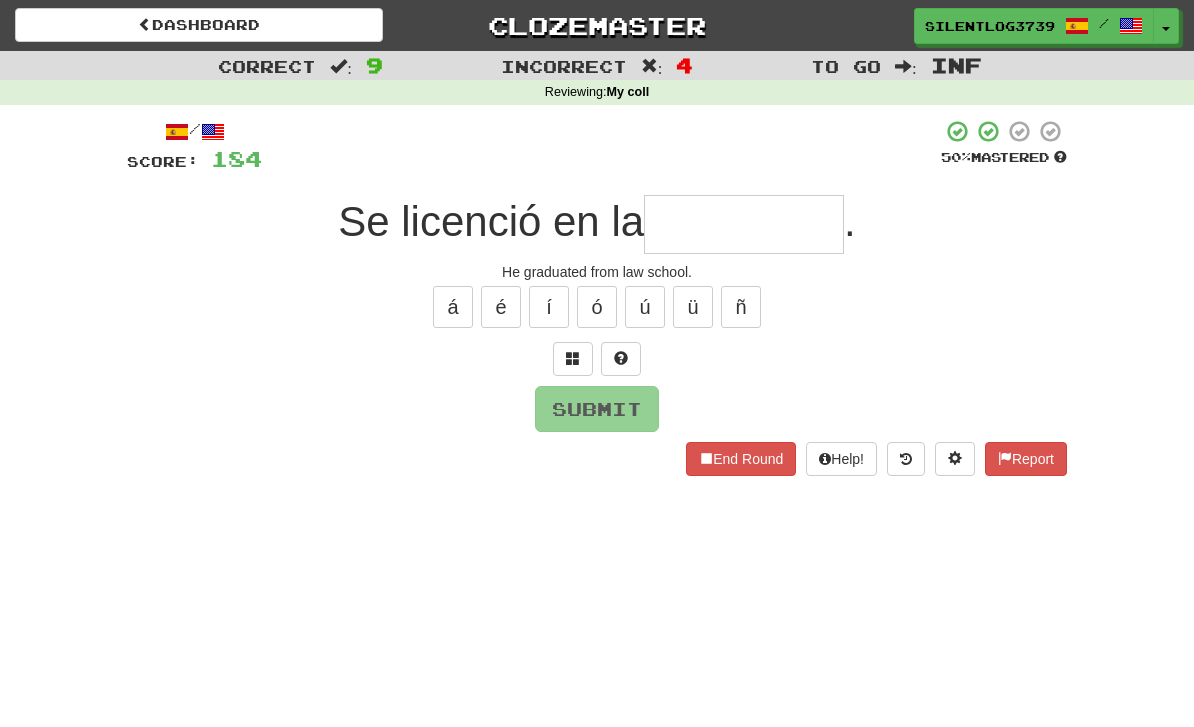 type on "*" 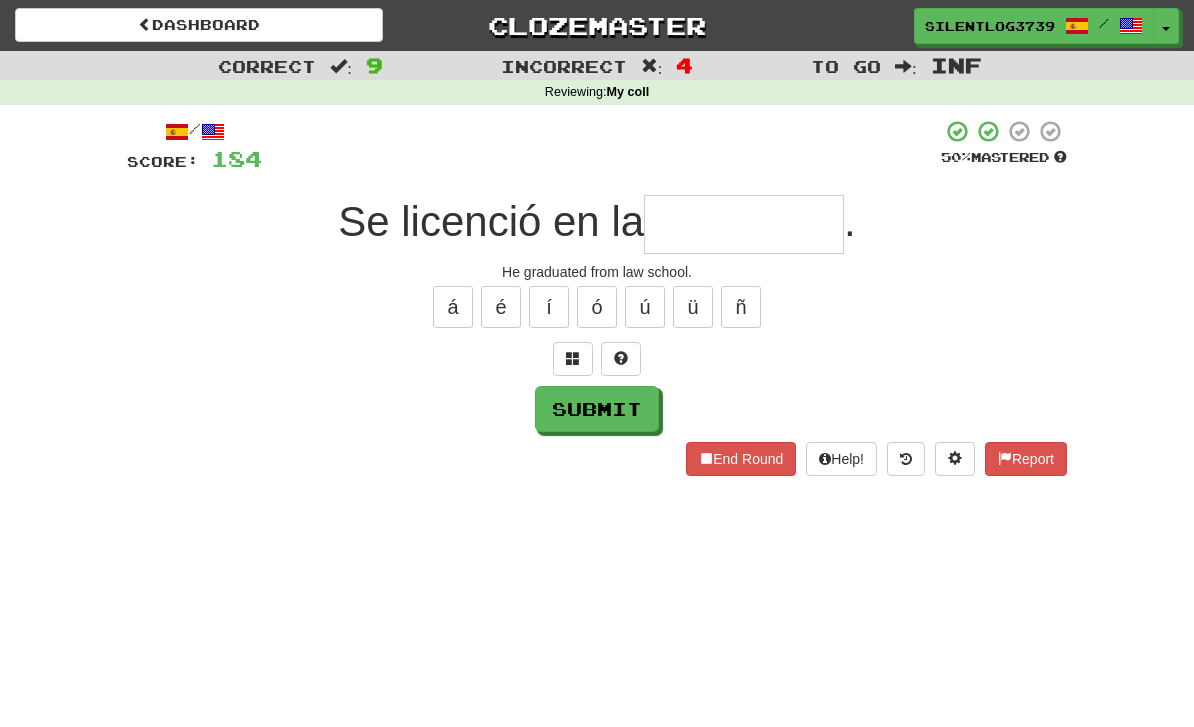 type on "*" 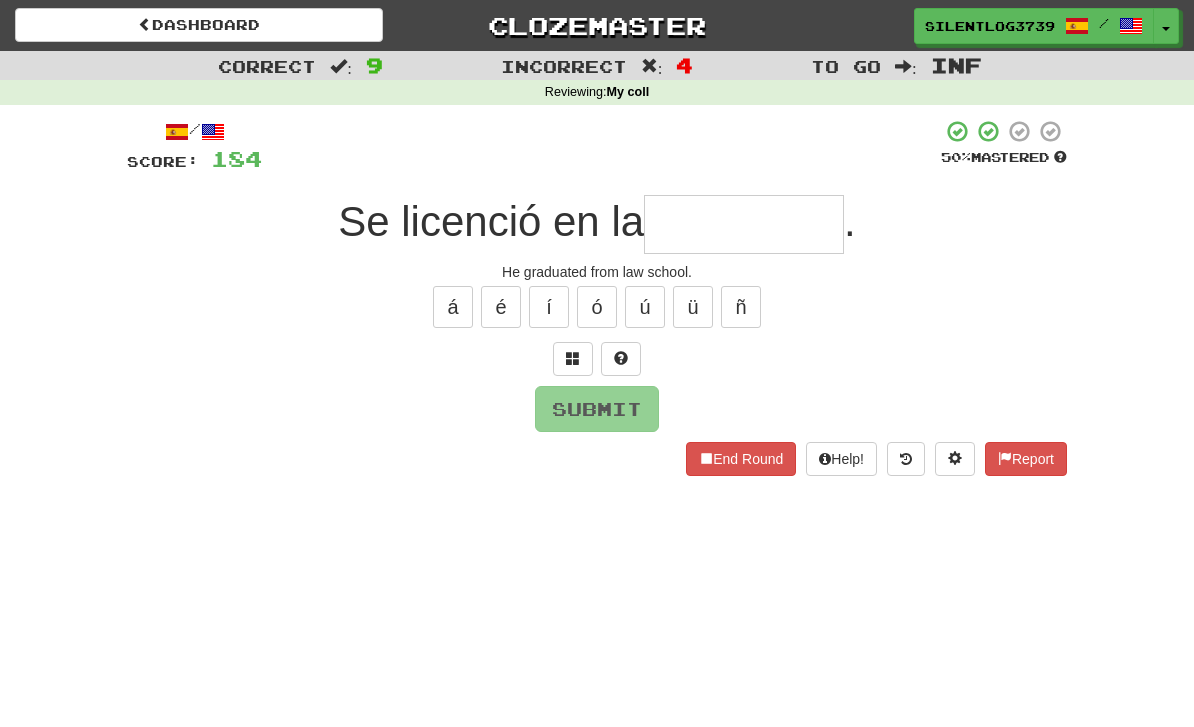 type on "*" 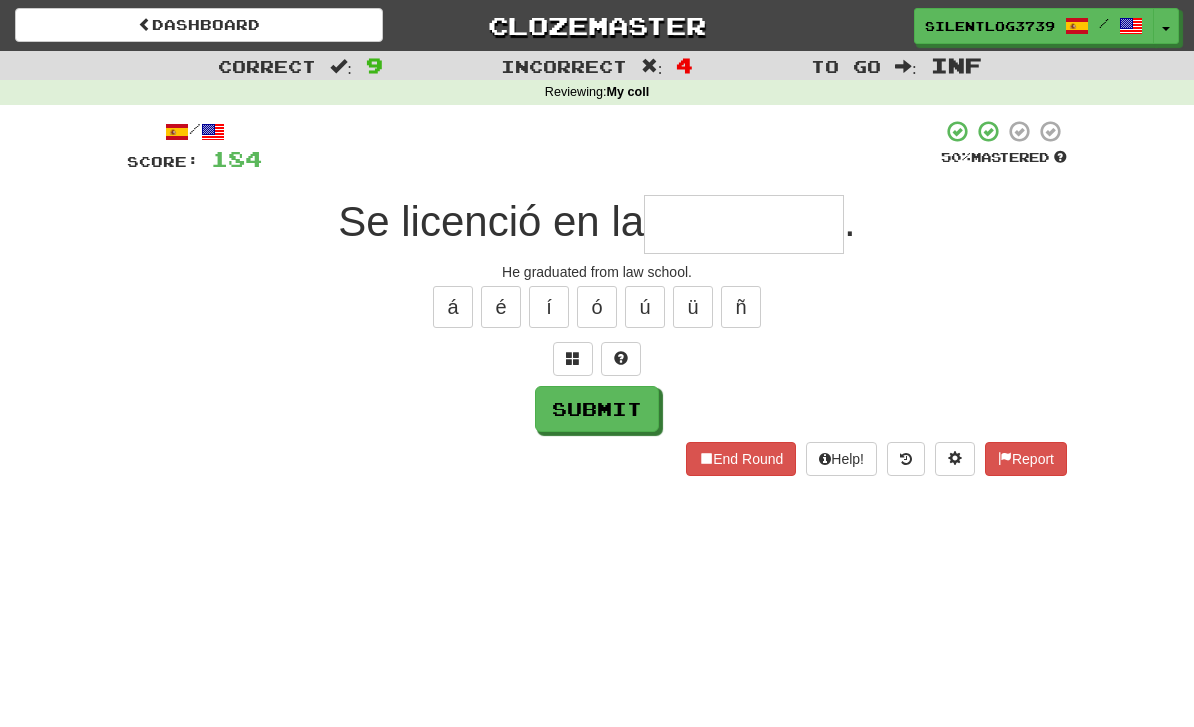 type on "*" 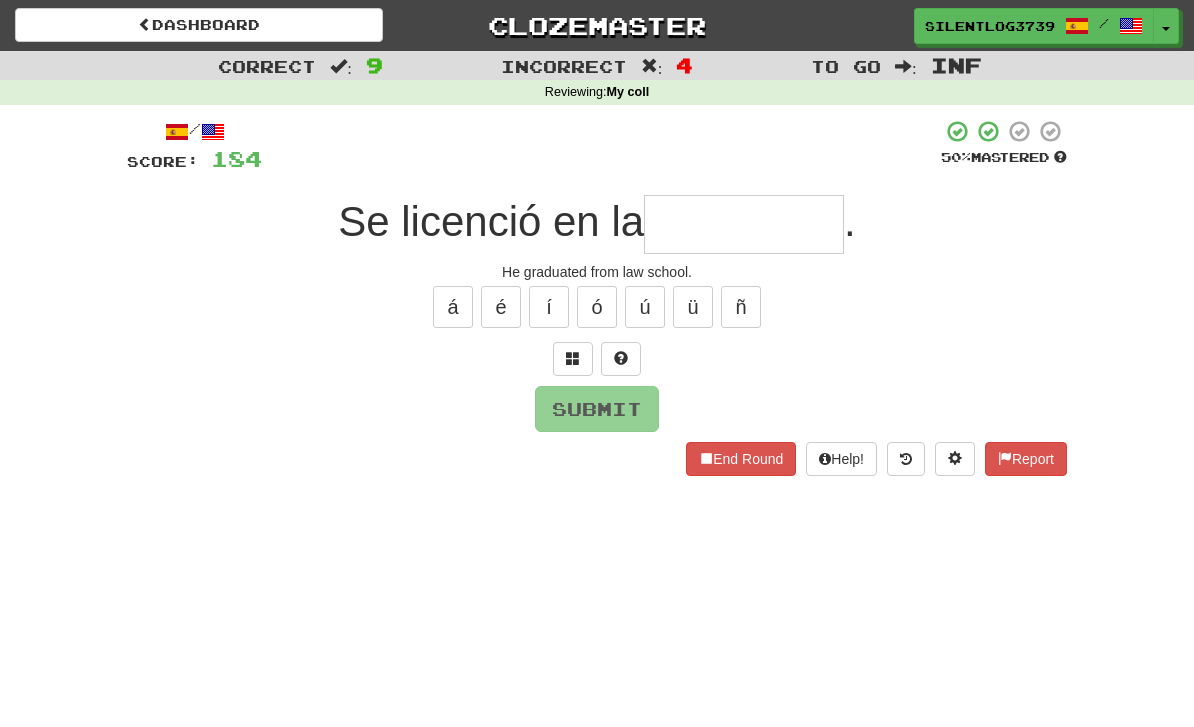 type on "*" 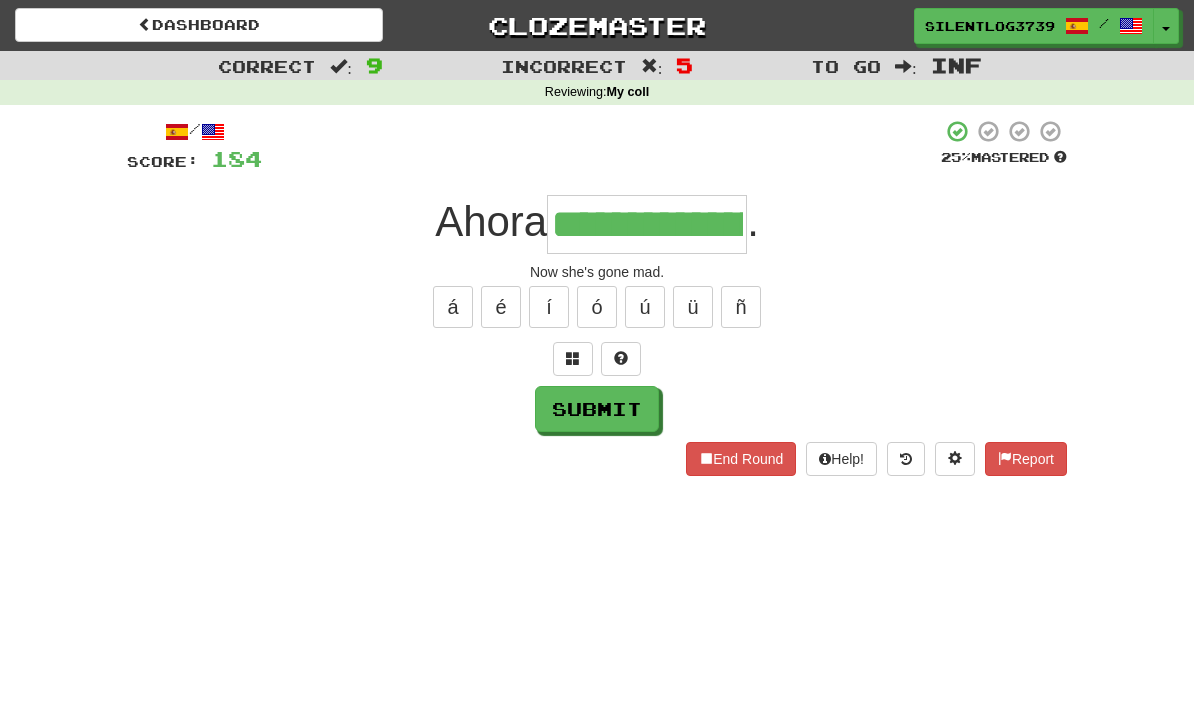 type on "**********" 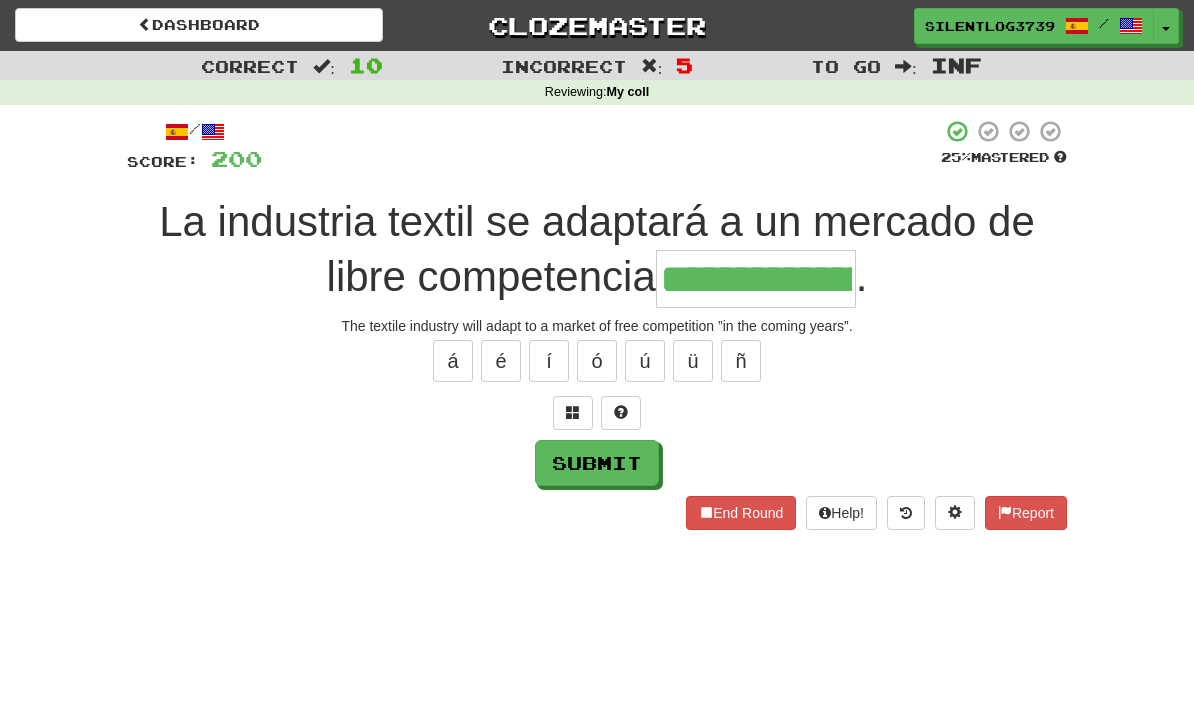 type on "**********" 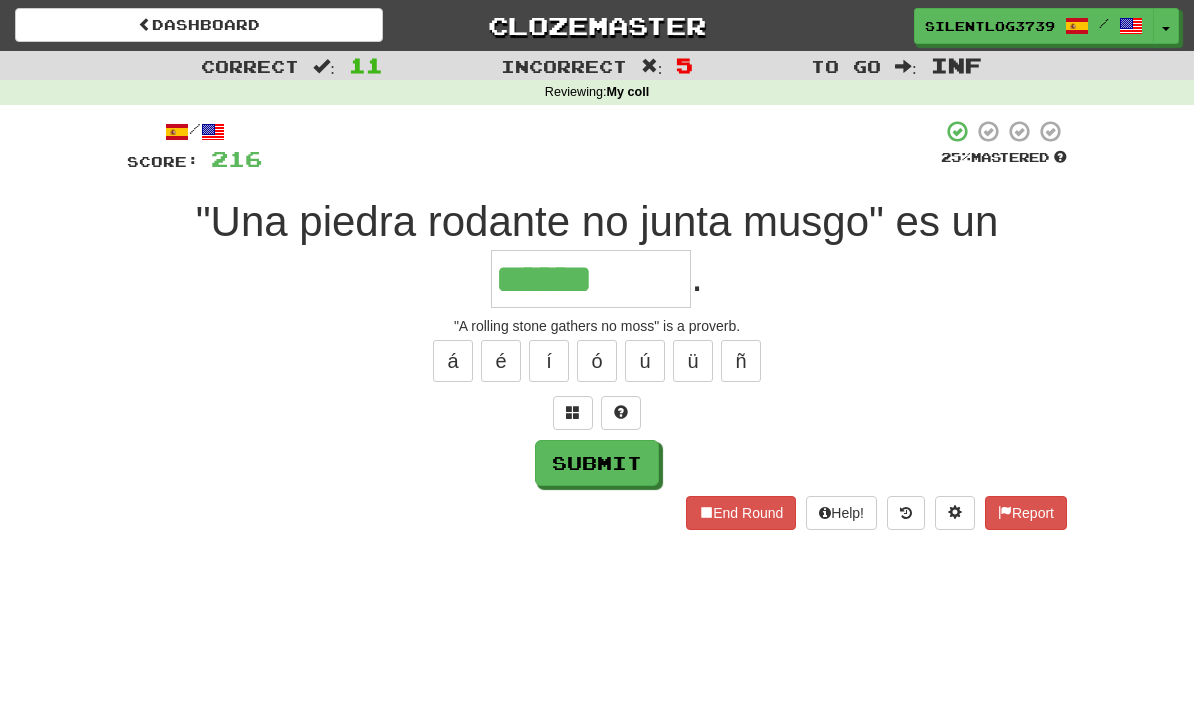 type on "******" 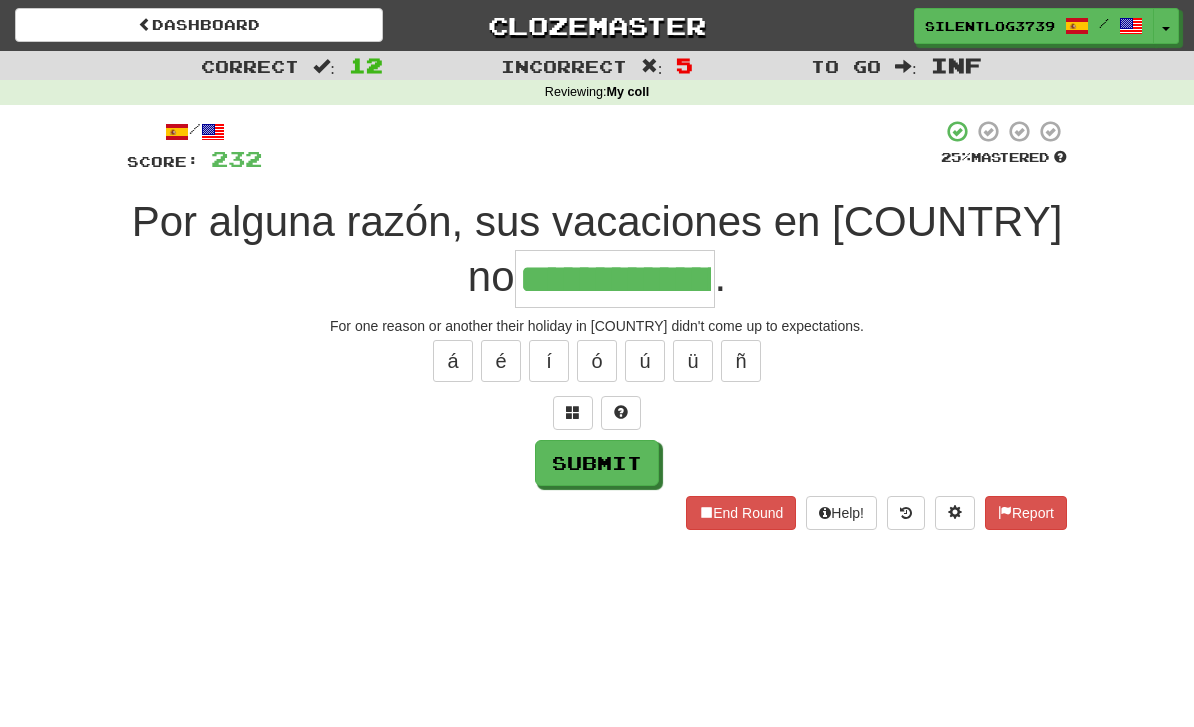 type on "**********" 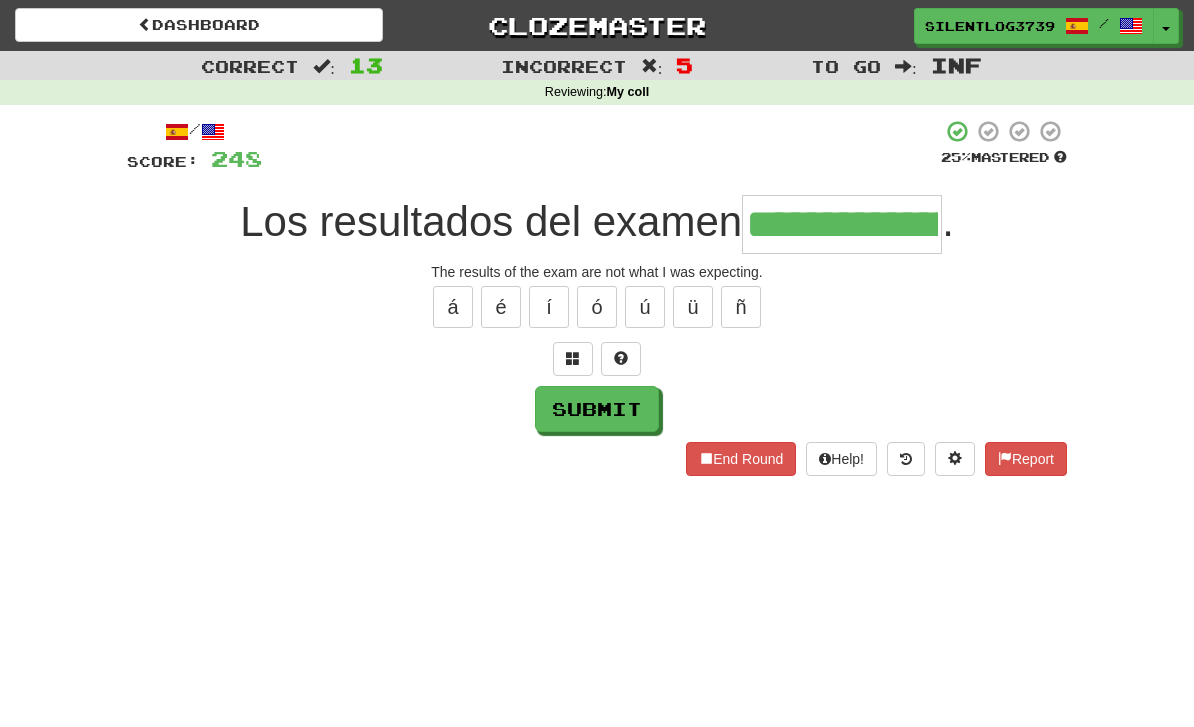 type on "**********" 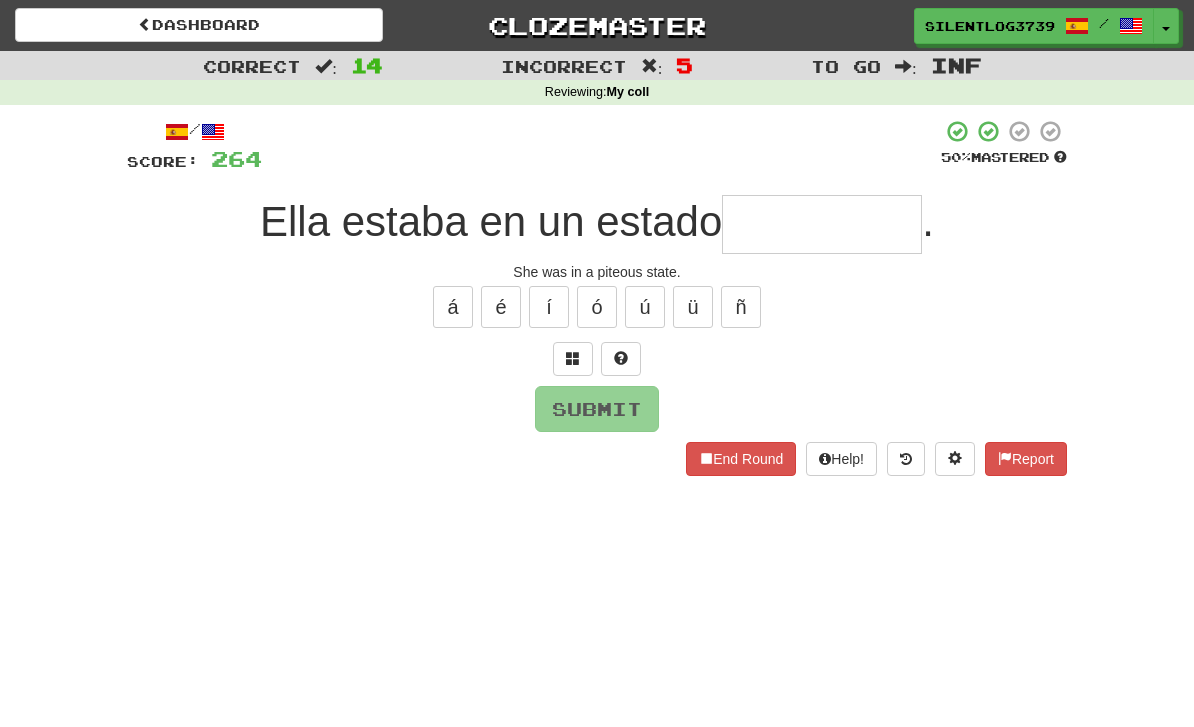 type on "*" 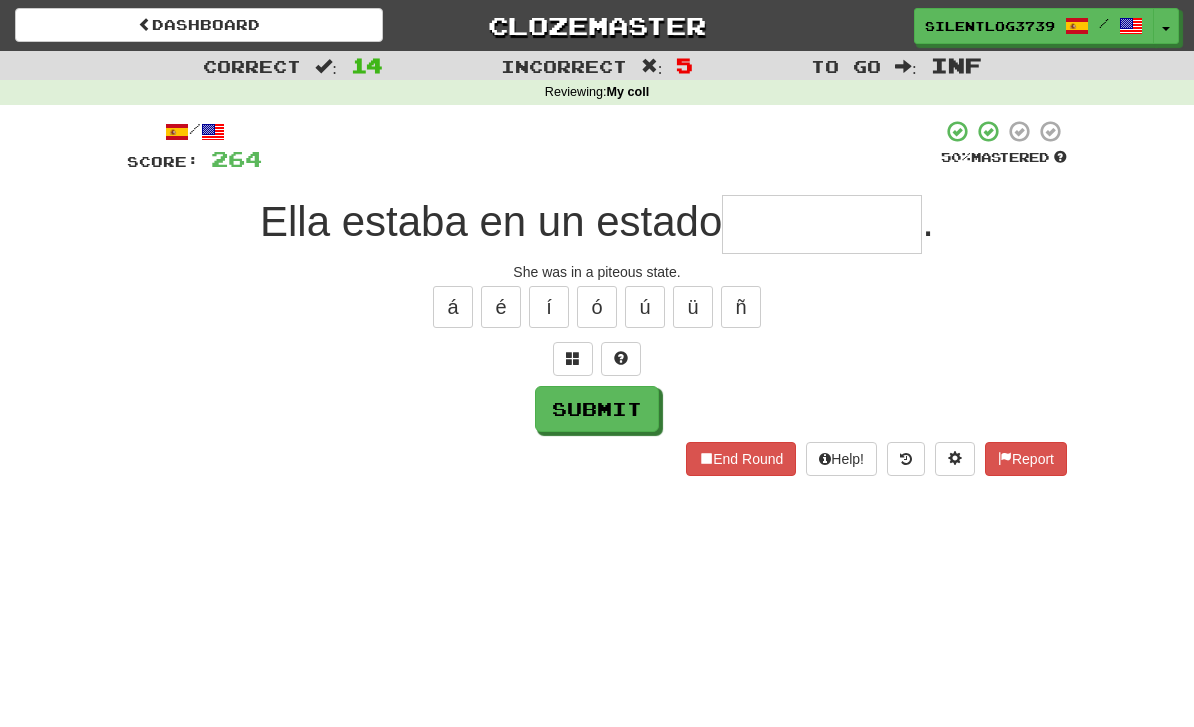 type on "*" 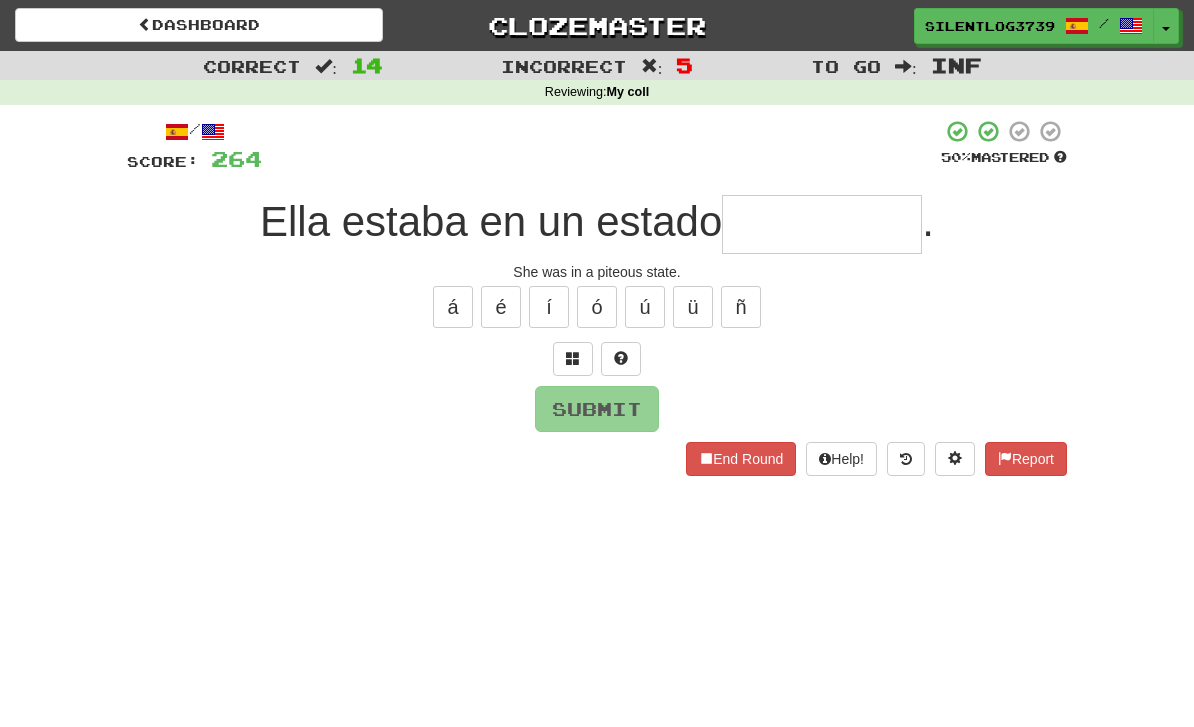 type on "*" 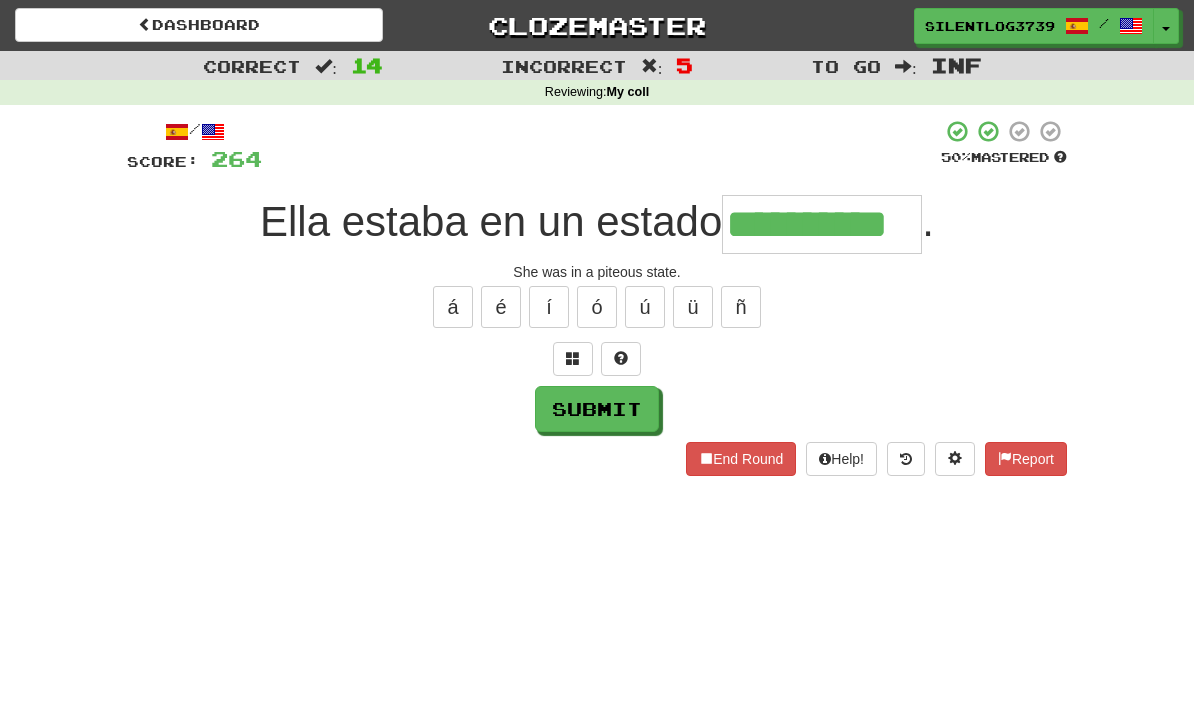 type on "**********" 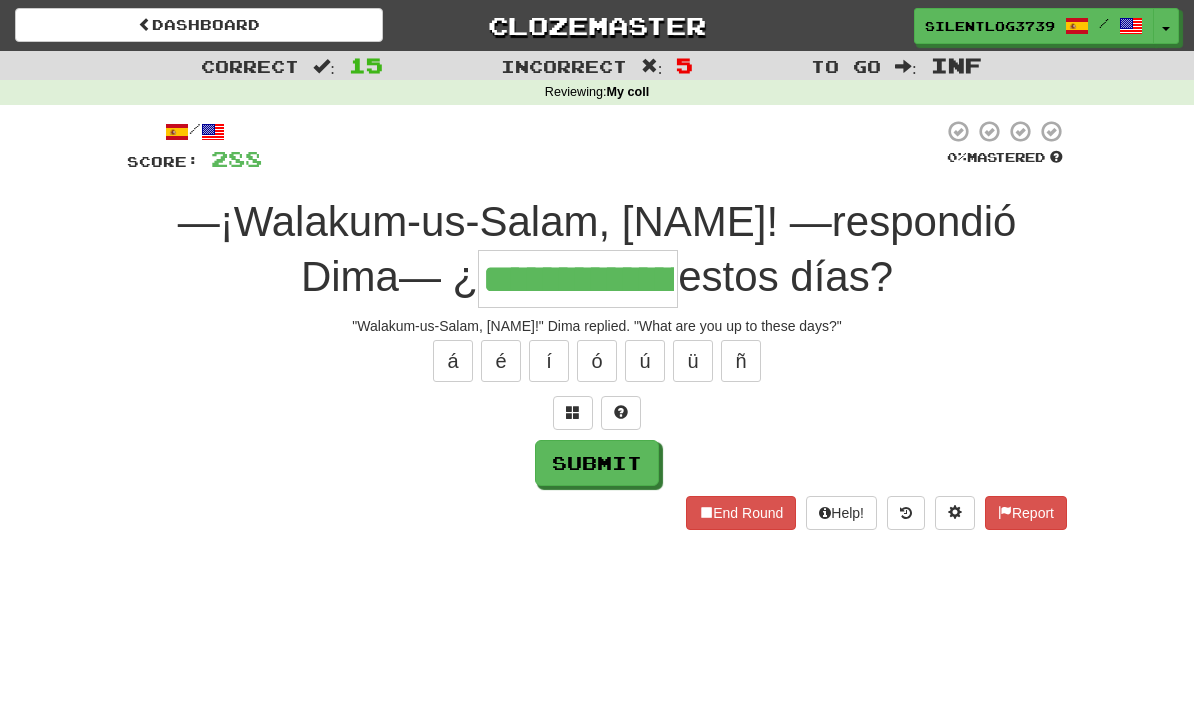 type on "**********" 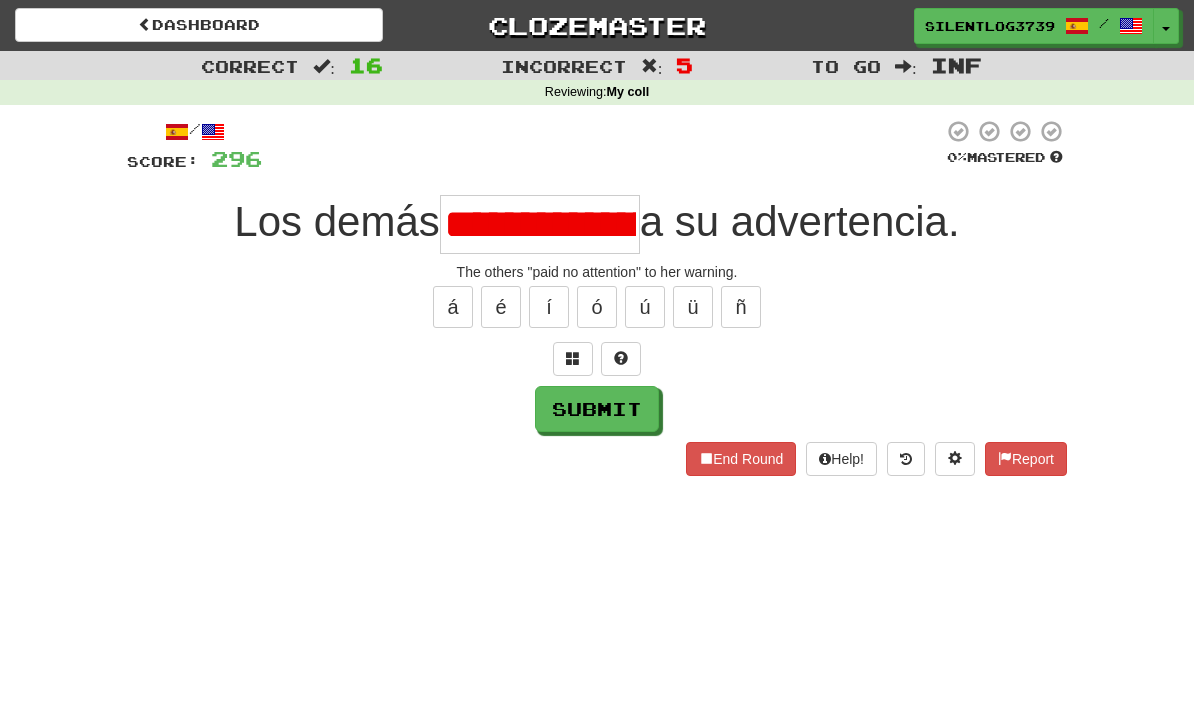 type on "**********" 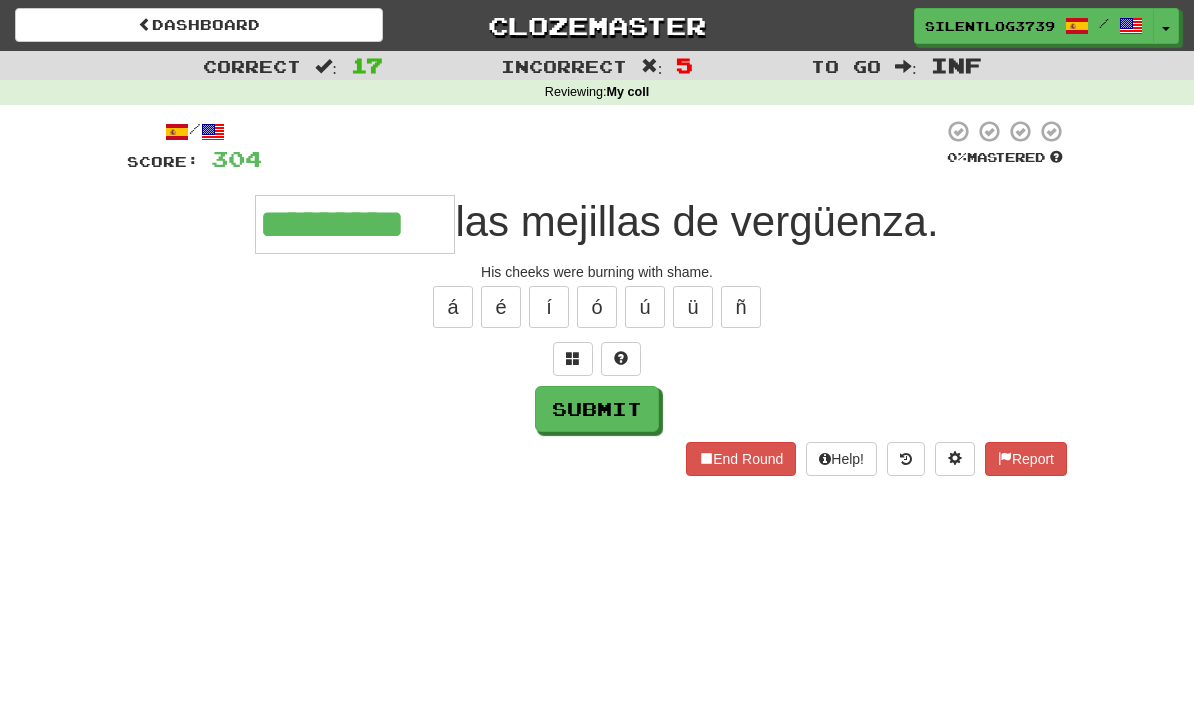 type on "*********" 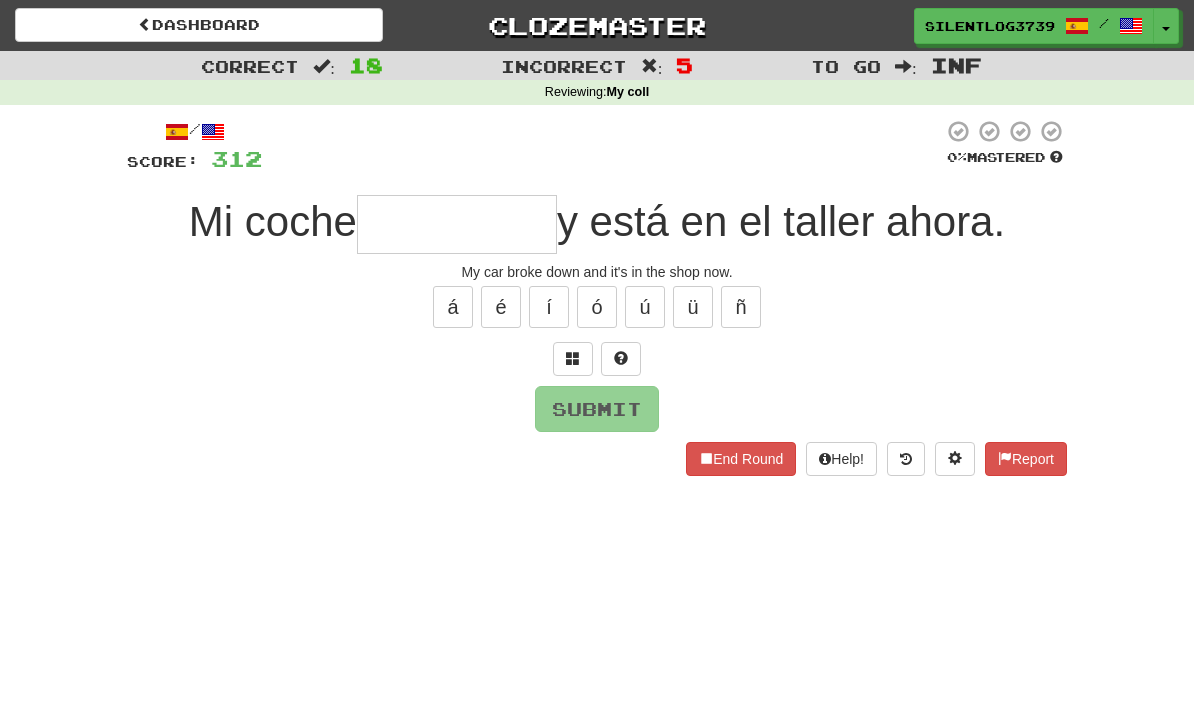 type on "*" 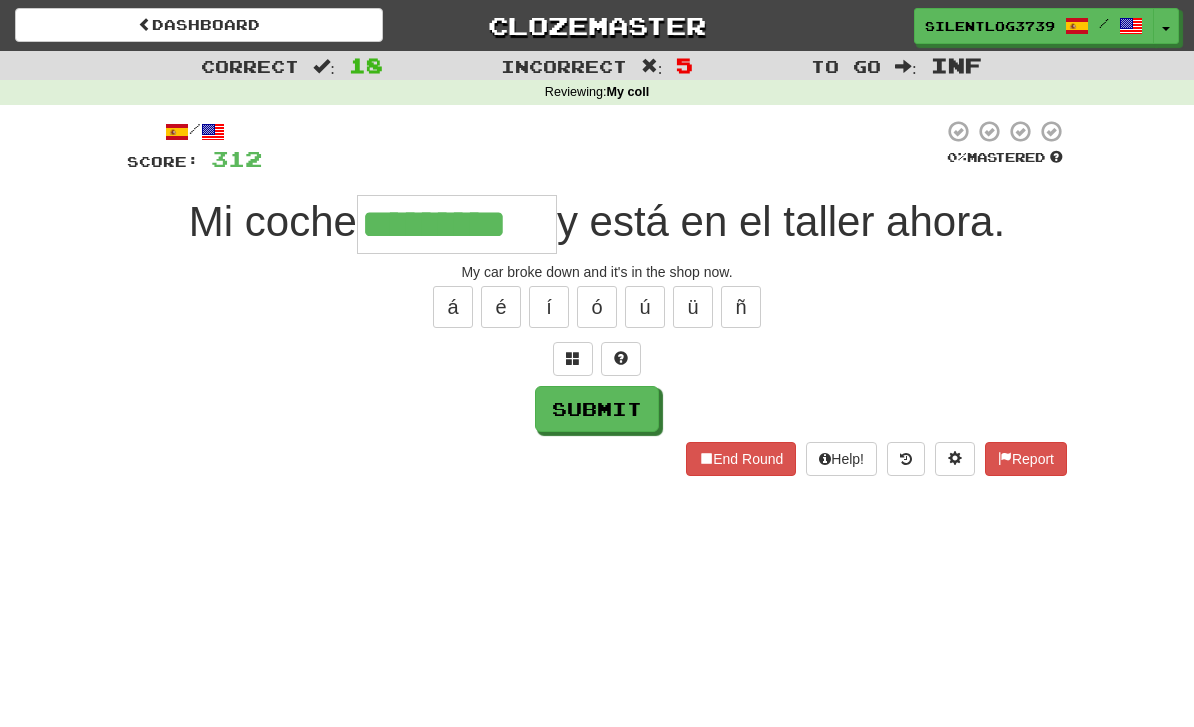 type on "*********" 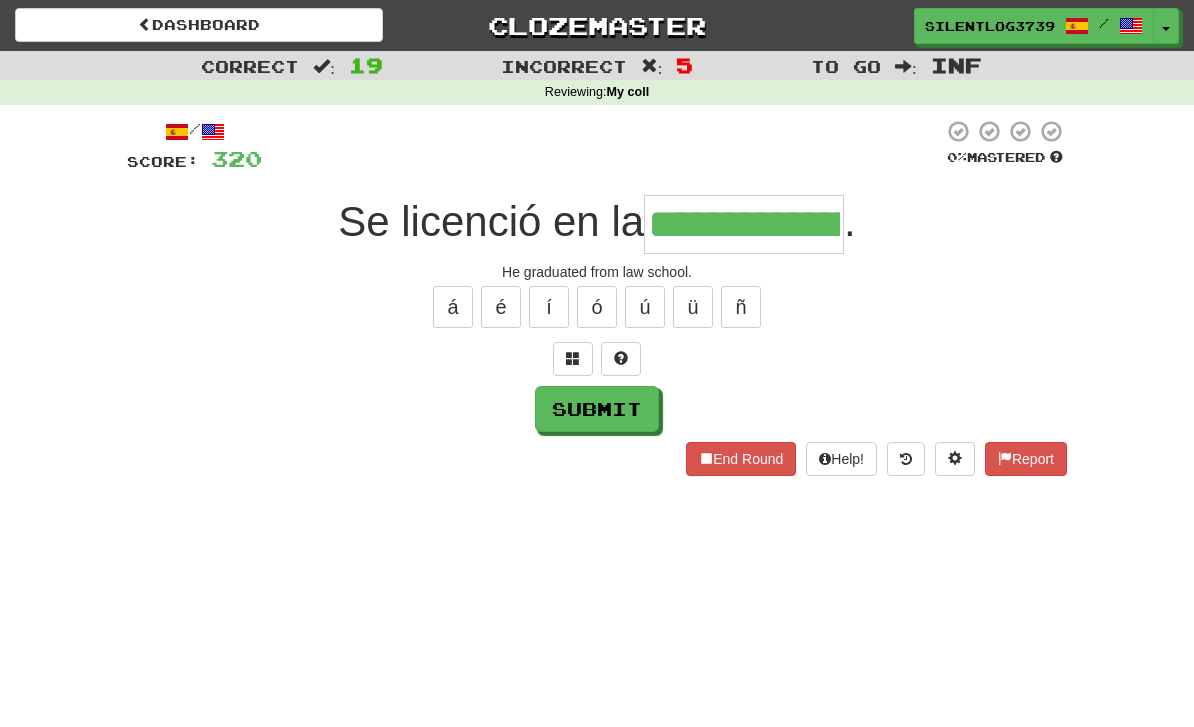type on "**********" 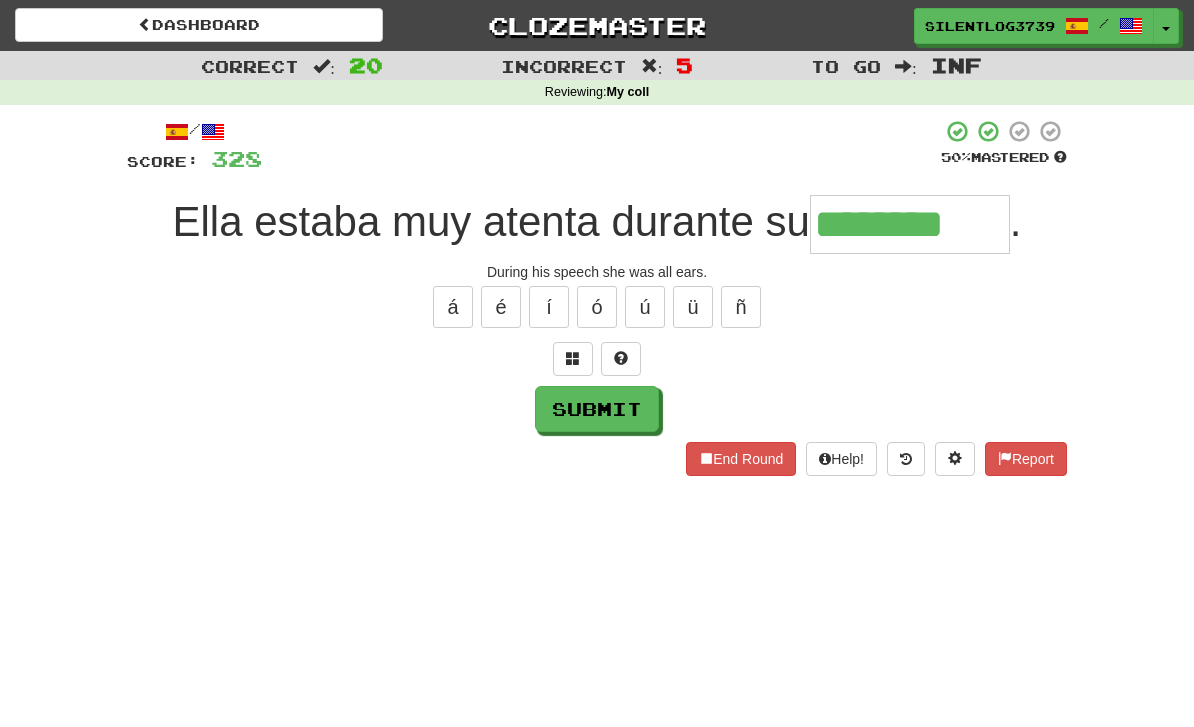 type on "********" 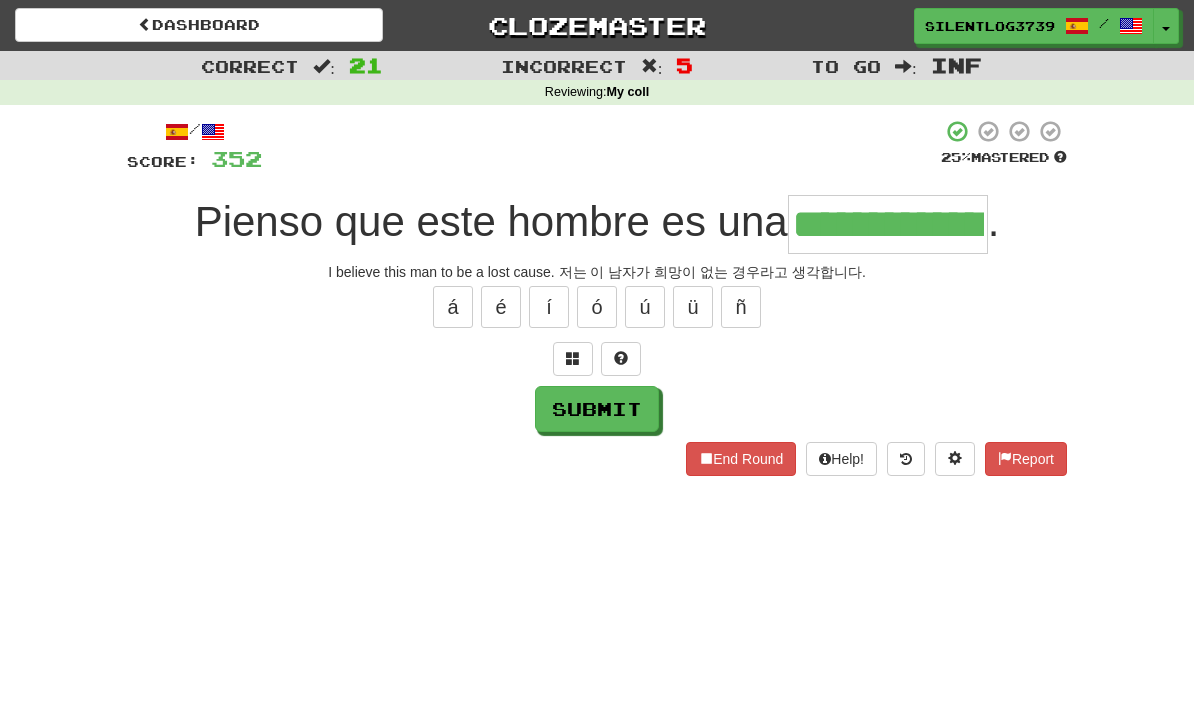 type on "**********" 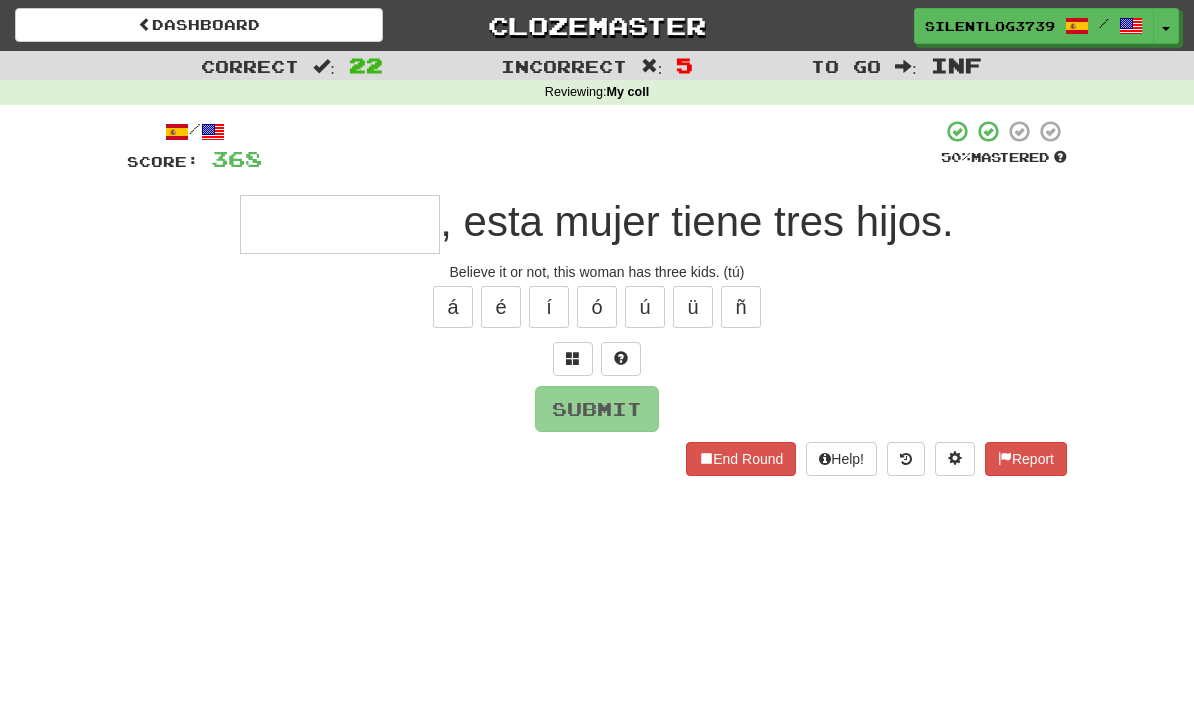 type on "*" 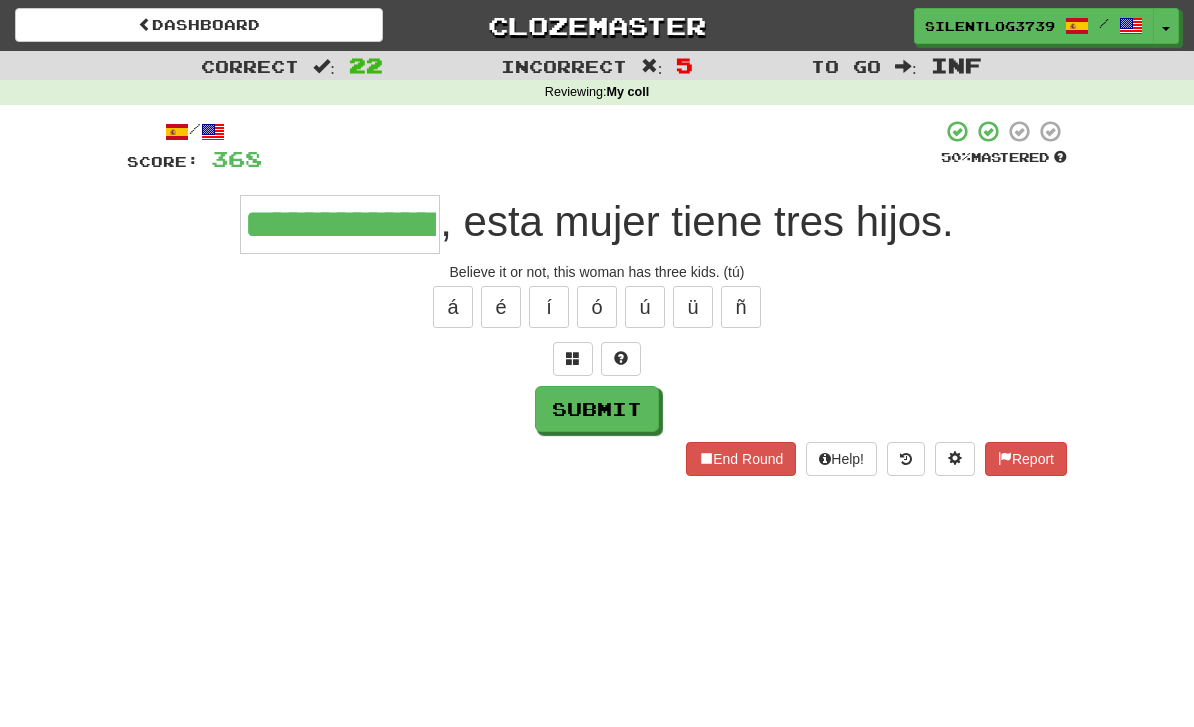 type on "**********" 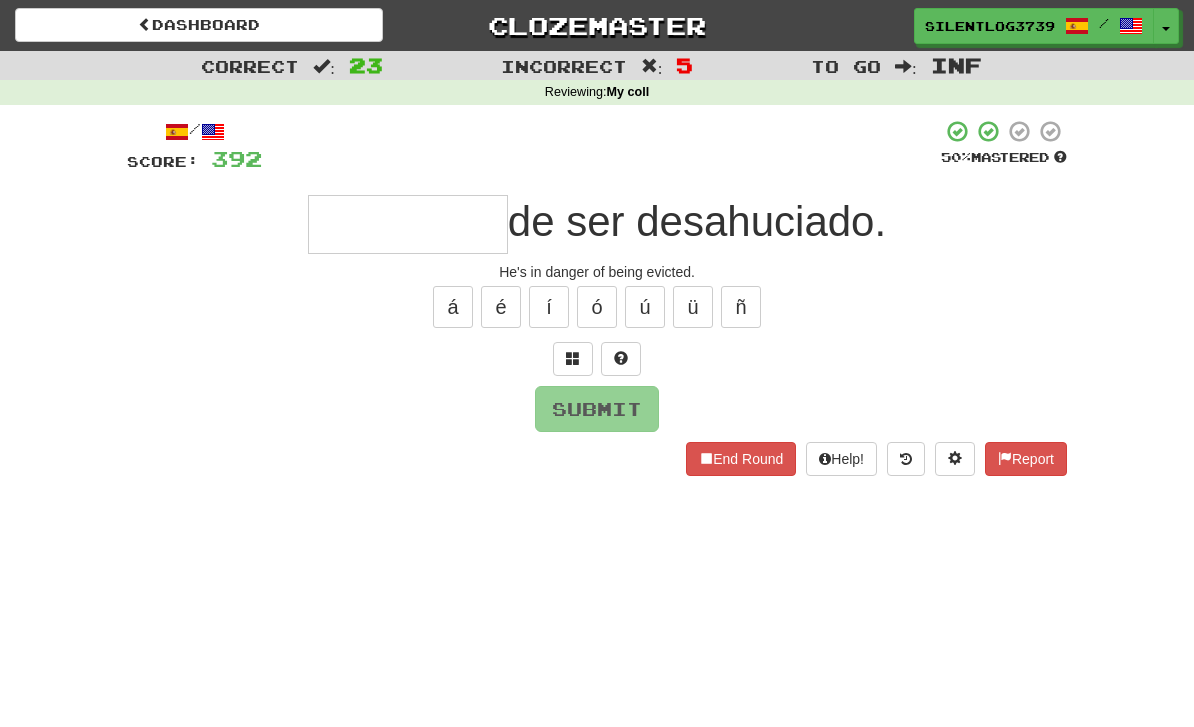 type on "*" 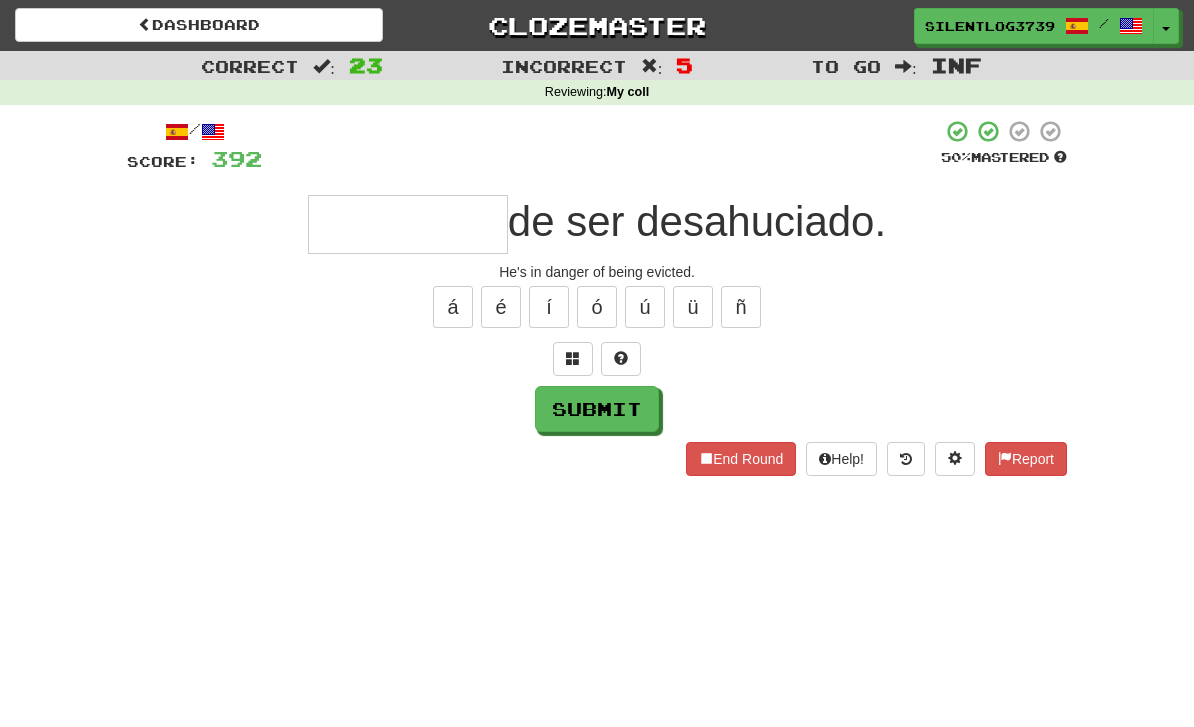 type on "*" 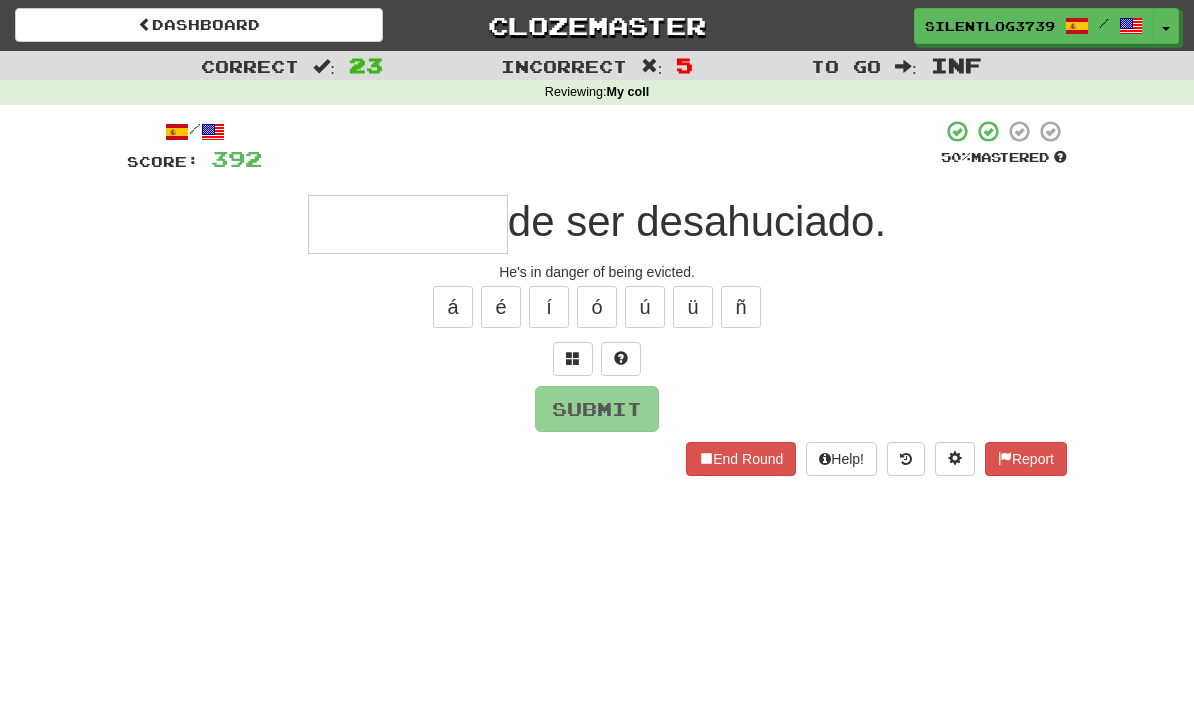 type on "*" 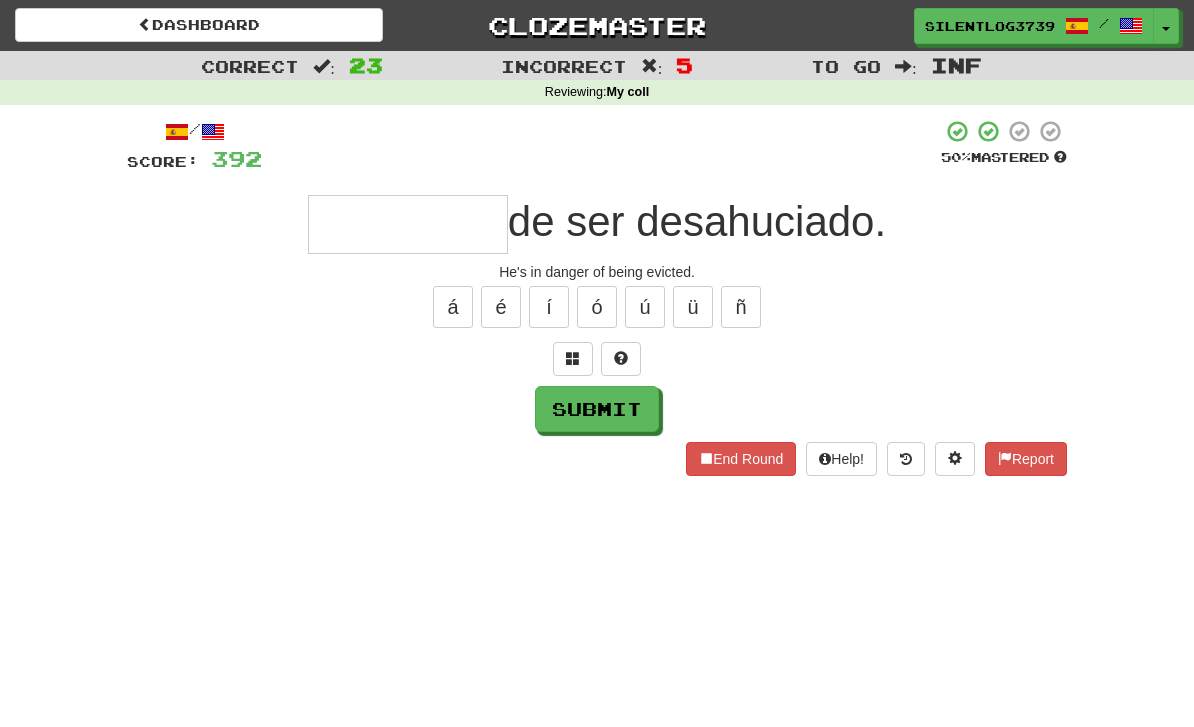 type on "*" 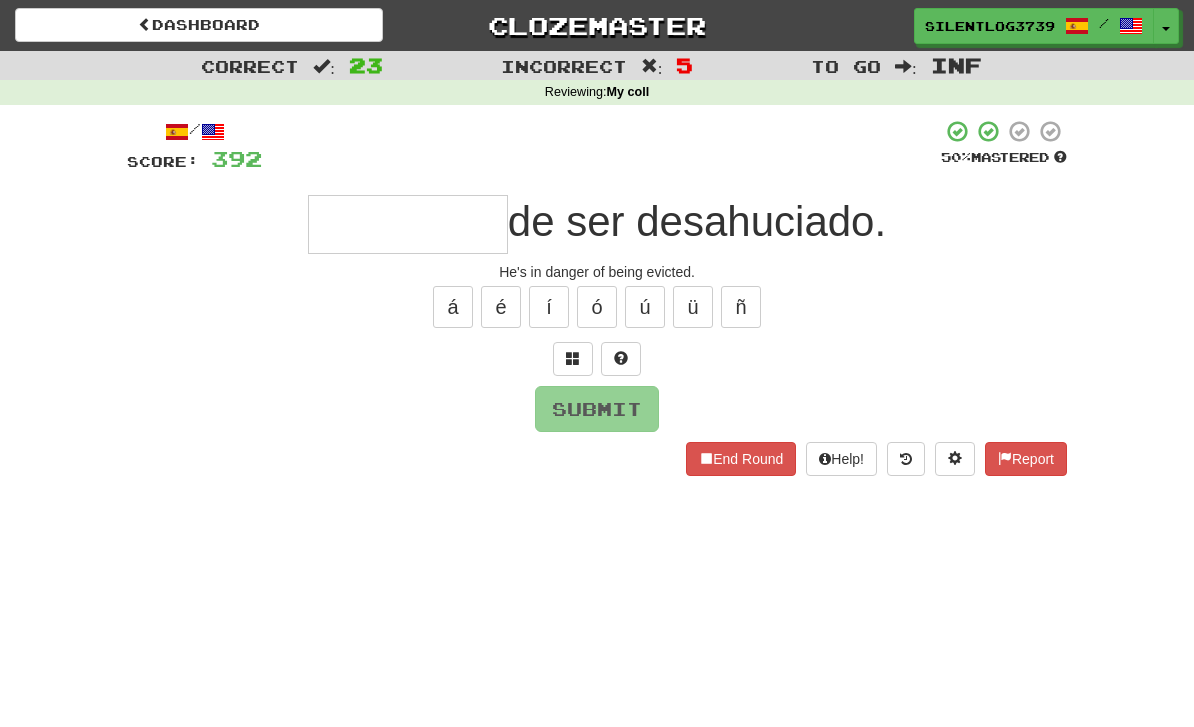 type on "*" 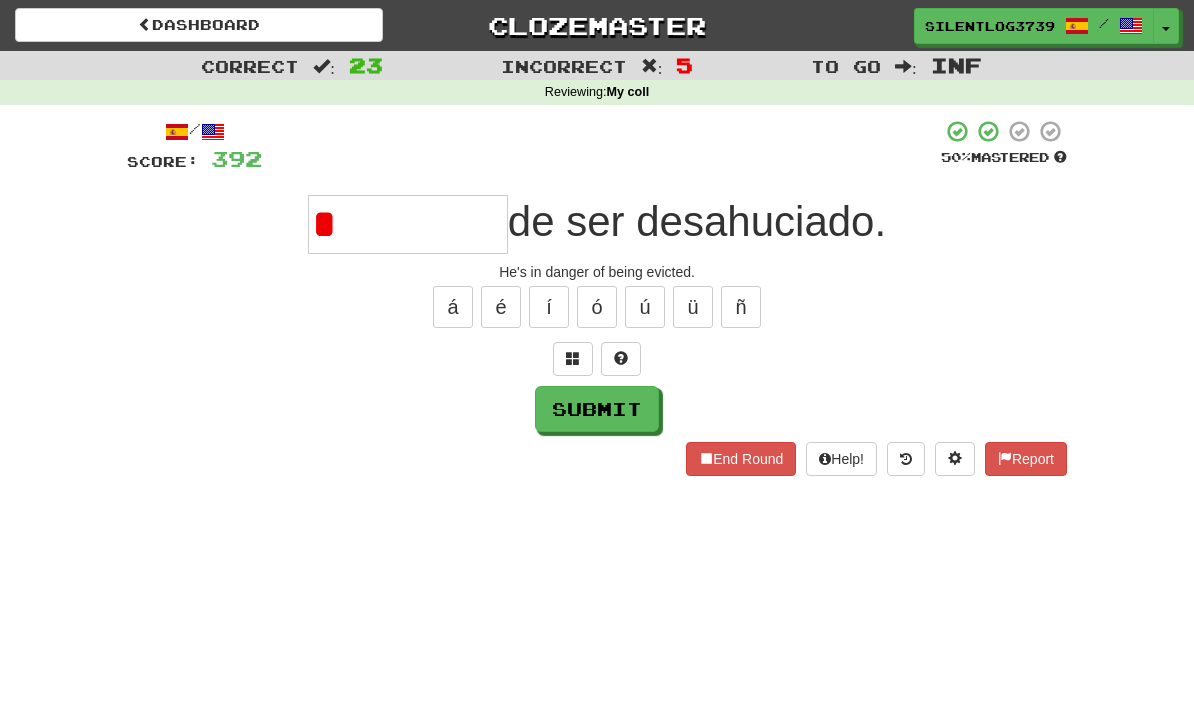 type 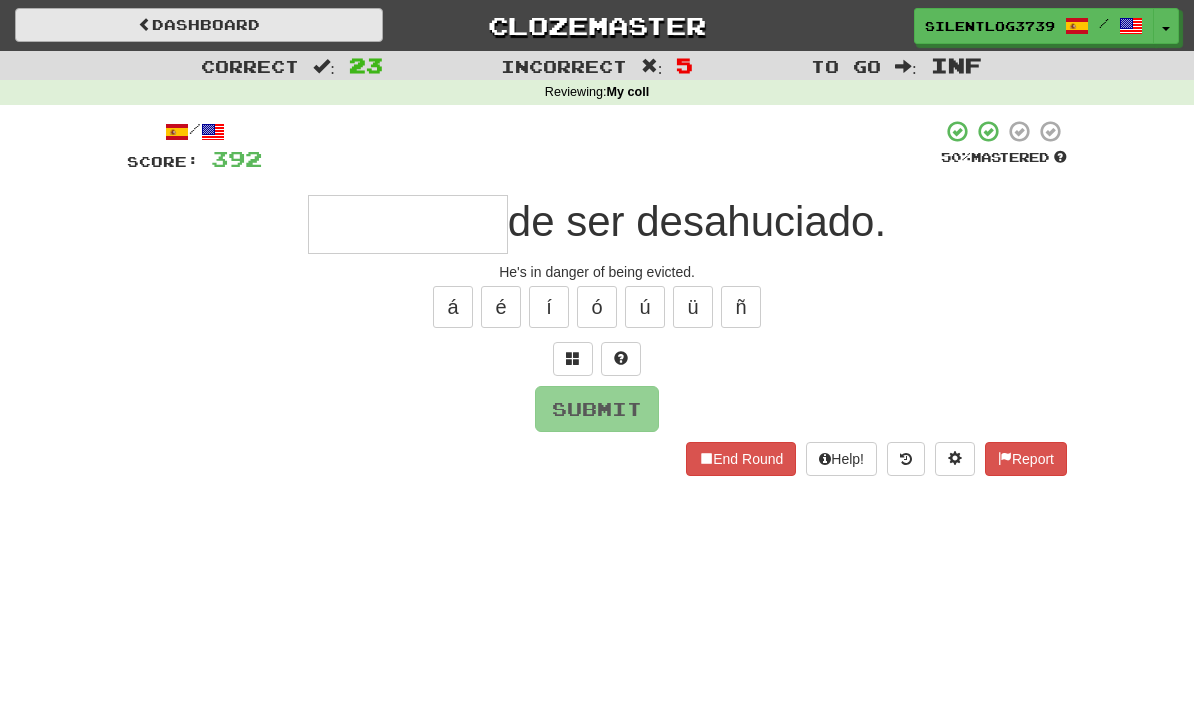 click on "Dashboard" at bounding box center (199, 25) 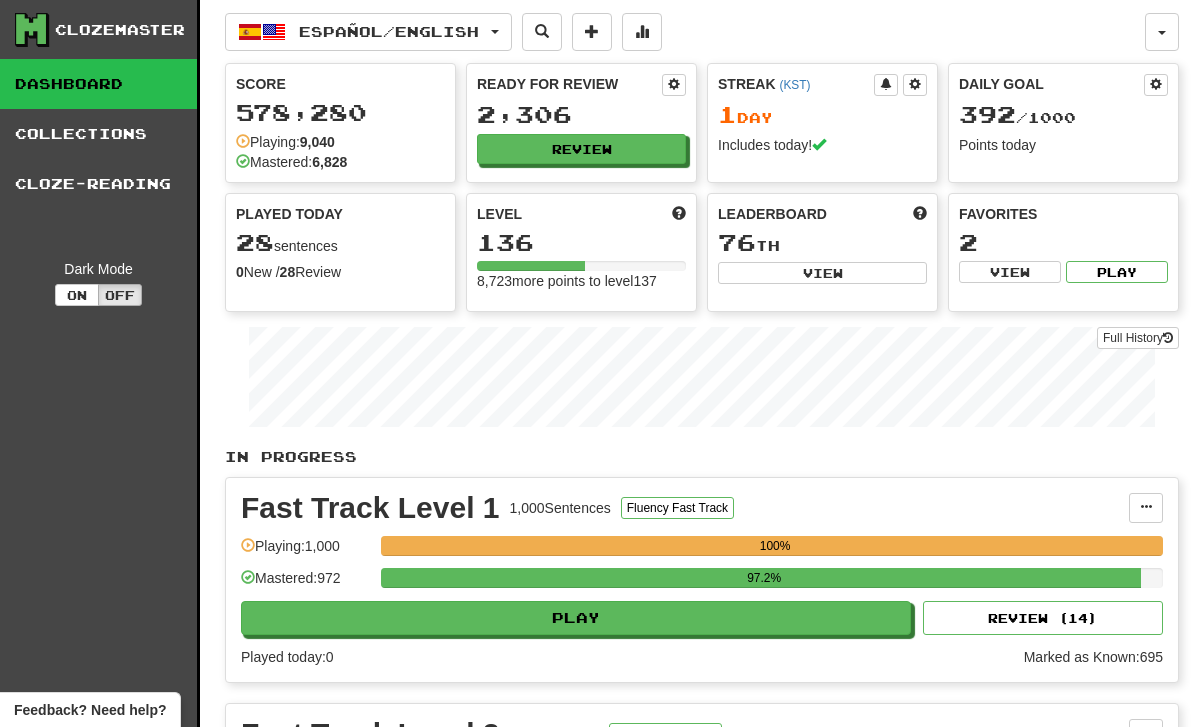 scroll, scrollTop: 0, scrollLeft: 0, axis: both 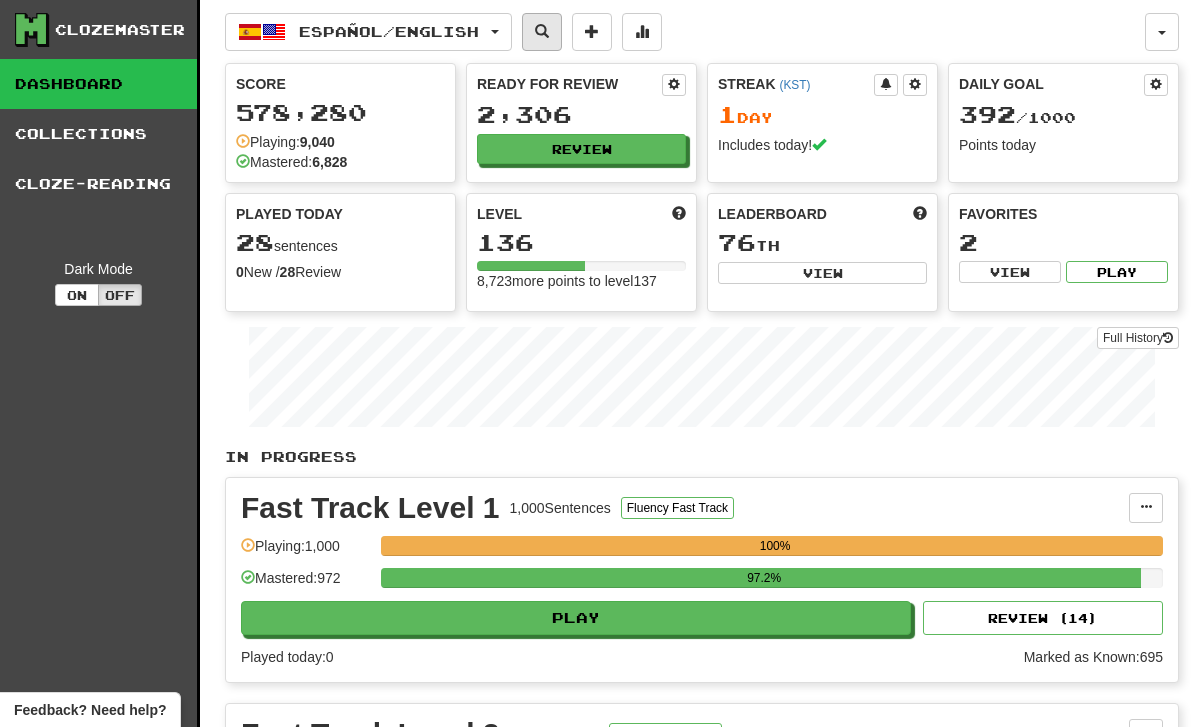 click at bounding box center [542, 32] 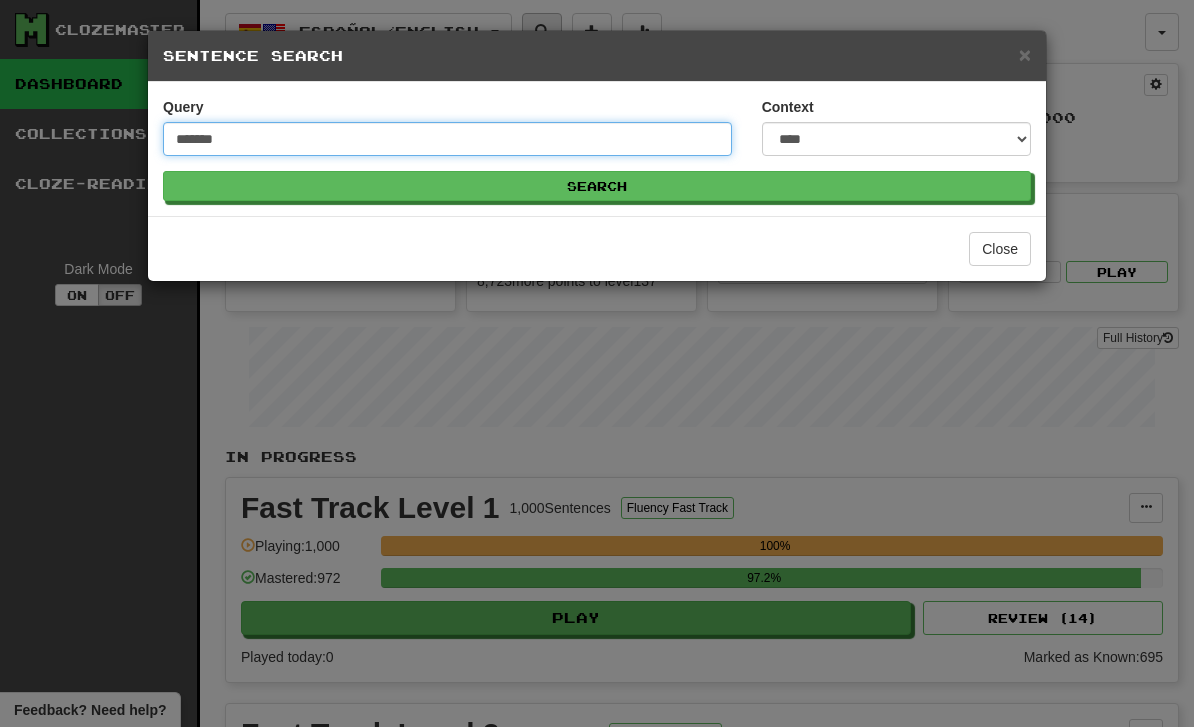 type on "*******" 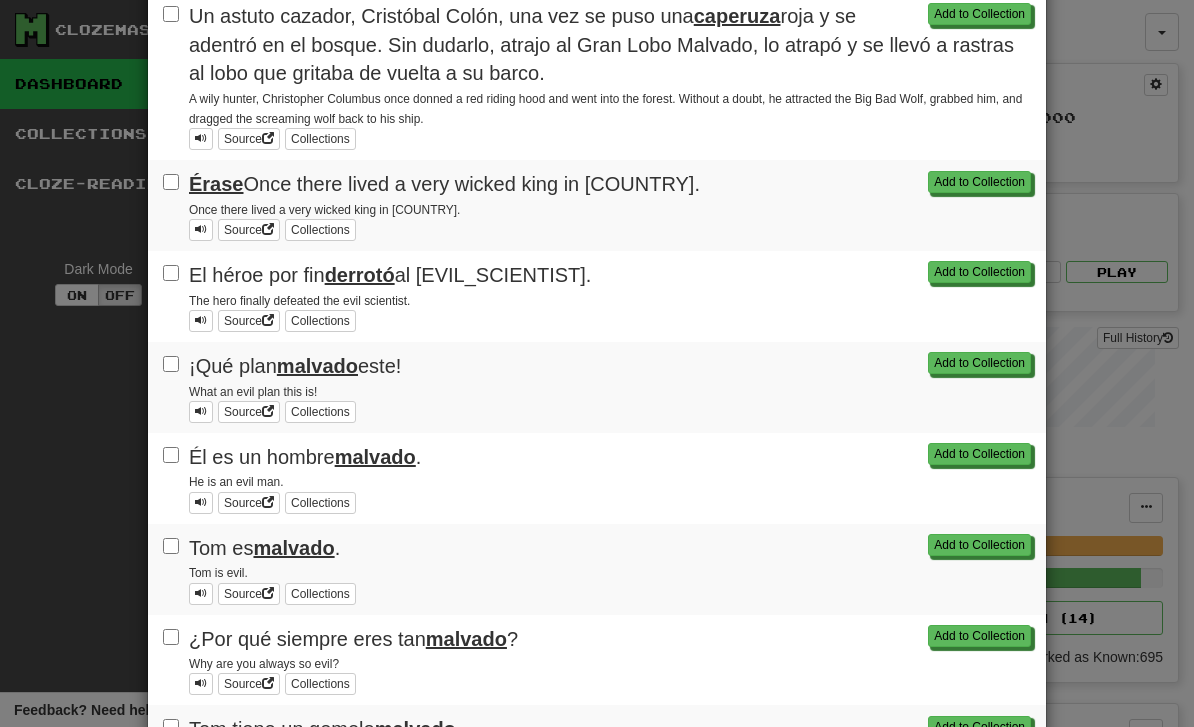 scroll, scrollTop: 303, scrollLeft: 0, axis: vertical 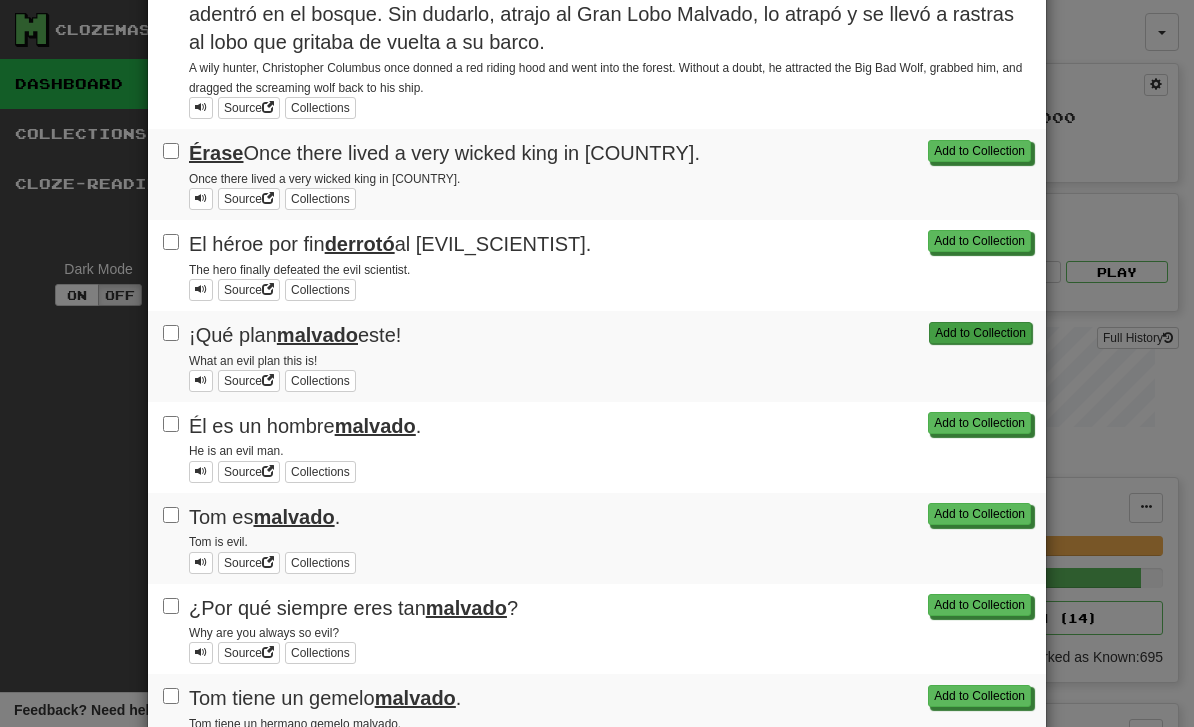 click on "Add to Collection" at bounding box center (980, 333) 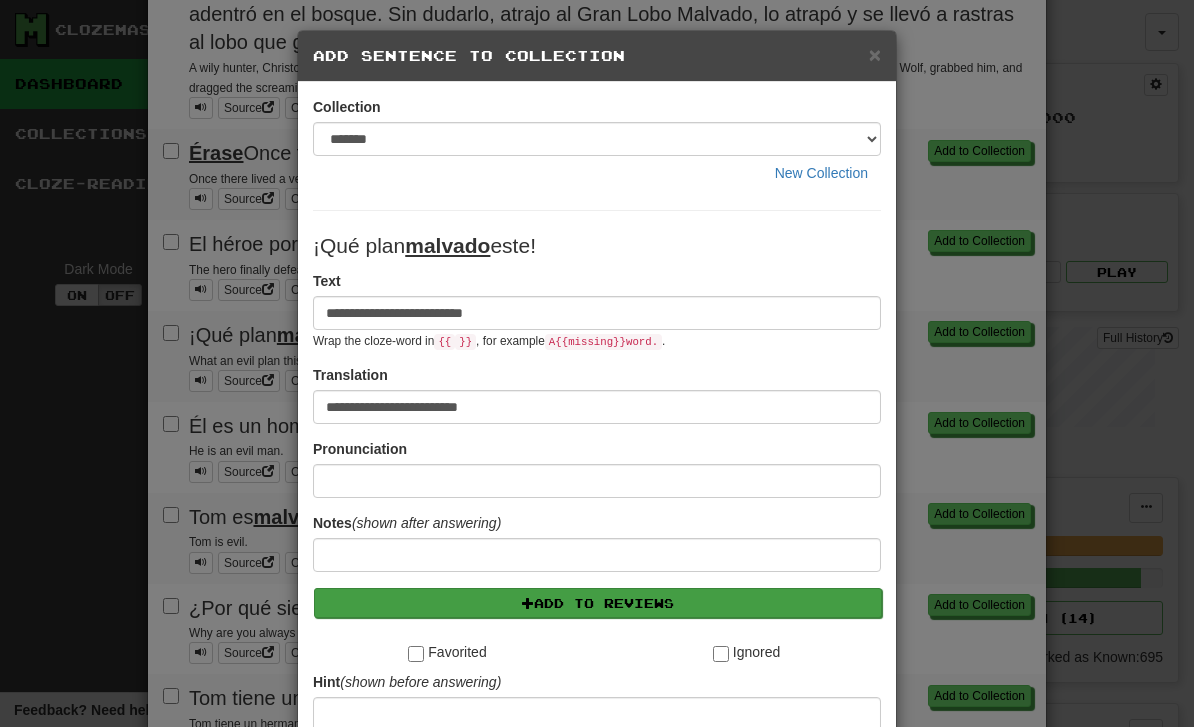 click on "Add to Reviews" at bounding box center (598, 603) 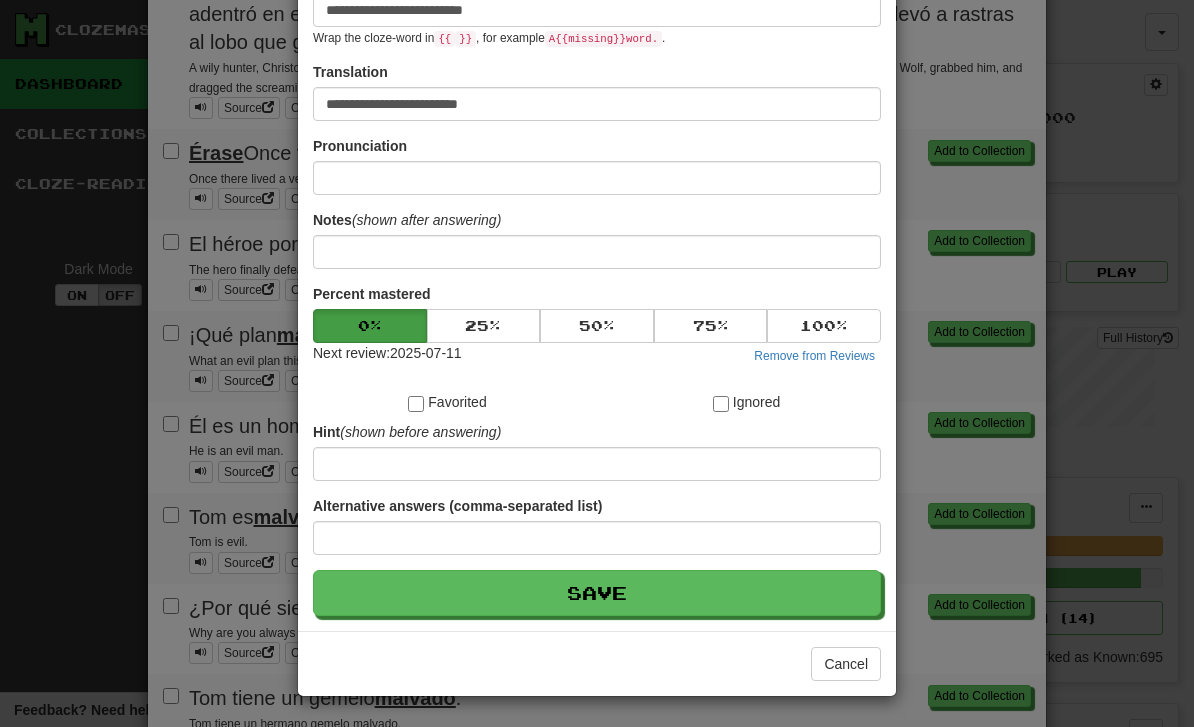 scroll, scrollTop: 304, scrollLeft: 0, axis: vertical 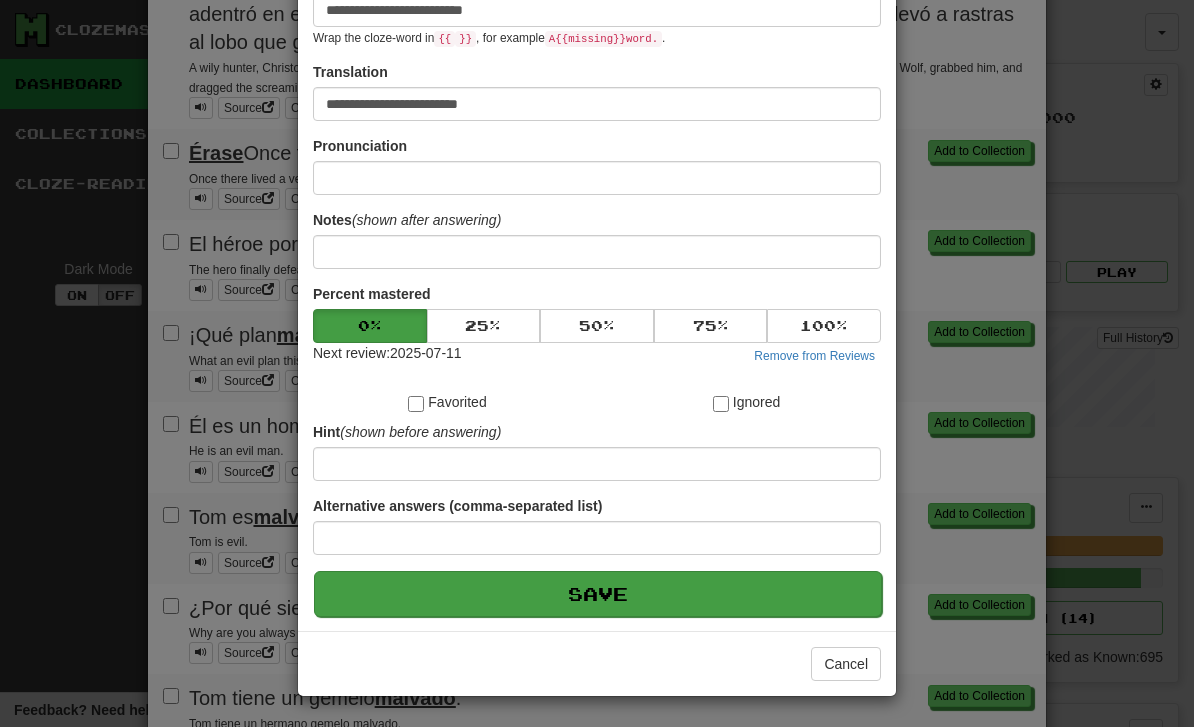 click on "Save" at bounding box center [598, 594] 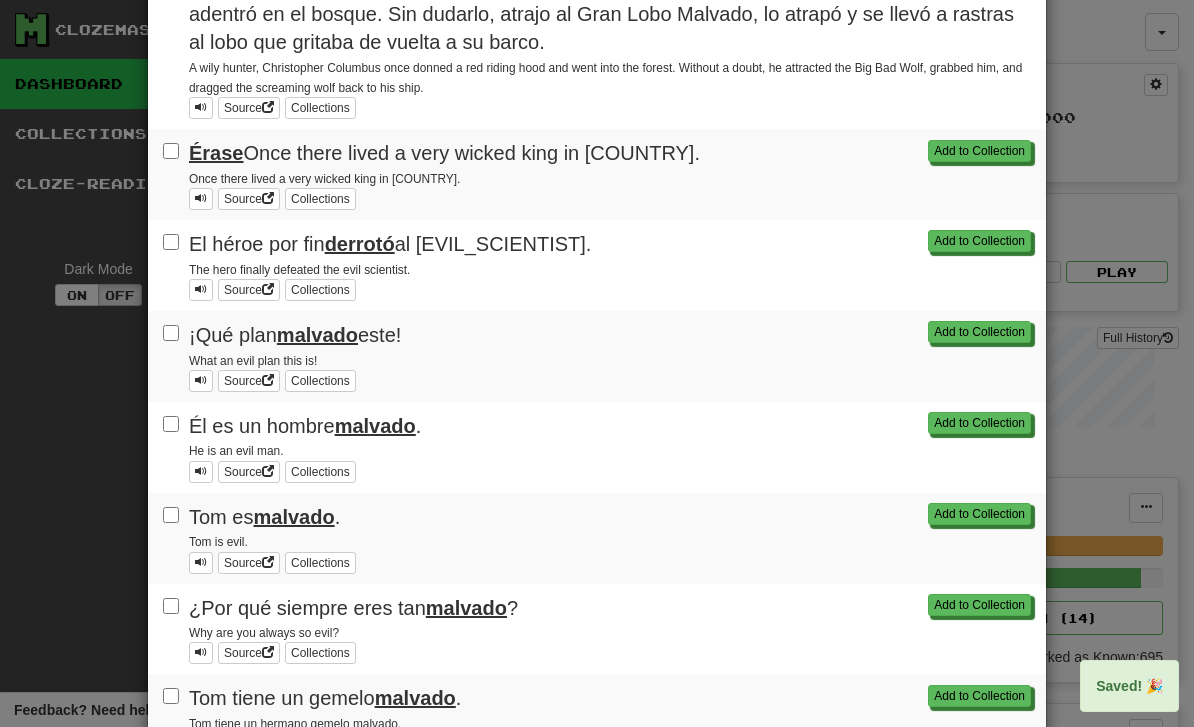 click on "Un astuto cazador, [NAME] [LAST], una vez se puso una caperuza roja y se adentró en el bosque. Sin dudarlo, atrajo al Gran Lobo Malvado, lo atrapó y se llevó a rastras al lobo que gritaba de vuelta a su barco. A wily hunter, [NAME] [LAST] once donned a red riding hood and went into the forest. Without a doubt, he attracted the Big Bad Wolf, grabbed him, and dragged the screaming wolf back to his ship. Source Collections Add to Collection Érase una vez en Inglaterra un rey muy malvado. Once there lived a very wicked king in England. Source Collections Add to Collection El héroe por fin derrotó al científico malvado. The hero finally defeated the evil scientist. Source Collections Add to Collection ¡Qué plan malvado este! What an evil plan this is! Source Collections Add to Collection Él es un hombre malvado. He is an evil man. Source Collections" at bounding box center [597, 363] 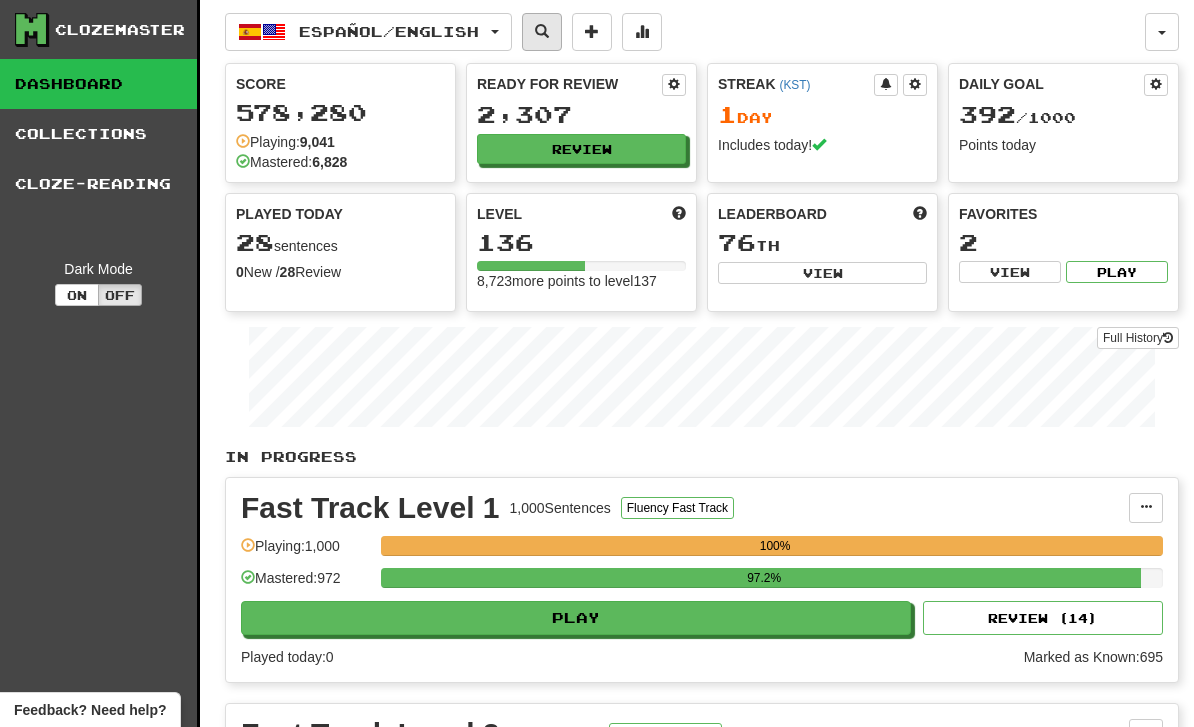 click at bounding box center (542, 31) 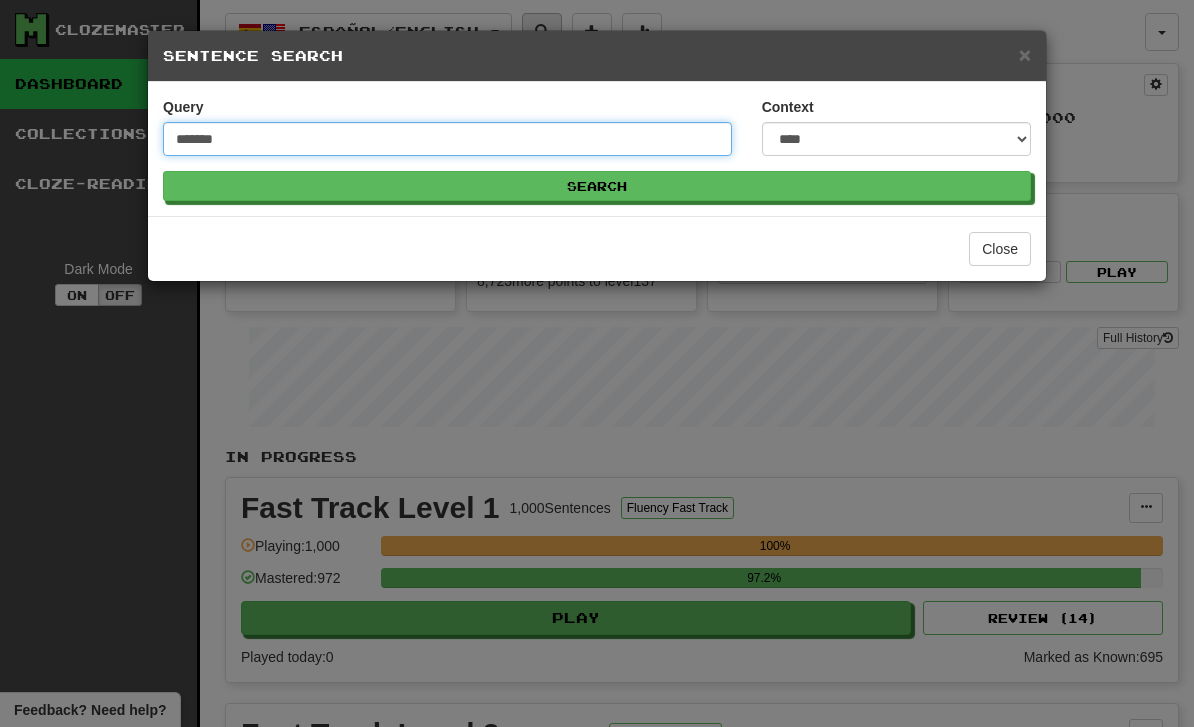 click on "Search" at bounding box center (597, 186) 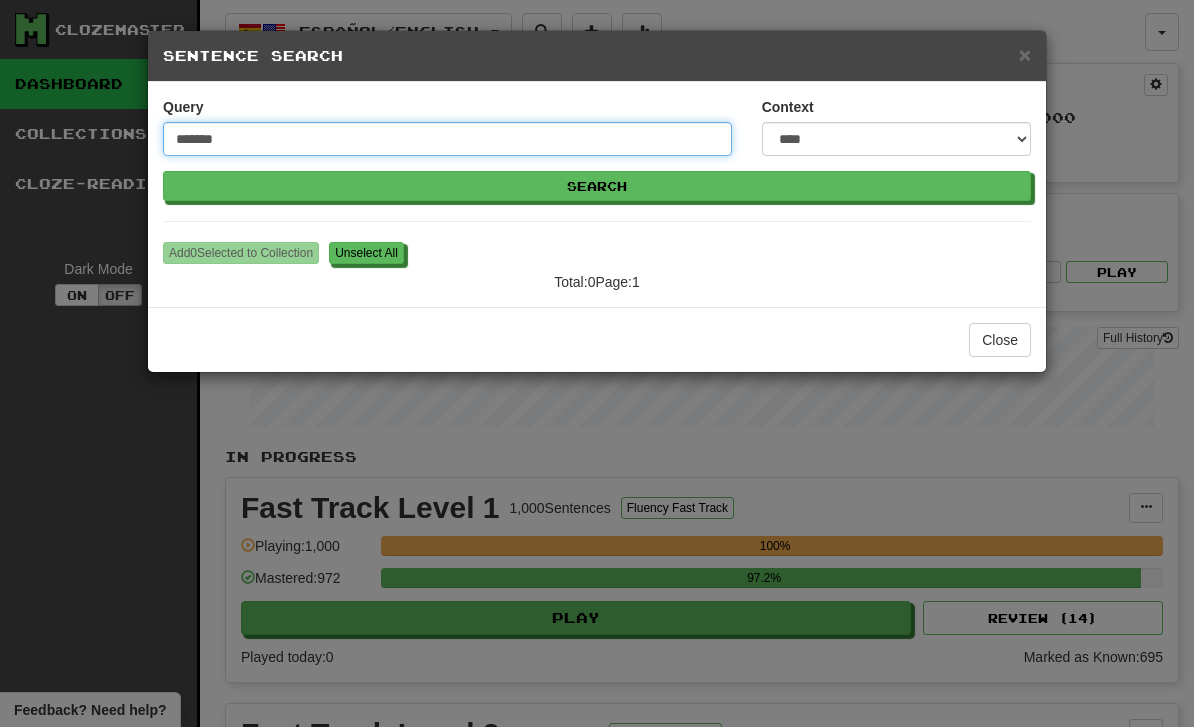 click on "*******" at bounding box center [447, 139] 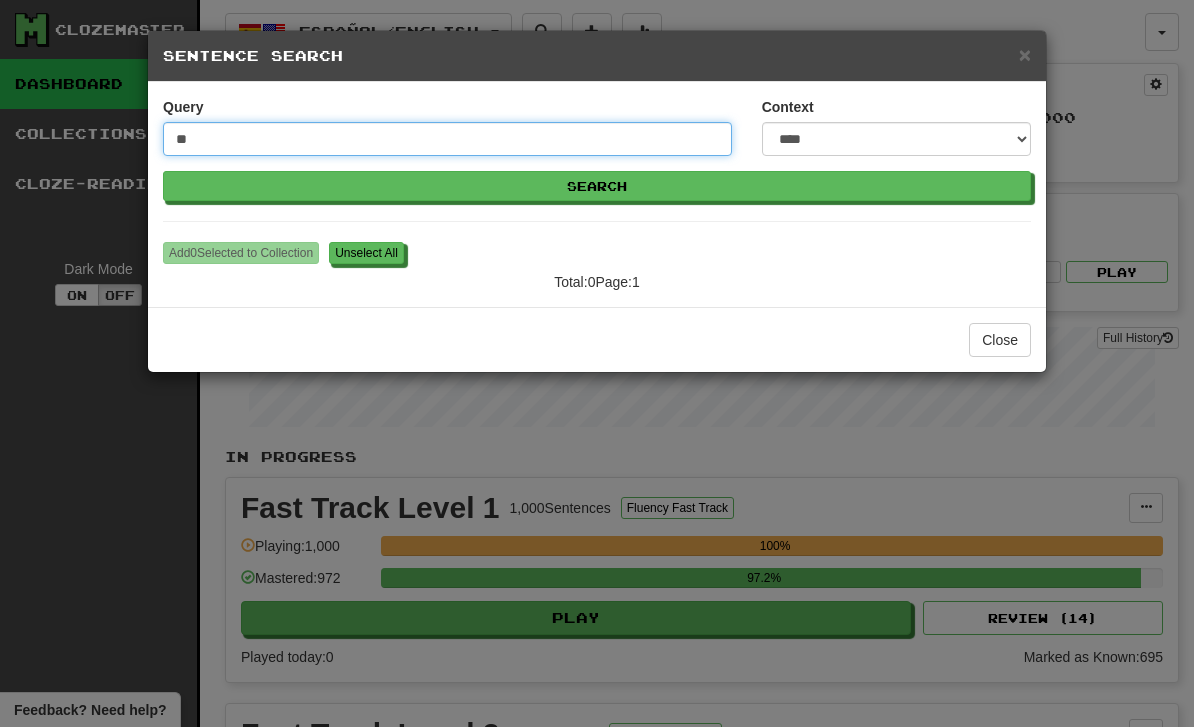 type on "*" 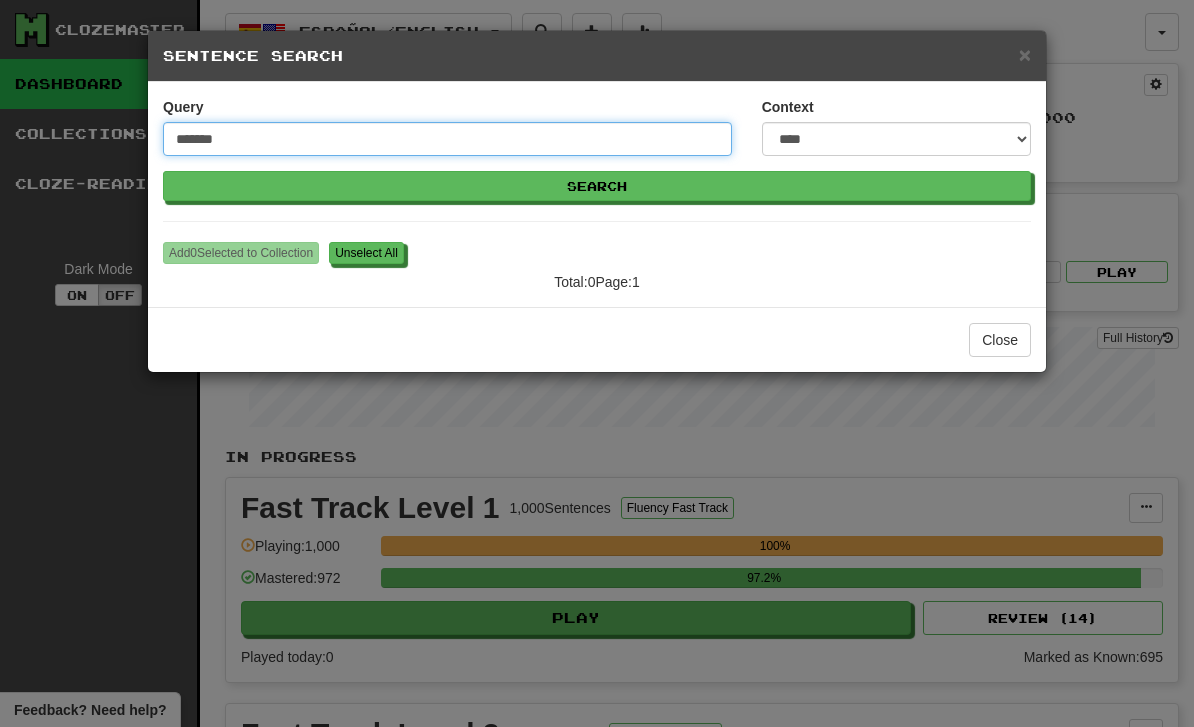 type on "*******" 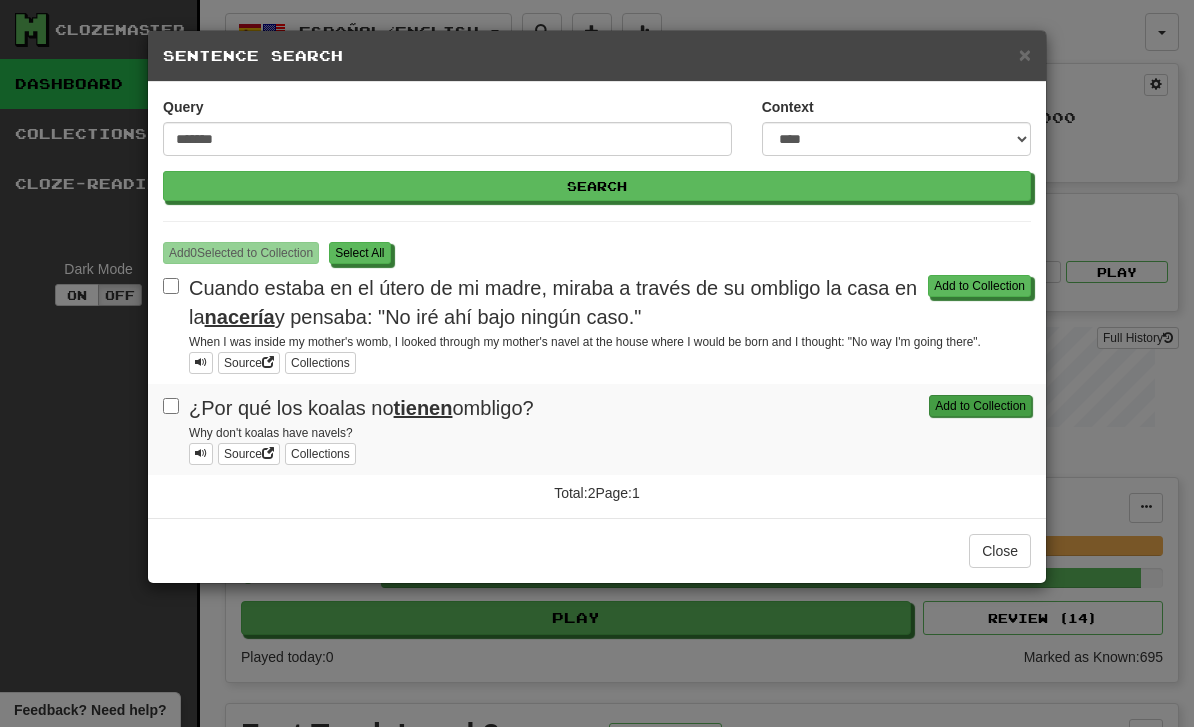 click on "Add to Collection" at bounding box center [980, 406] 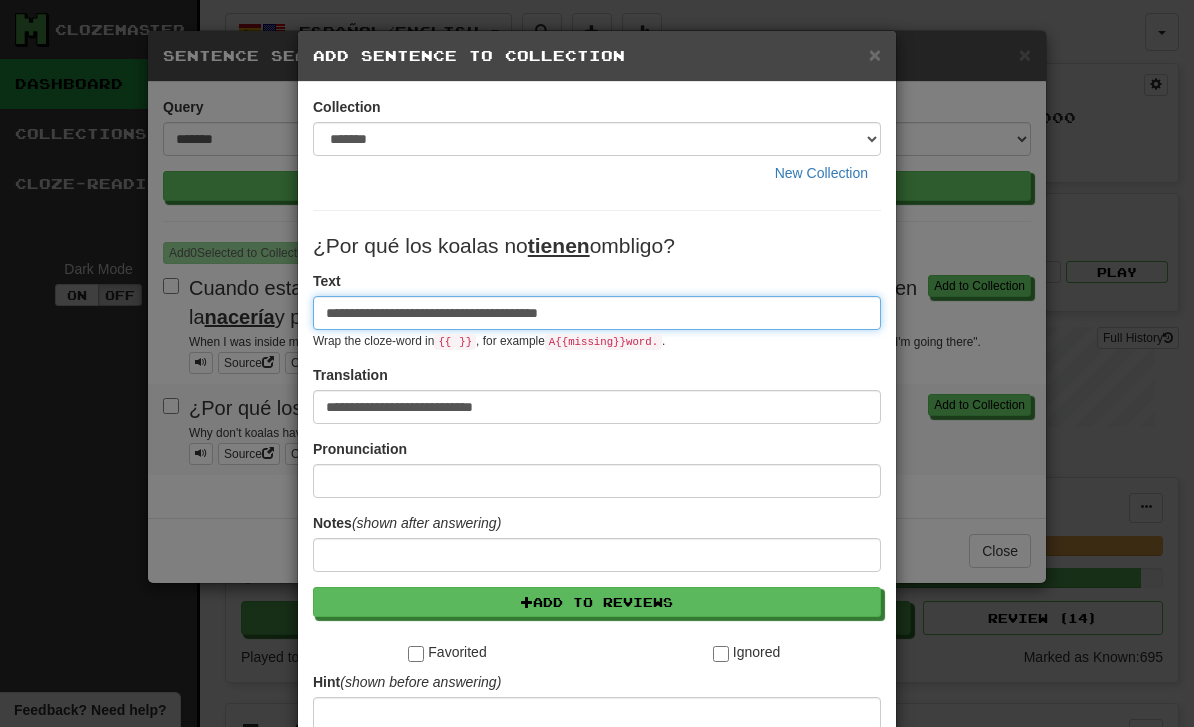 click on "**********" at bounding box center [597, 313] 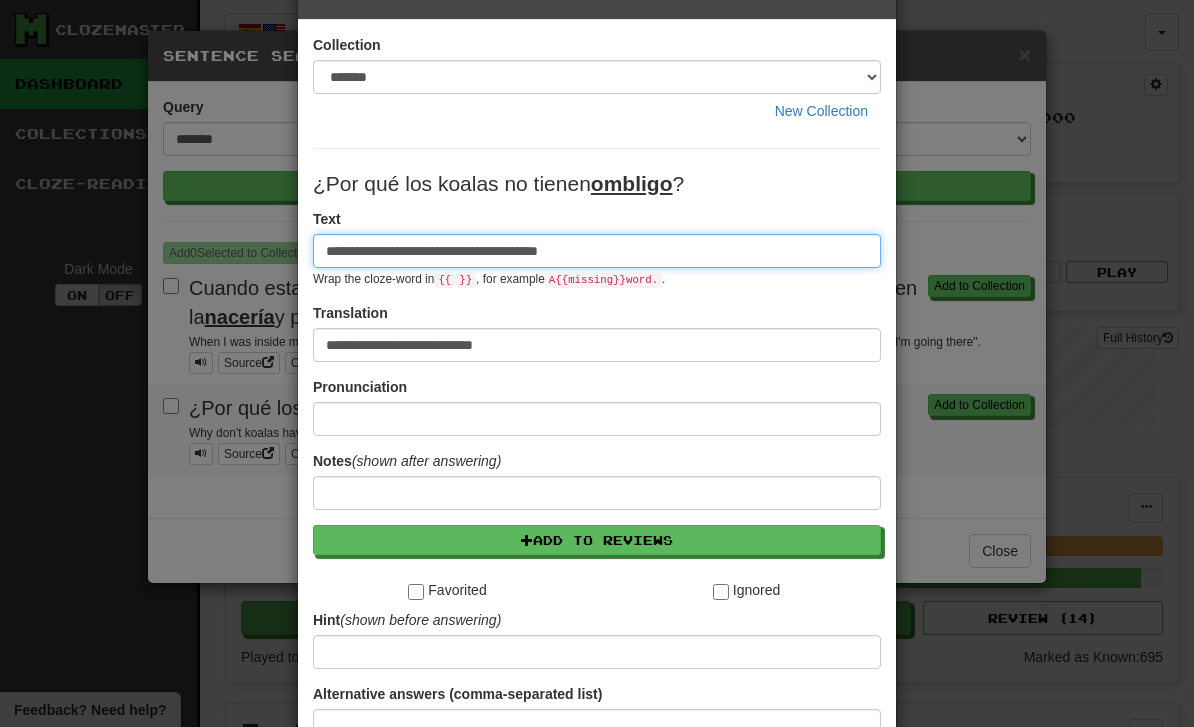 scroll, scrollTop: 162, scrollLeft: 0, axis: vertical 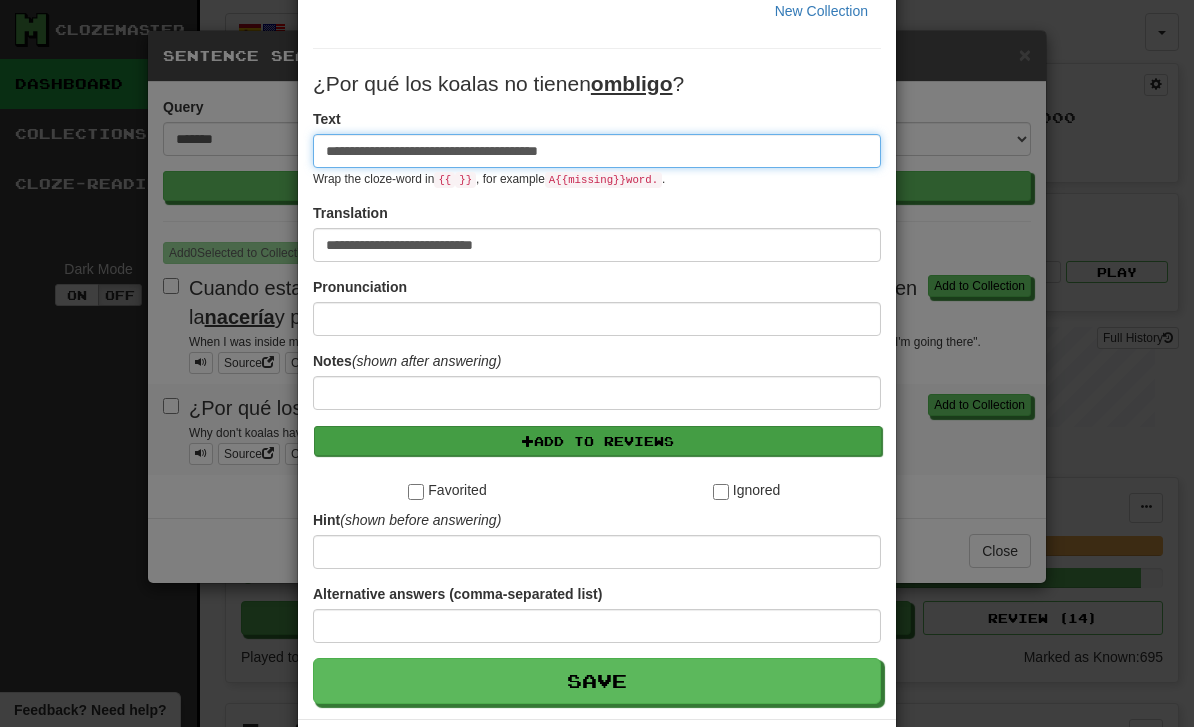 type on "**********" 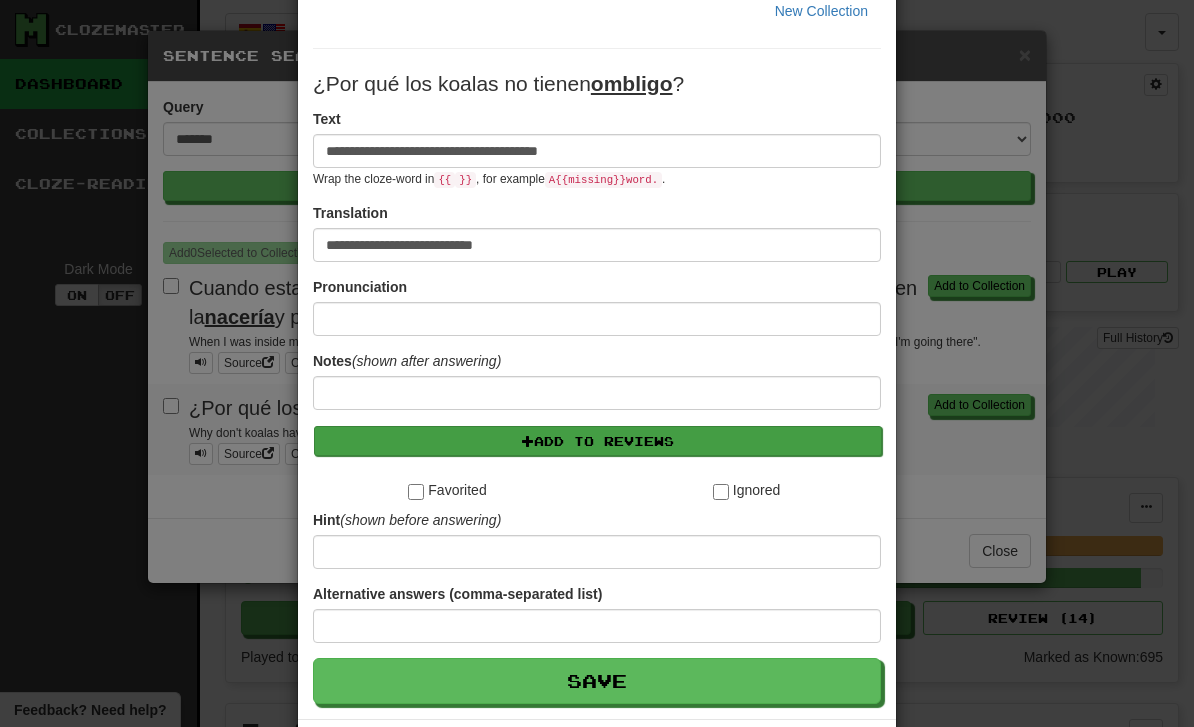 click on "Add to Reviews" at bounding box center [598, 441] 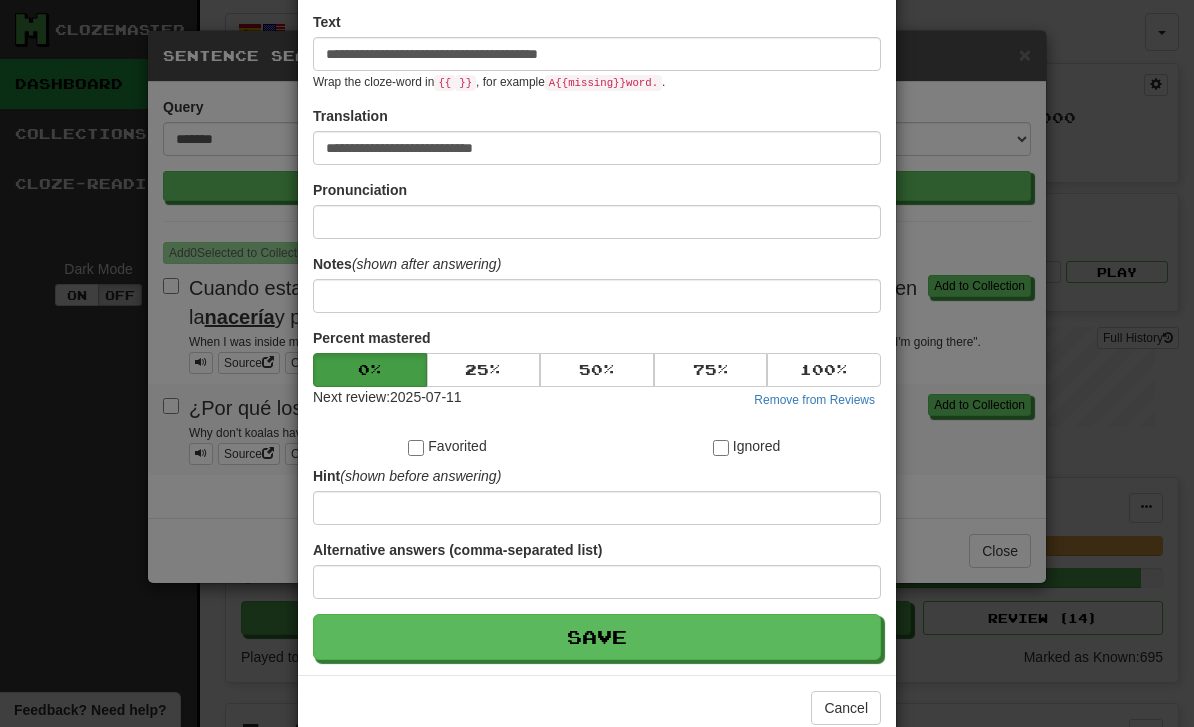 scroll, scrollTop: 245, scrollLeft: 0, axis: vertical 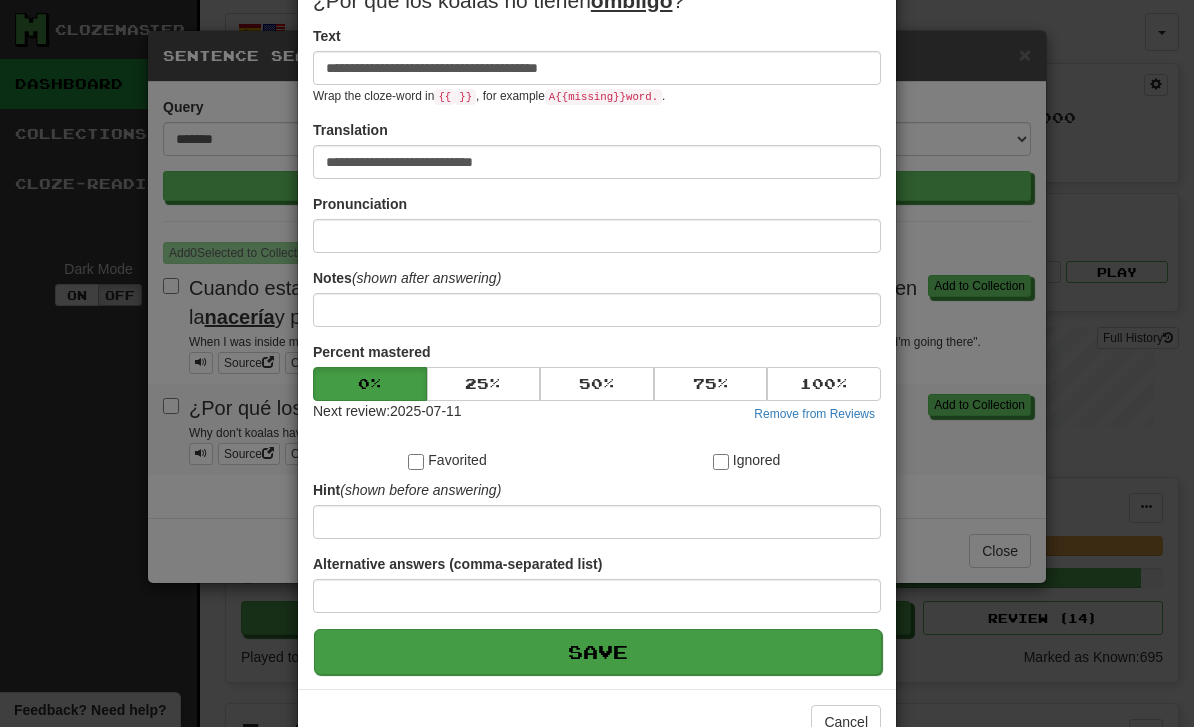 click on "Save" at bounding box center [598, 652] 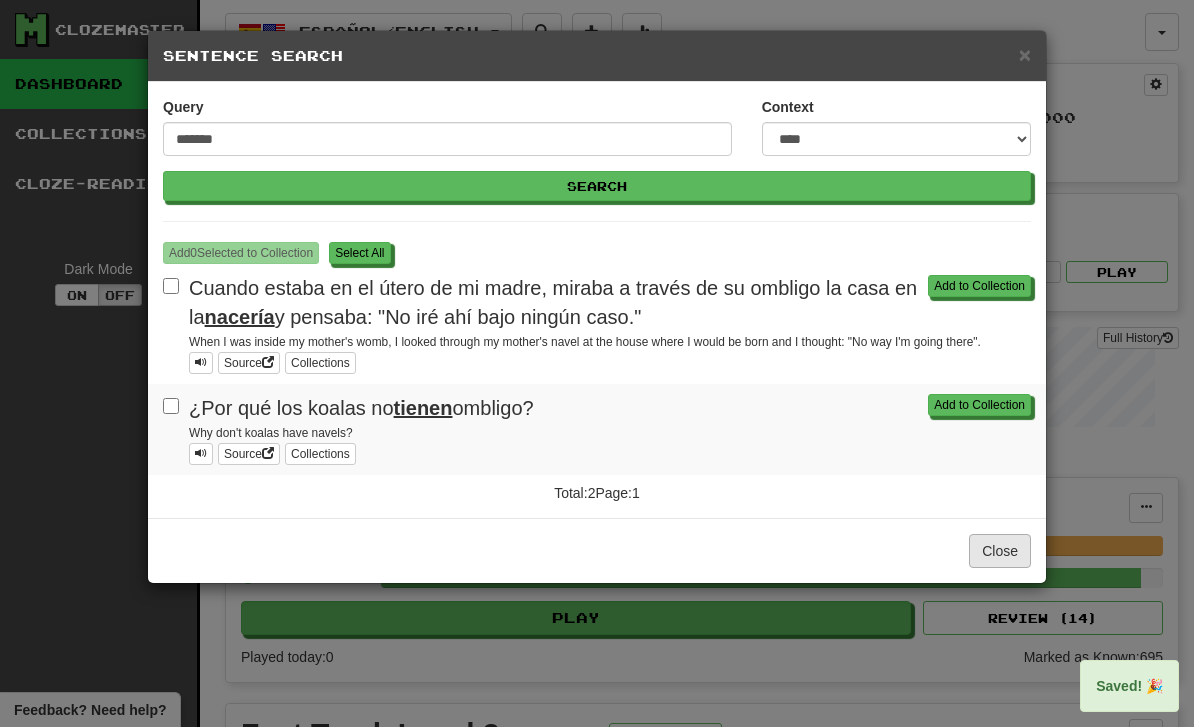 click on "Close" at bounding box center (1000, 551) 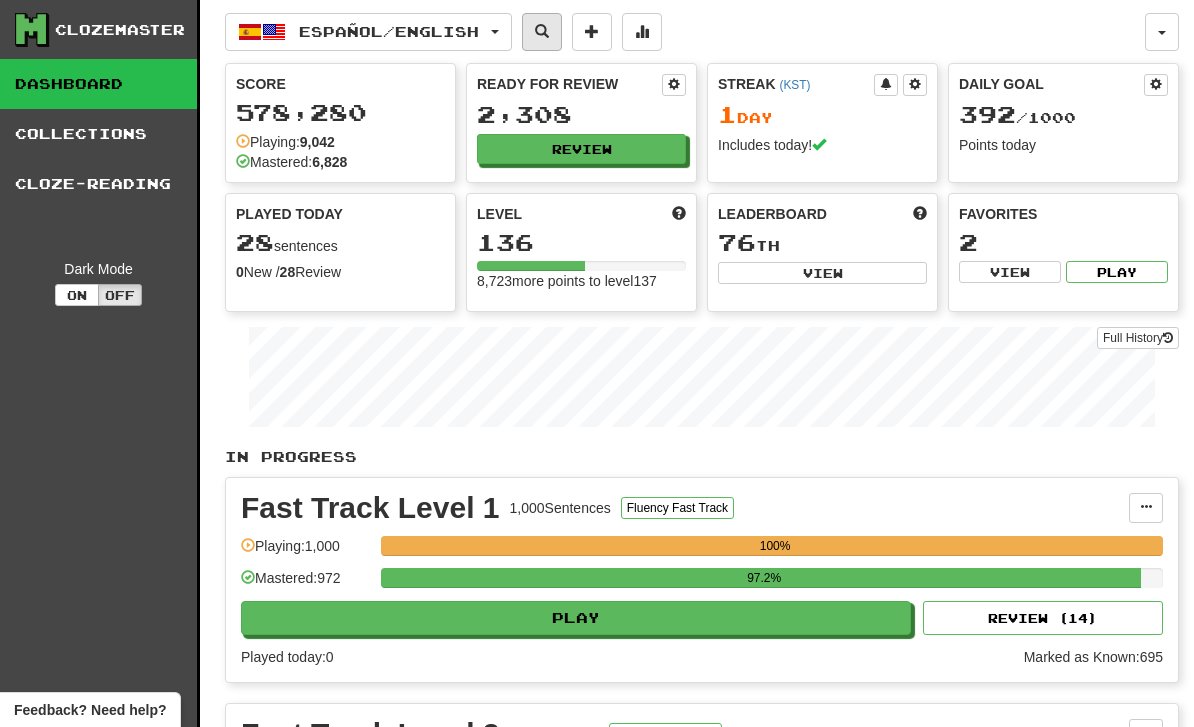 click at bounding box center (542, 31) 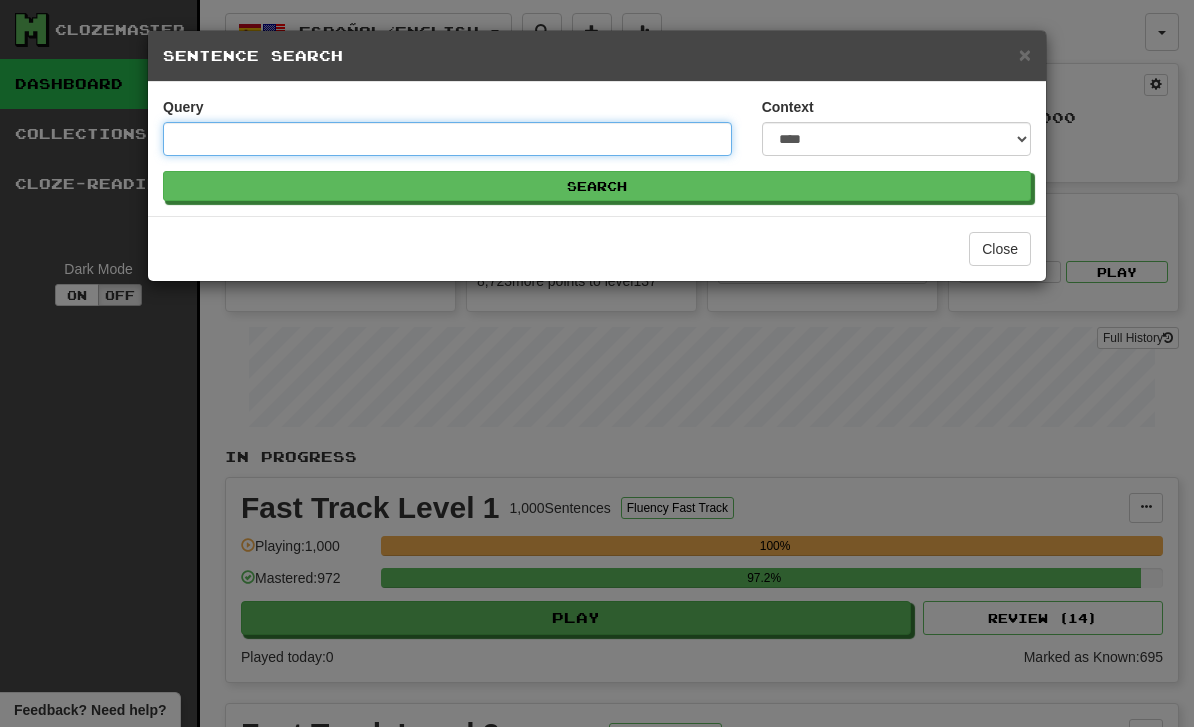 click on "Query" at bounding box center (447, 139) 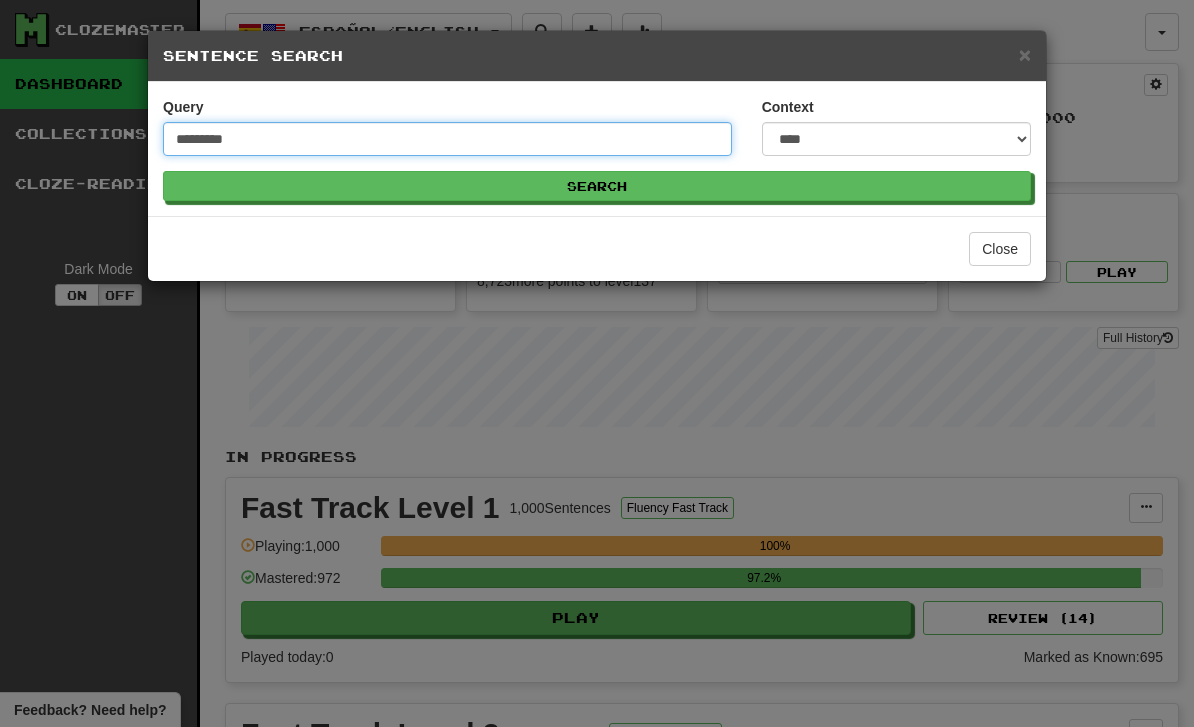 click on "Search" at bounding box center (597, 186) 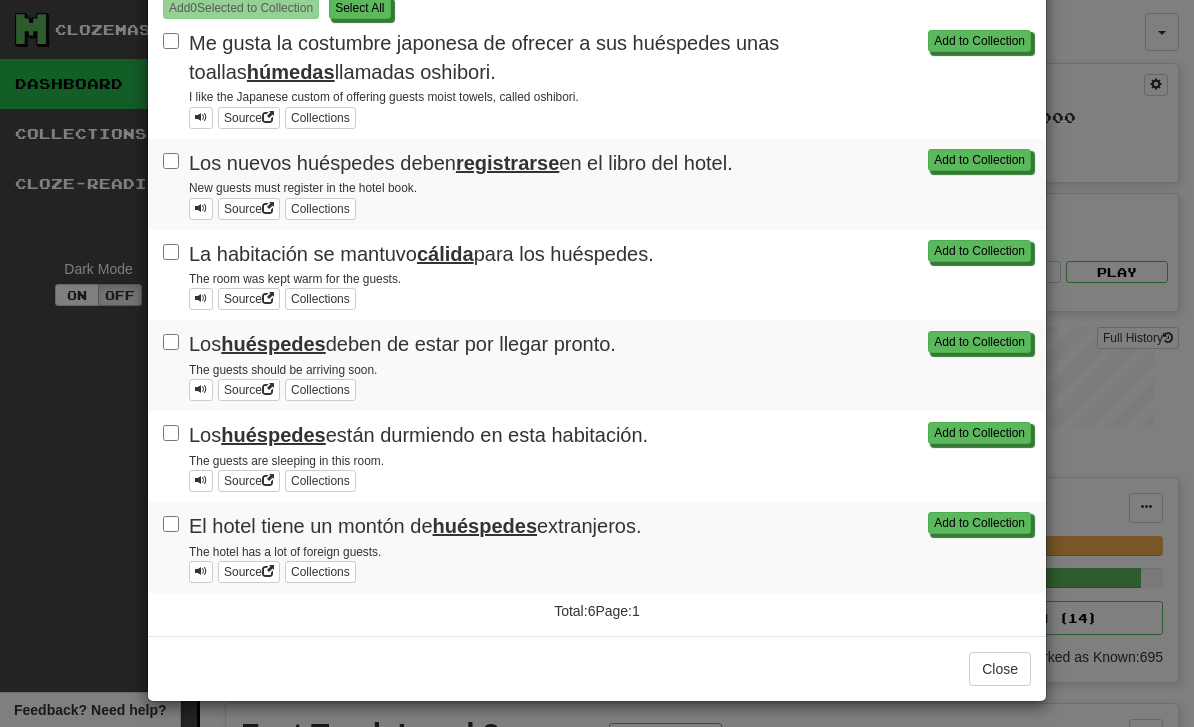 scroll, scrollTop: 244, scrollLeft: 0, axis: vertical 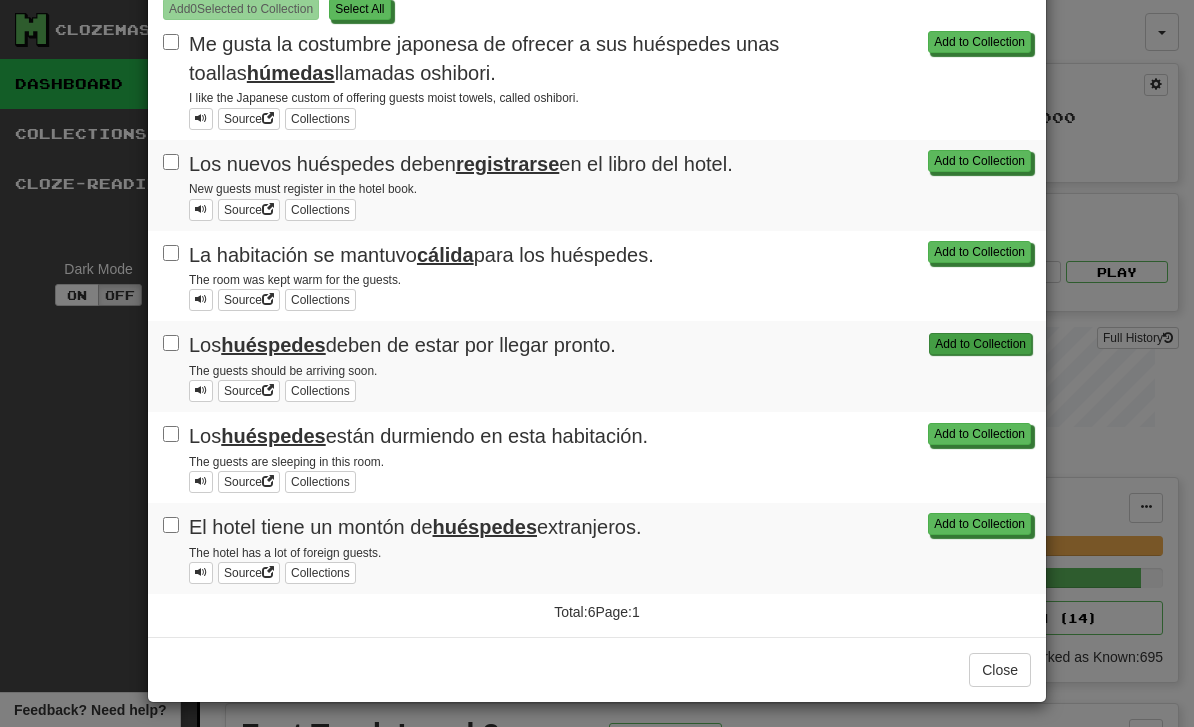 click on "Add to Collection" at bounding box center (980, 344) 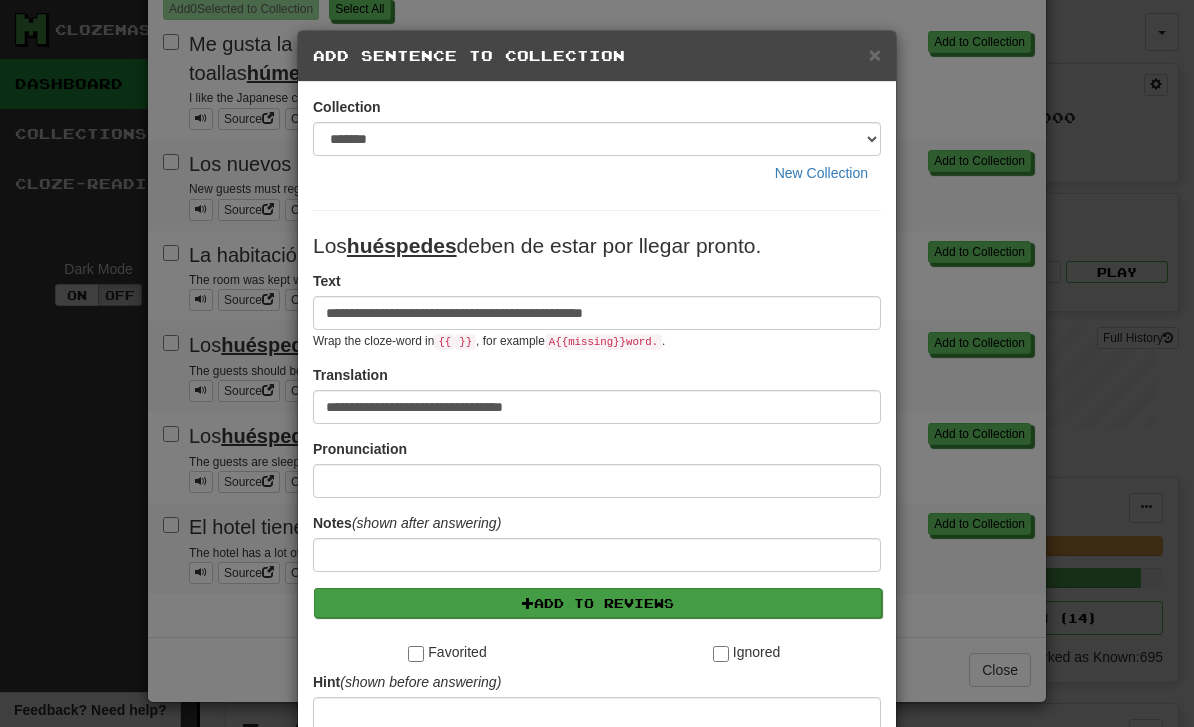 click on "Add to Reviews" at bounding box center [598, 603] 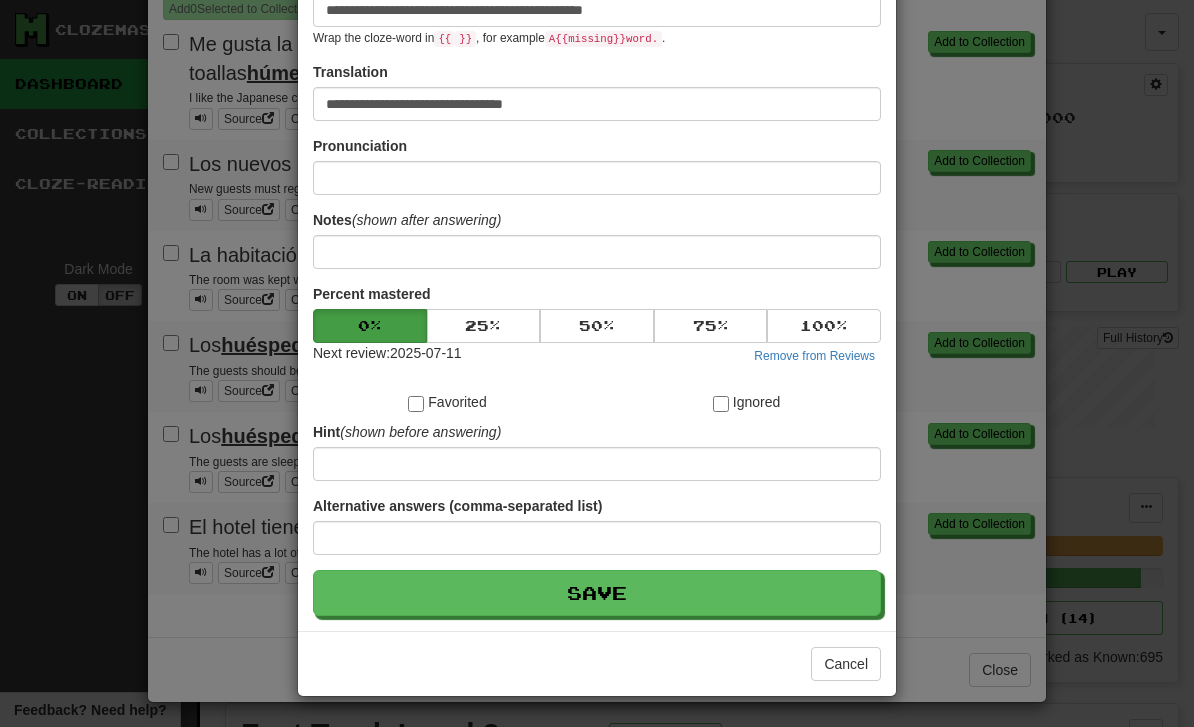 scroll, scrollTop: 304, scrollLeft: 0, axis: vertical 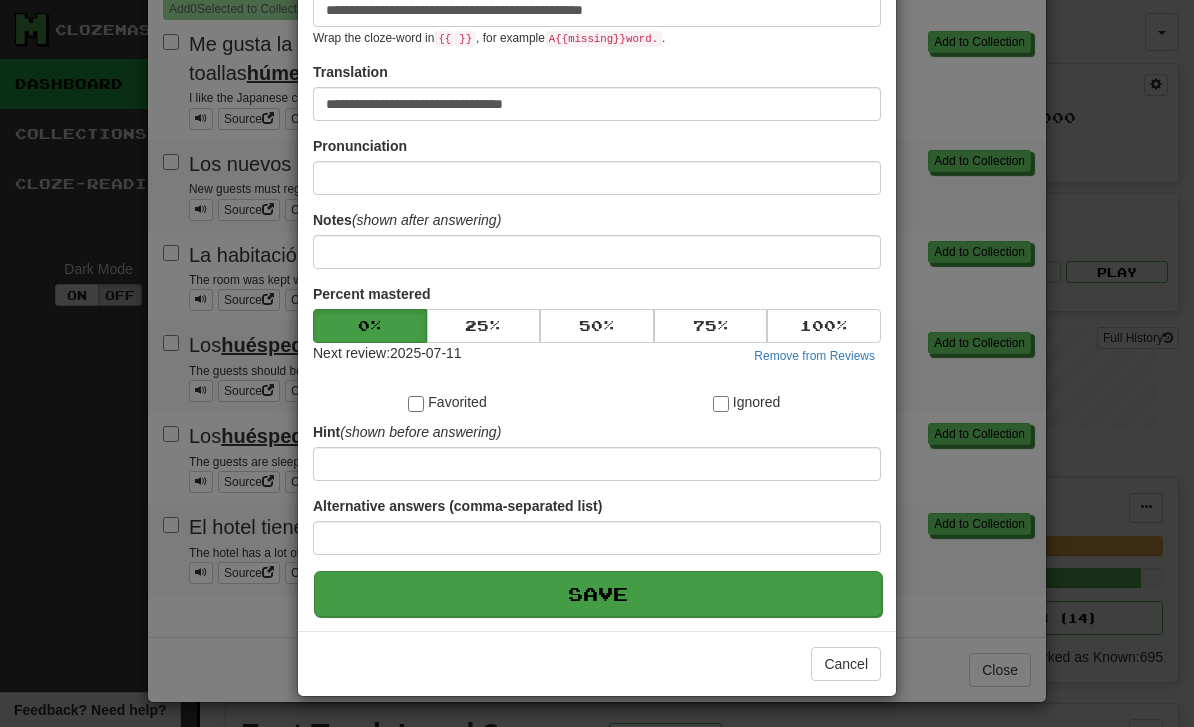 click on "Save" at bounding box center (598, 594) 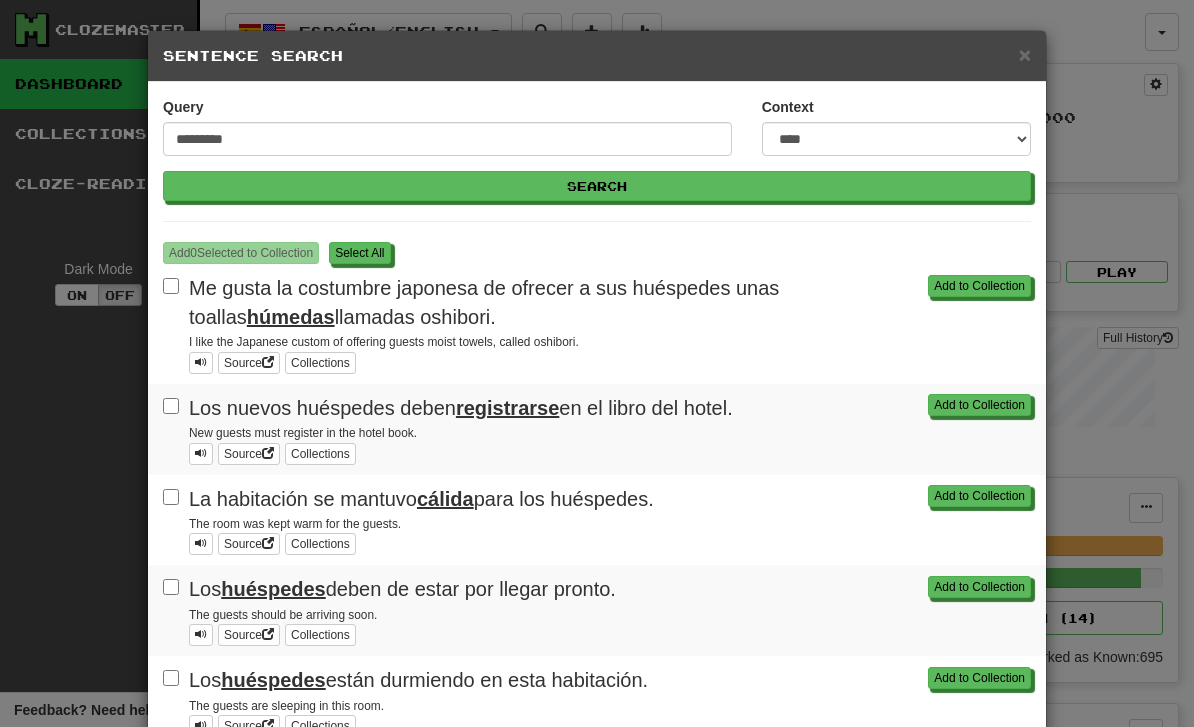 scroll, scrollTop: 0, scrollLeft: 0, axis: both 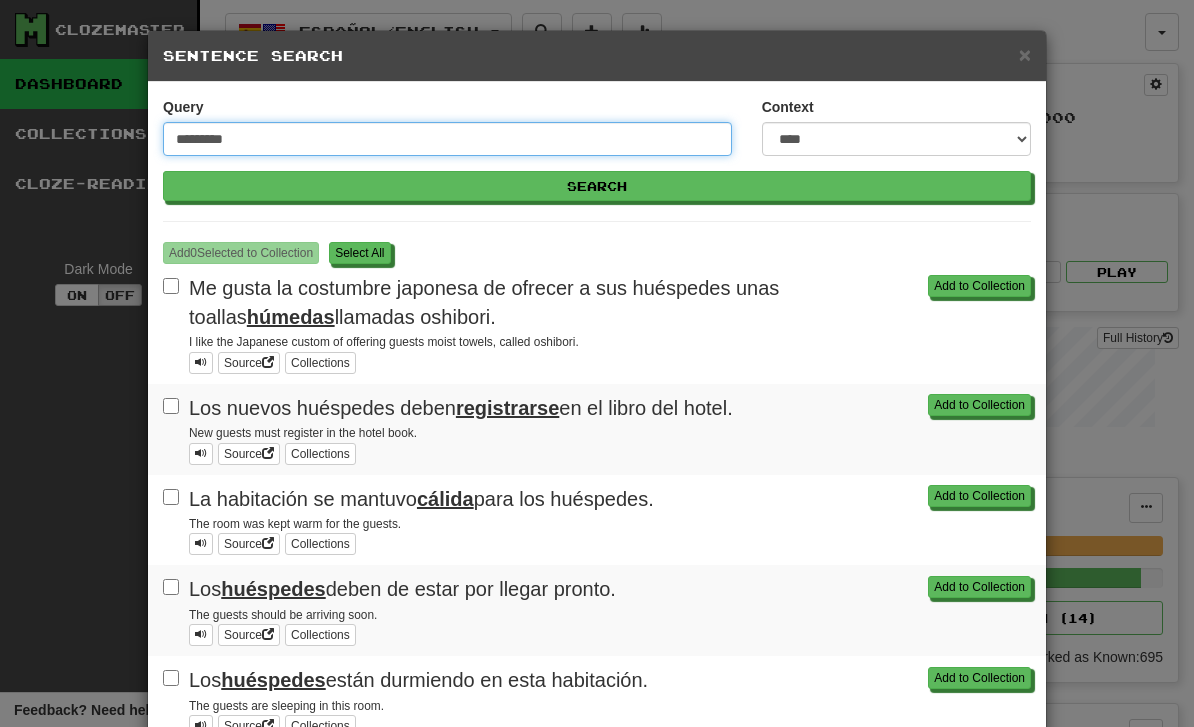 click on "*********" at bounding box center [447, 139] 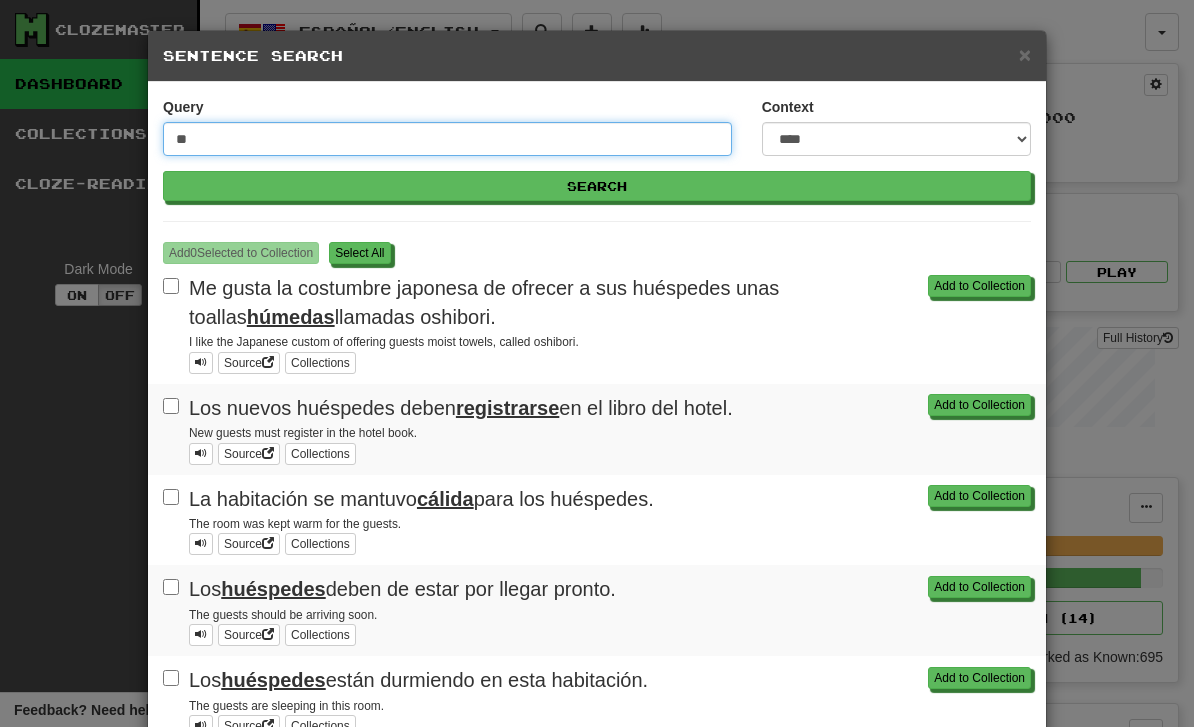 type on "*" 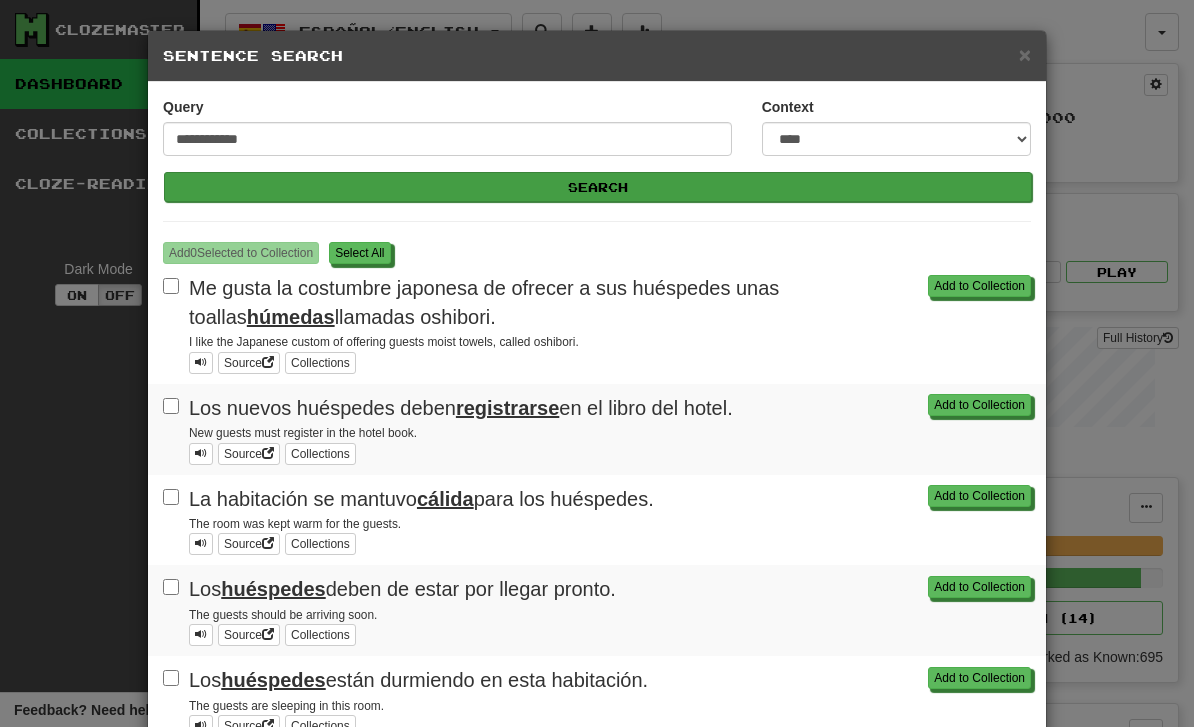 click on "Search" at bounding box center (598, 187) 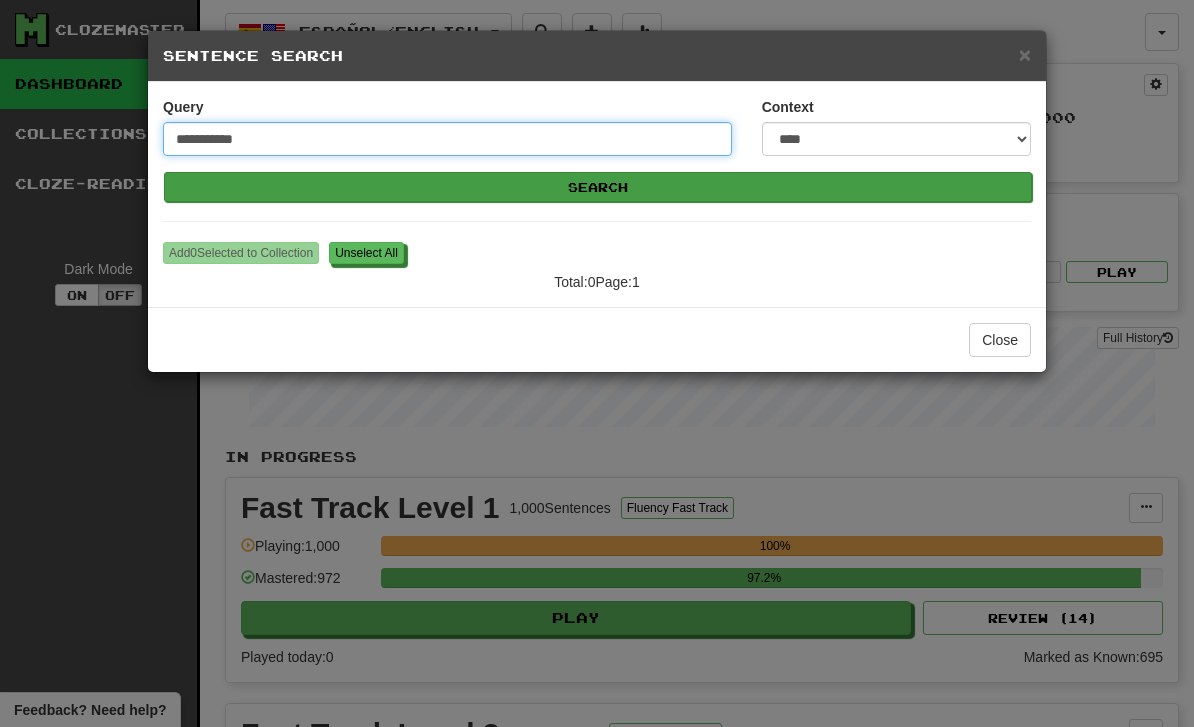click on "Search" at bounding box center (598, 187) 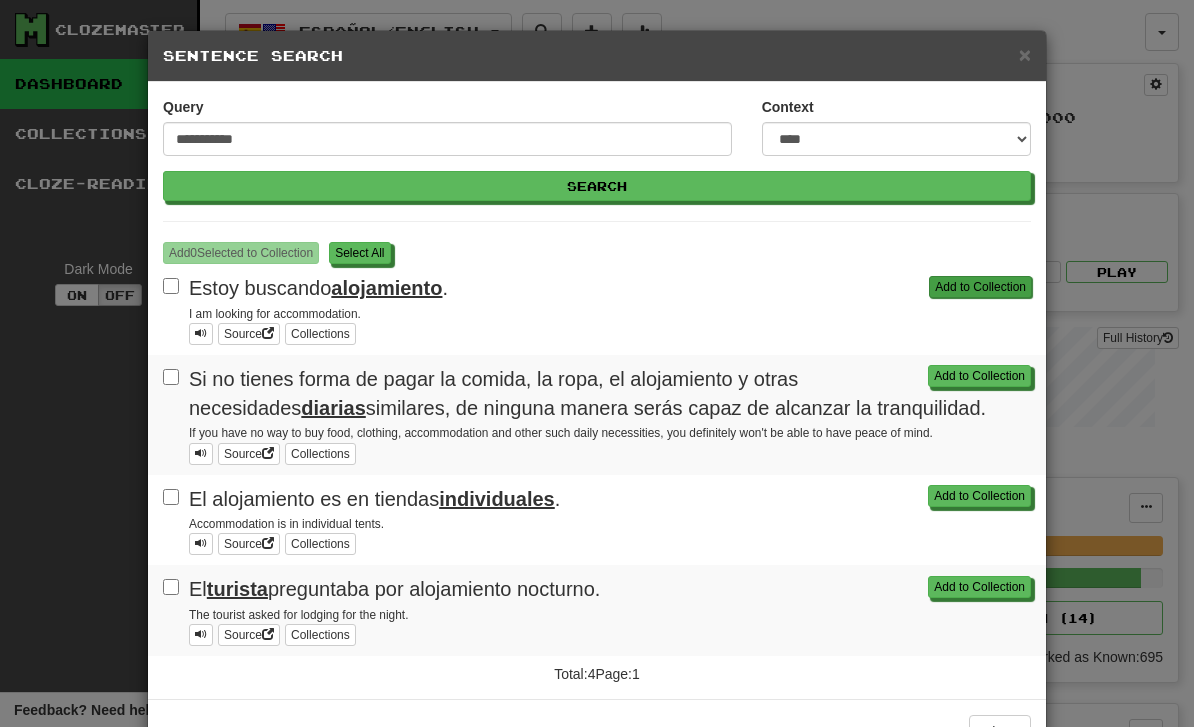 click on "Add to Collection" at bounding box center (980, 287) 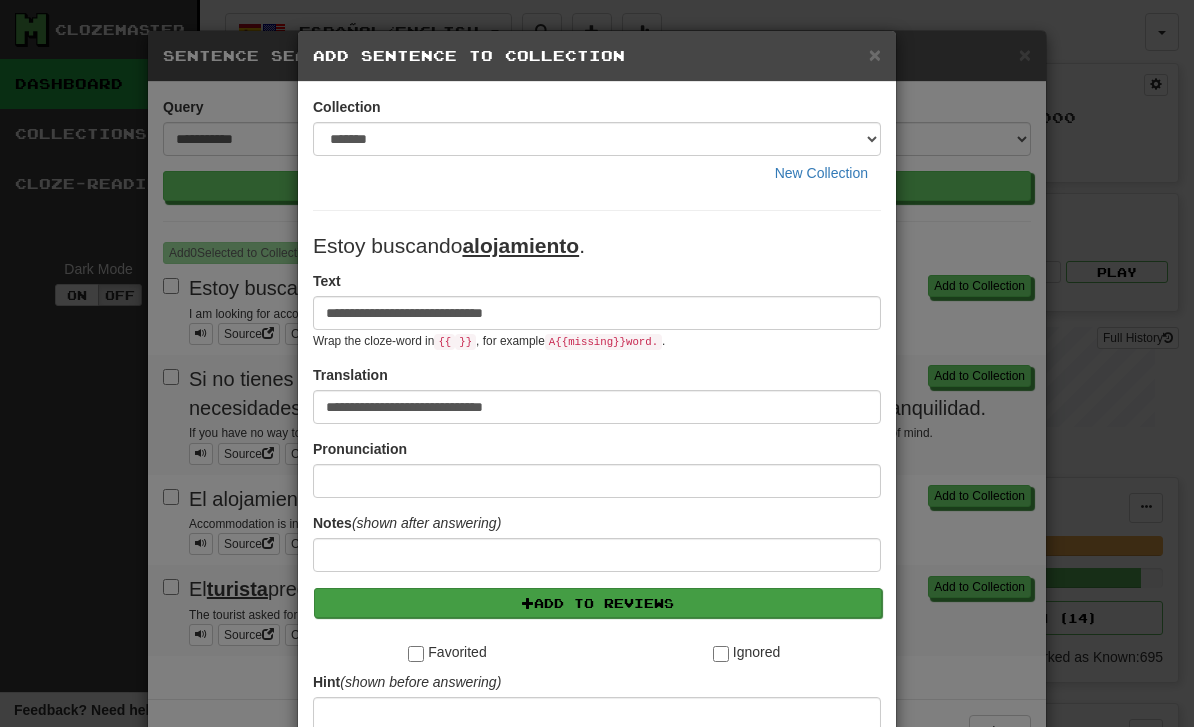click on "Add to Reviews" at bounding box center (598, 603) 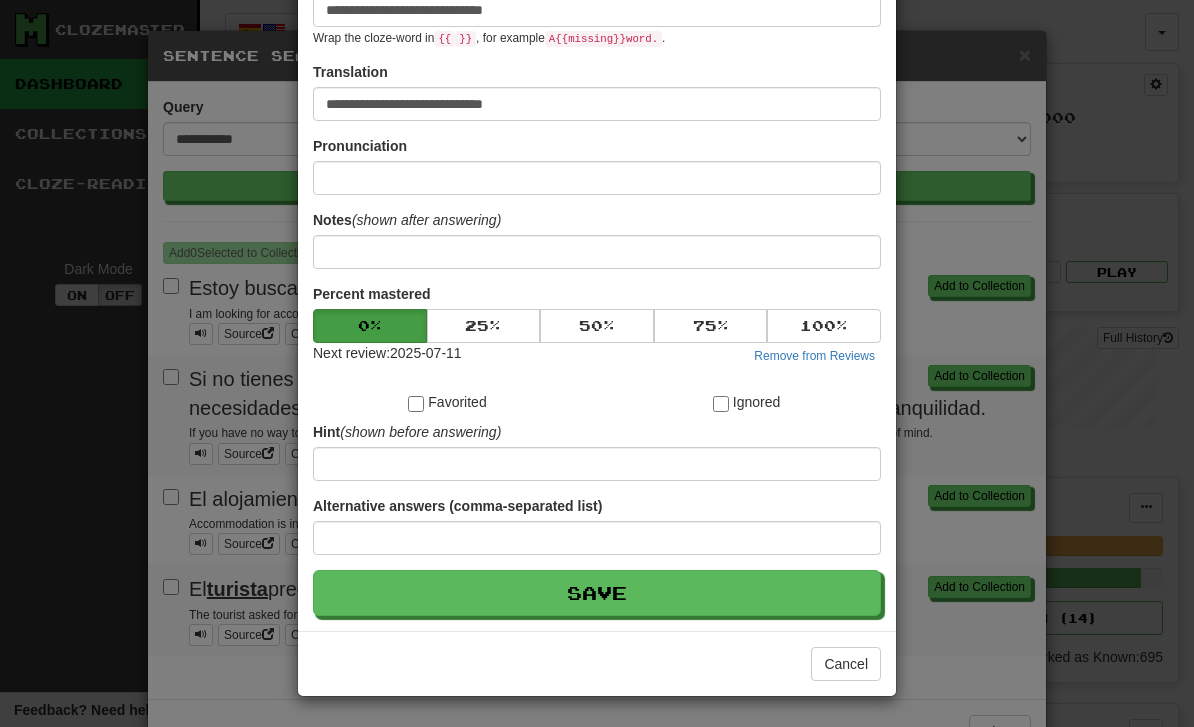 scroll, scrollTop: 304, scrollLeft: 0, axis: vertical 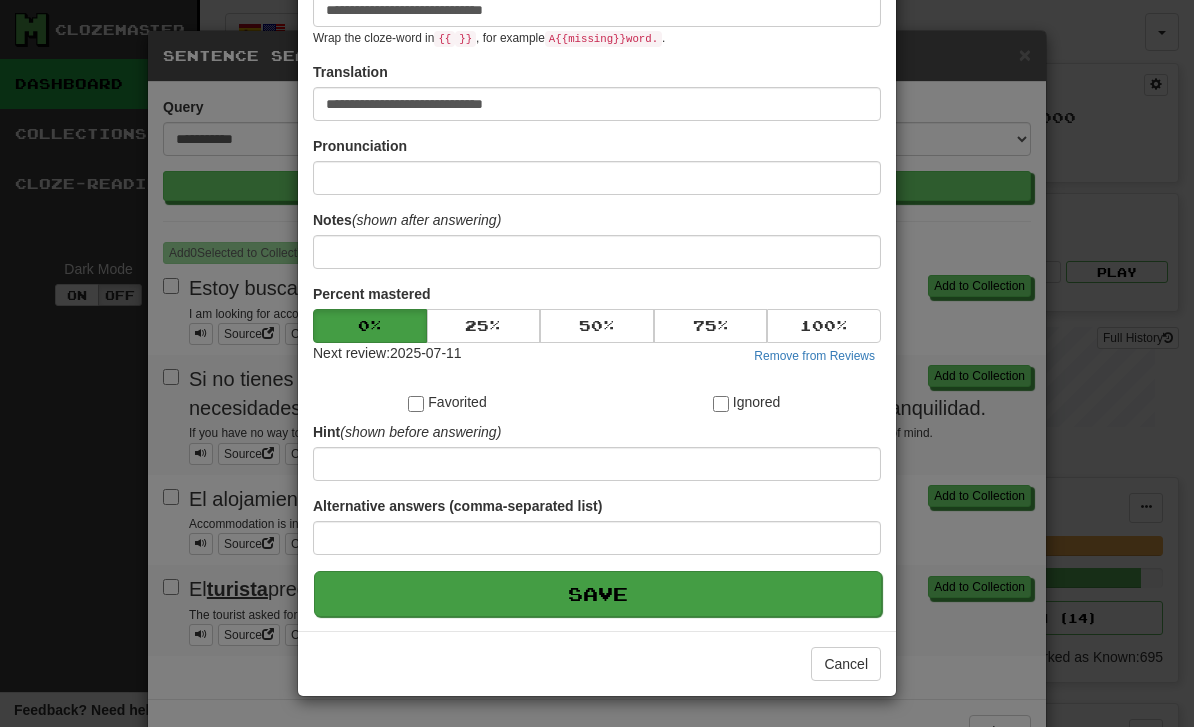 click on "Save" at bounding box center (598, 594) 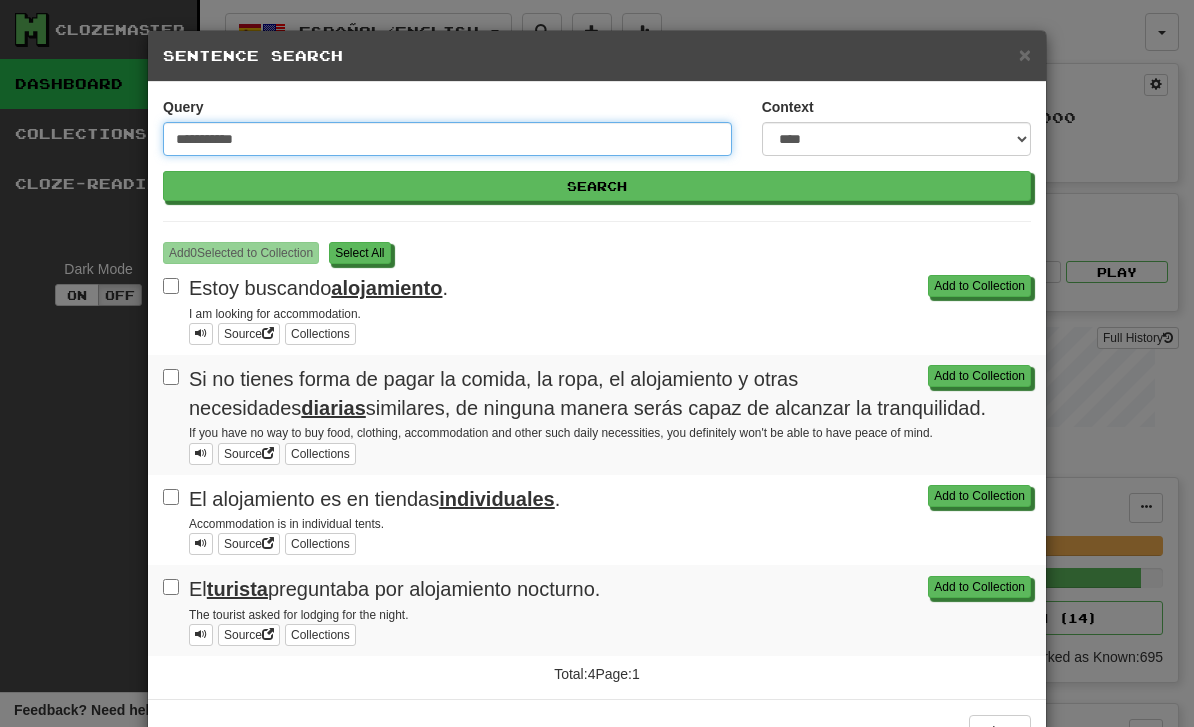 click on "**********" at bounding box center (447, 139) 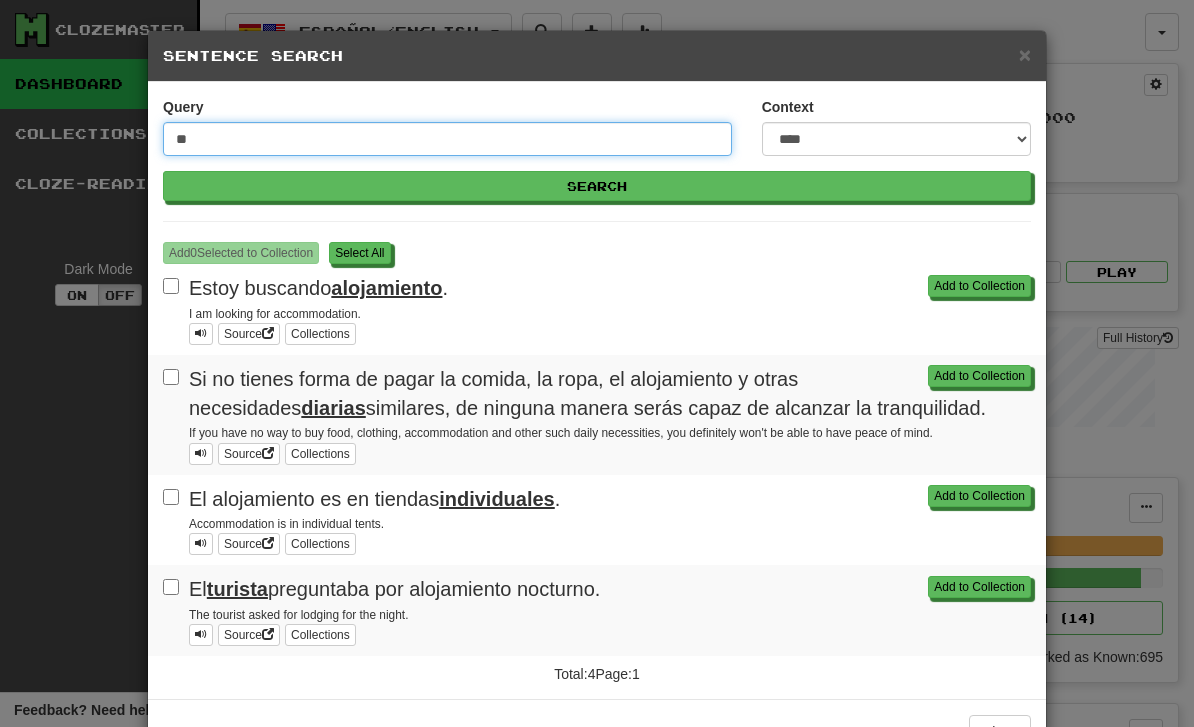 type on "*" 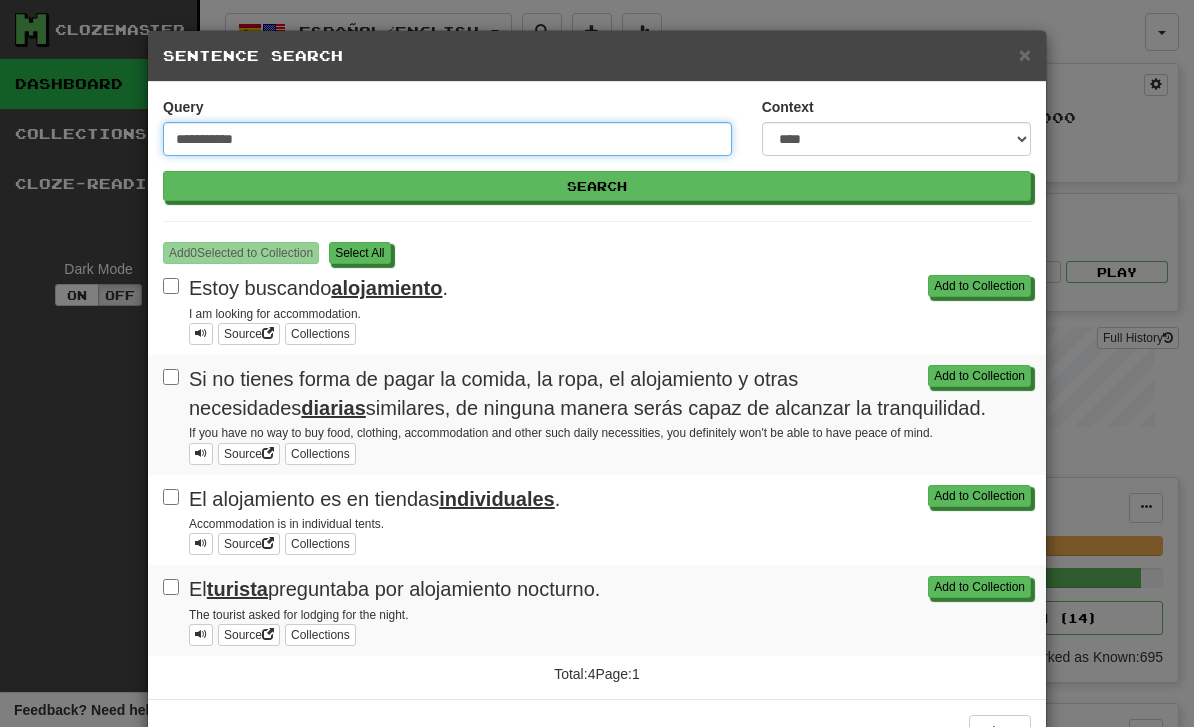 type on "**********" 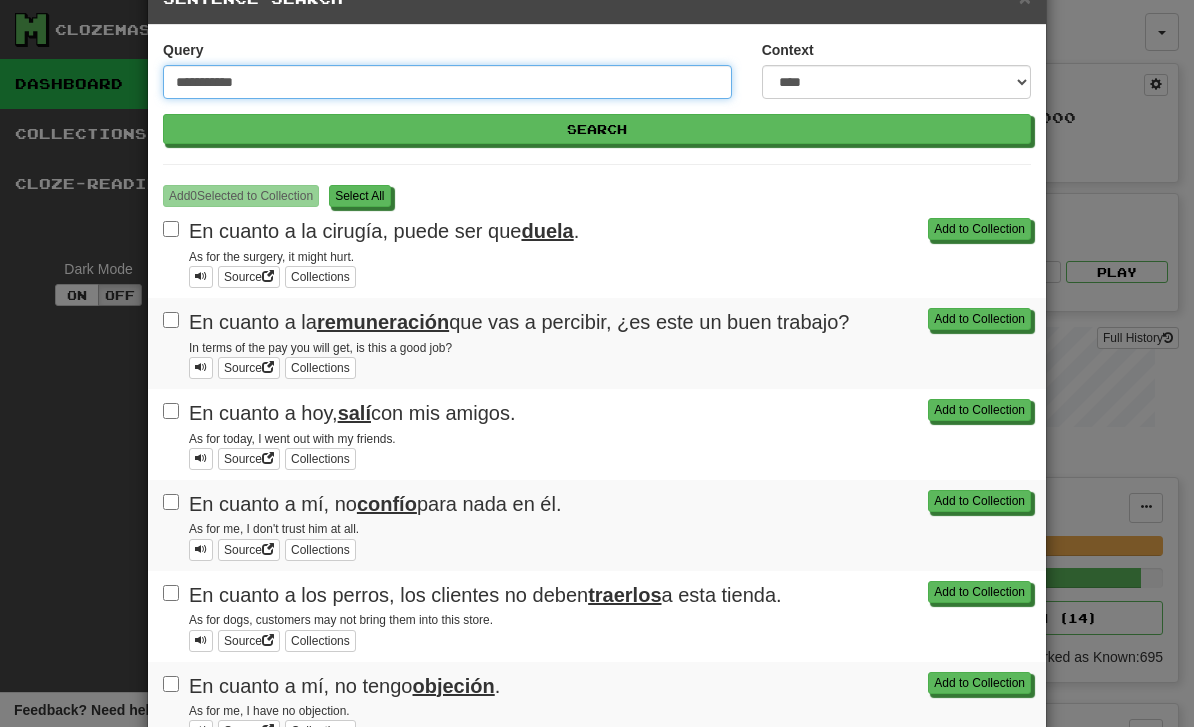 scroll, scrollTop: 56, scrollLeft: 0, axis: vertical 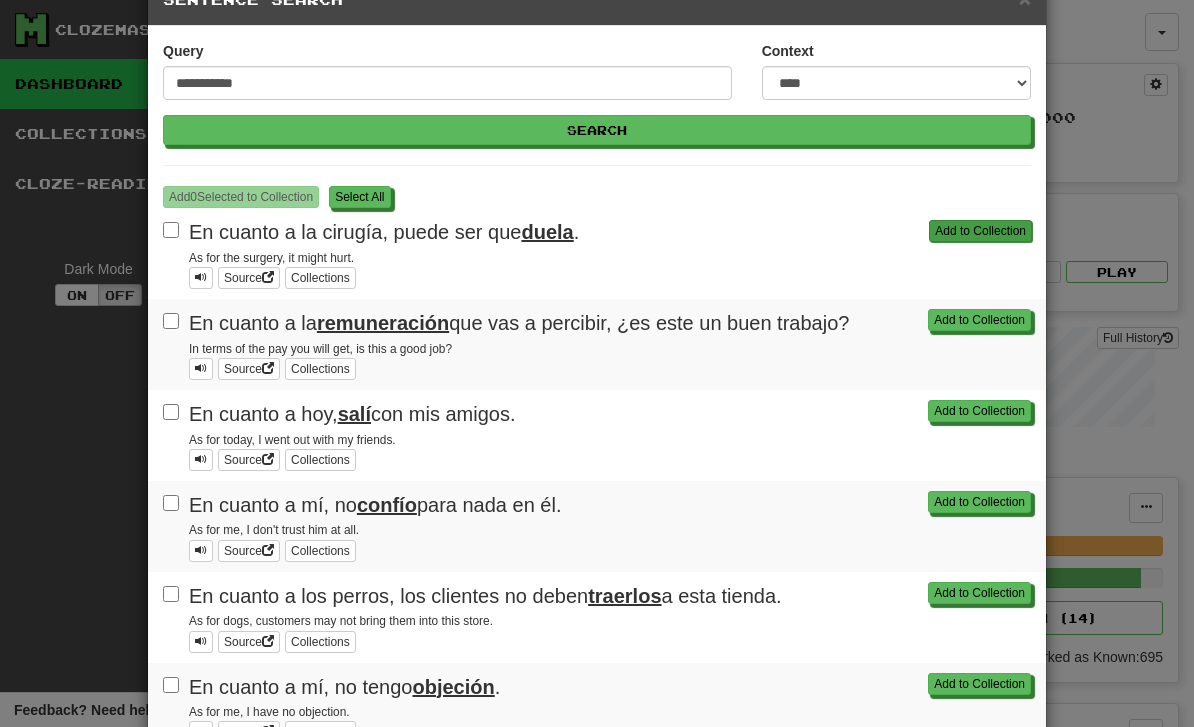 click on "Add to Collection" at bounding box center (980, 231) 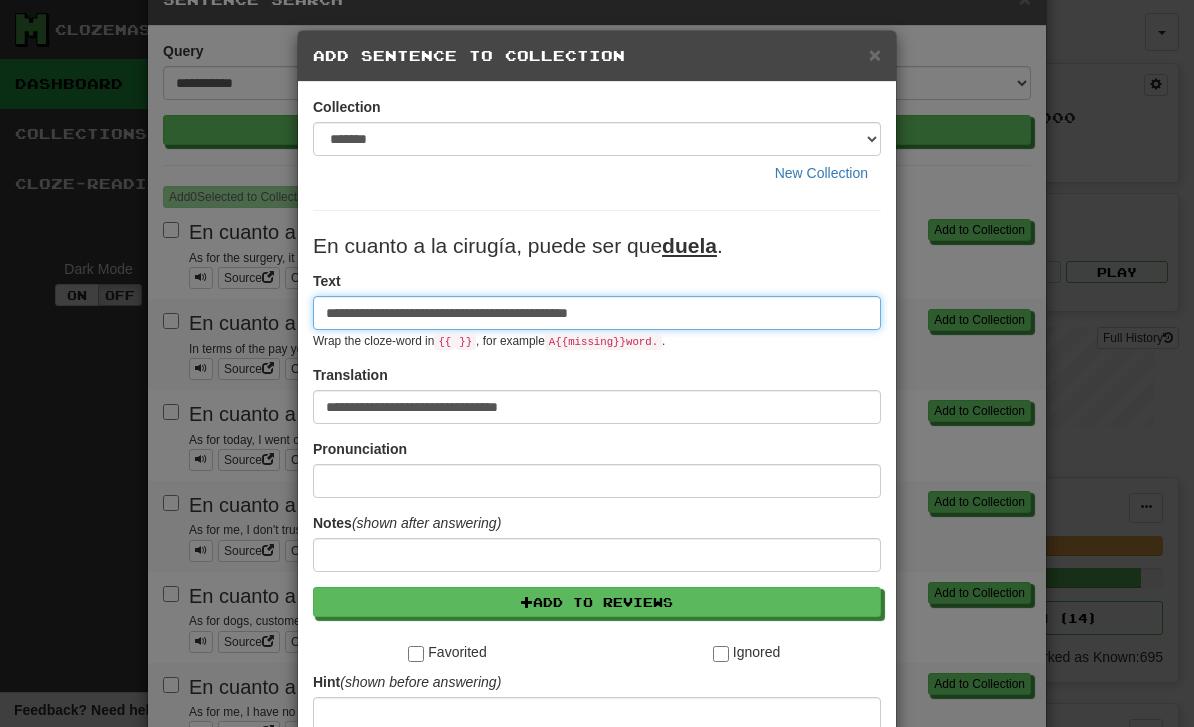 click on "**********" at bounding box center (597, 313) 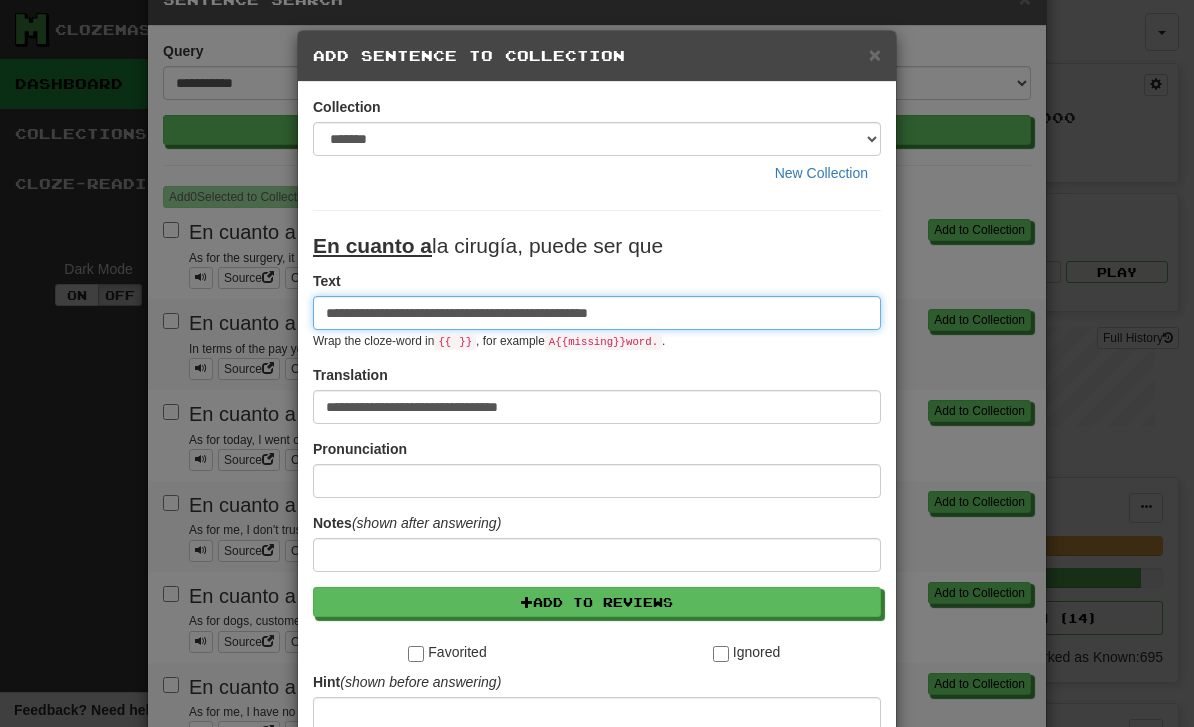 click on "**********" at bounding box center [597, 313] 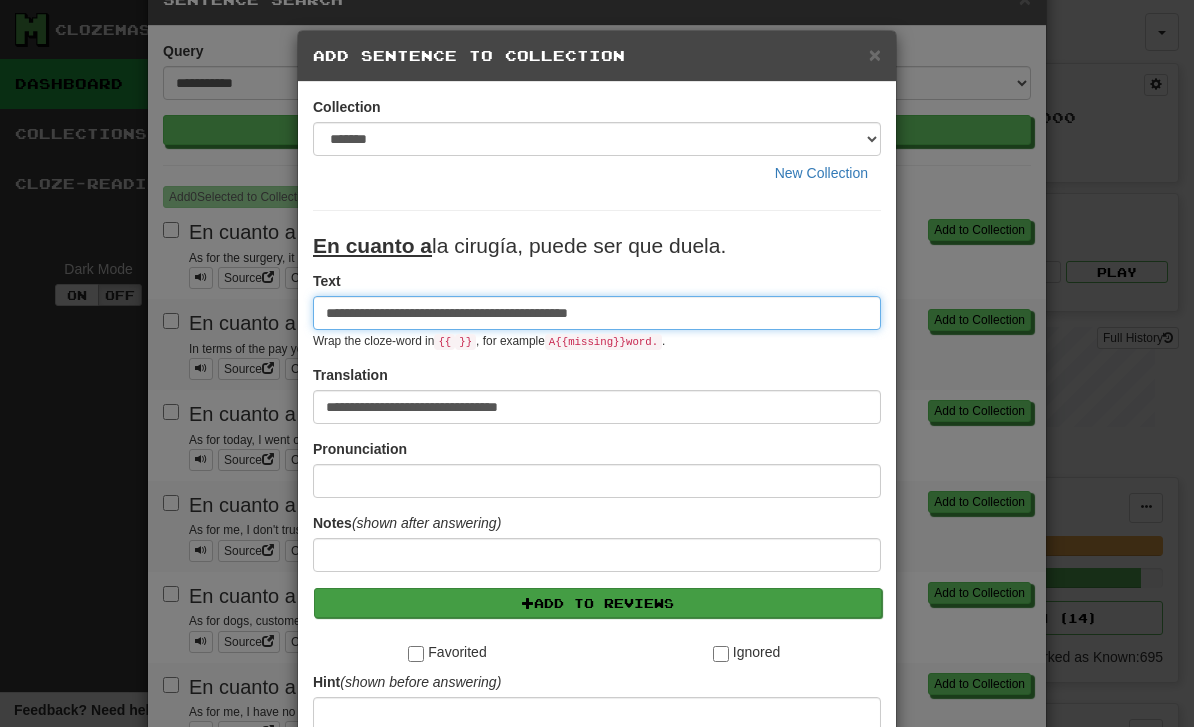 type on "**********" 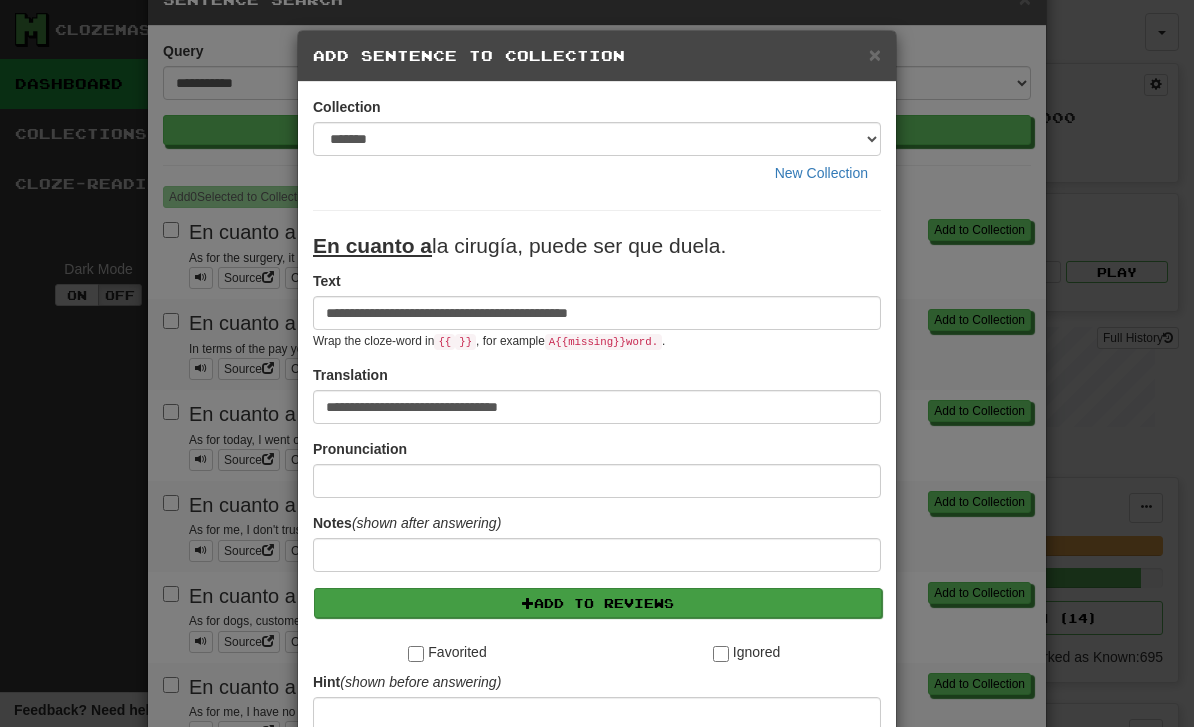 click on "Add to Reviews" at bounding box center [598, 603] 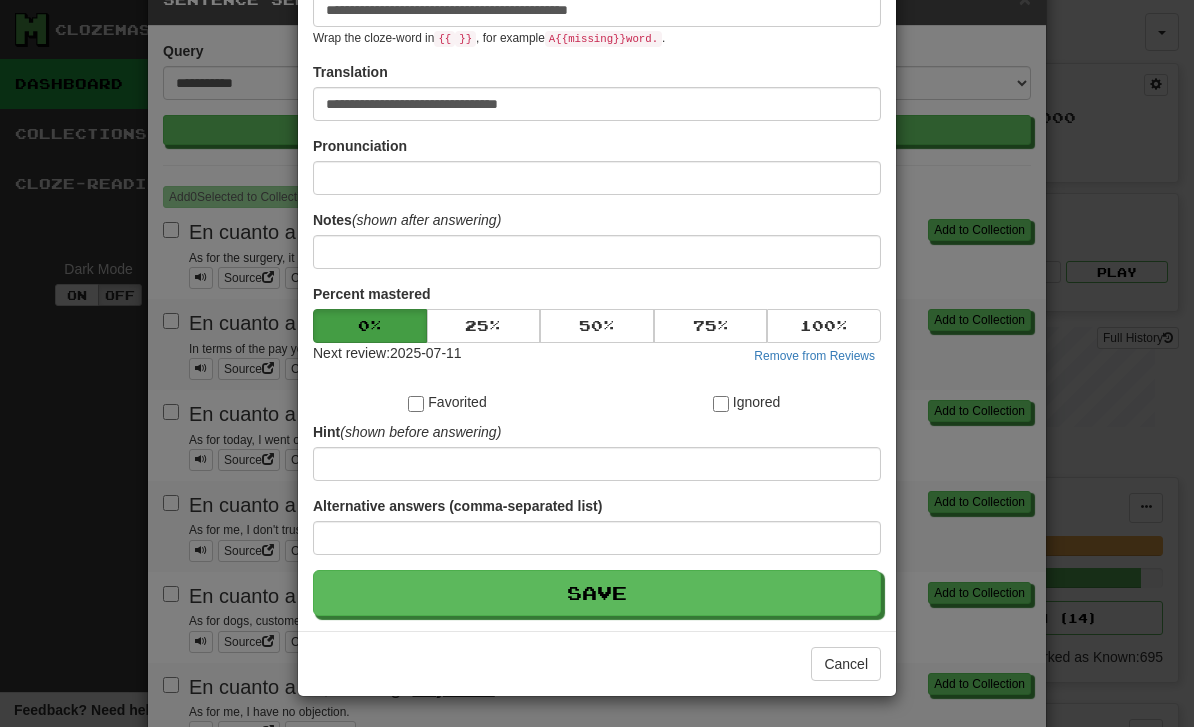 scroll, scrollTop: 304, scrollLeft: 0, axis: vertical 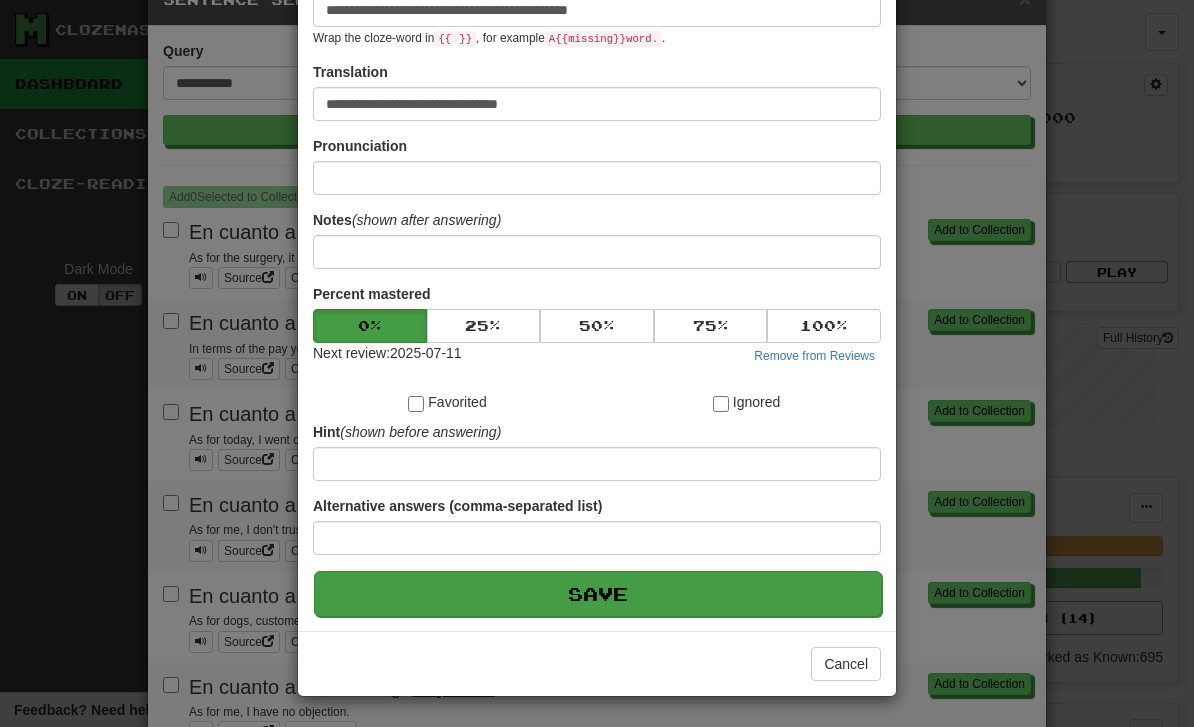 click on "Save" at bounding box center [598, 594] 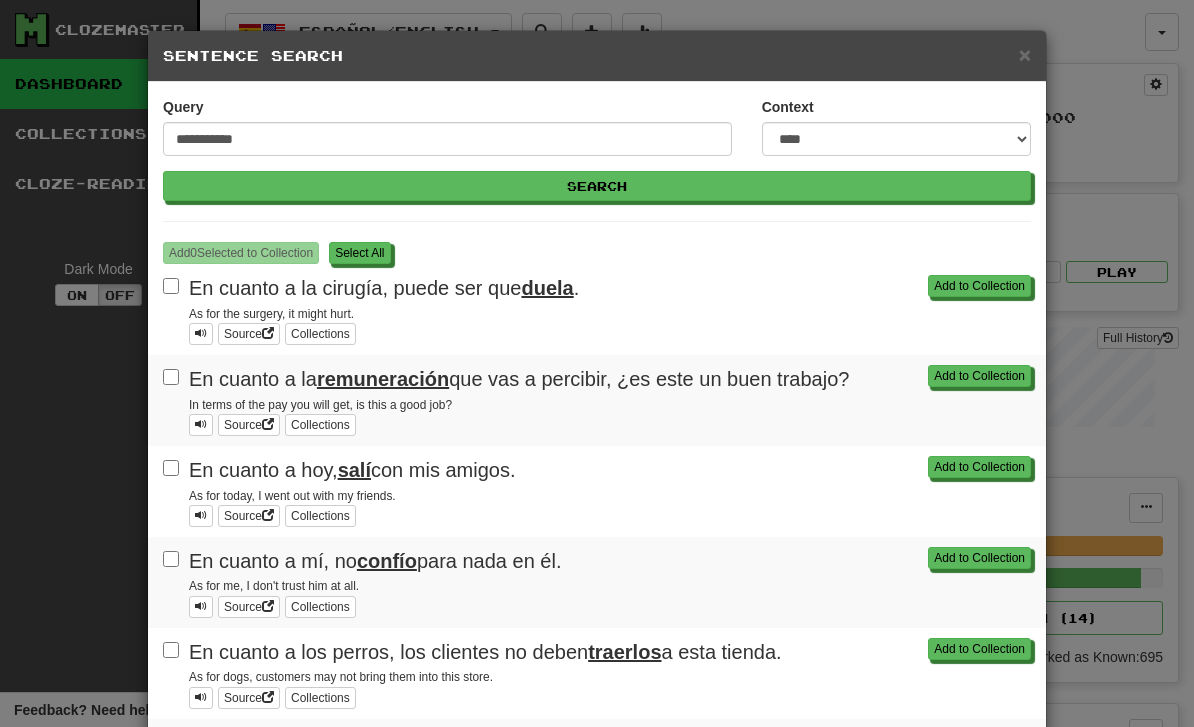 scroll, scrollTop: 0, scrollLeft: 0, axis: both 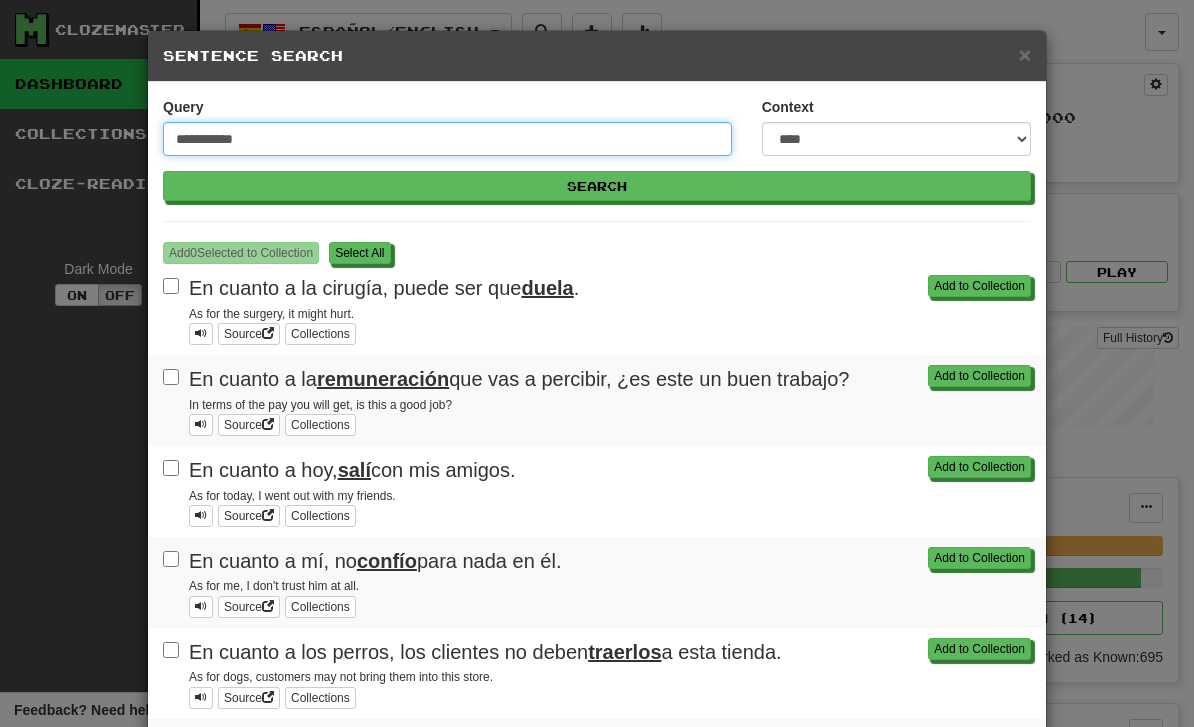 click on "**********" at bounding box center (447, 139) 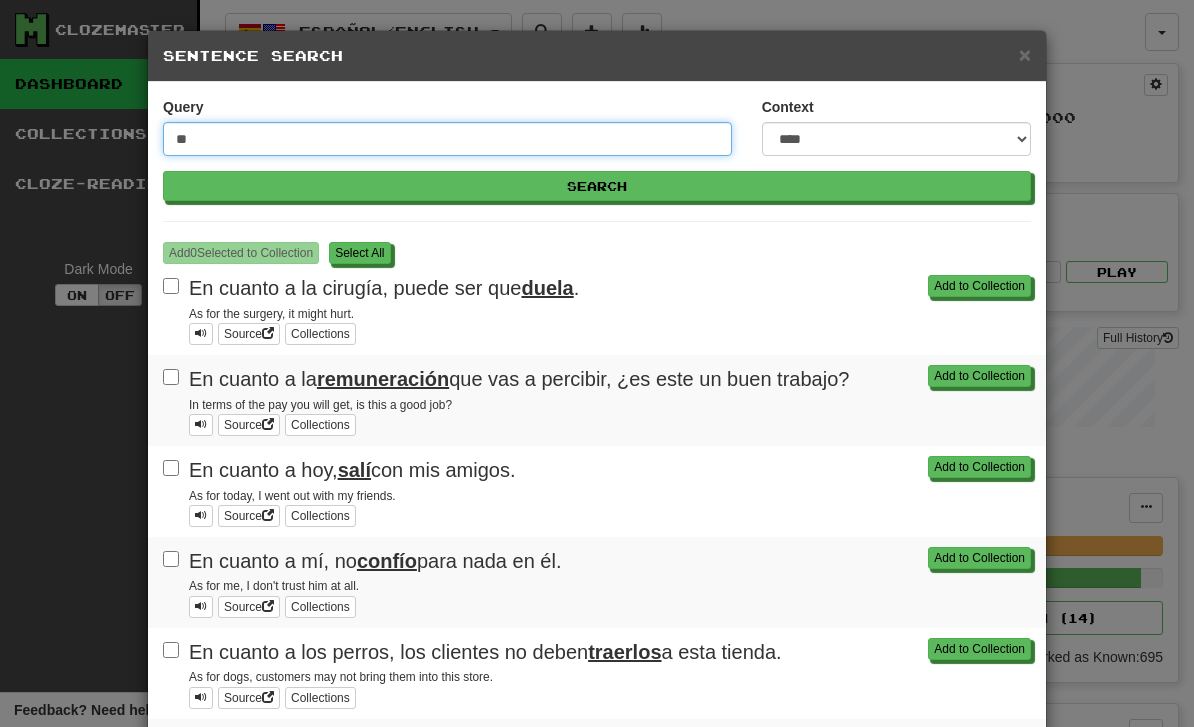 type on "*" 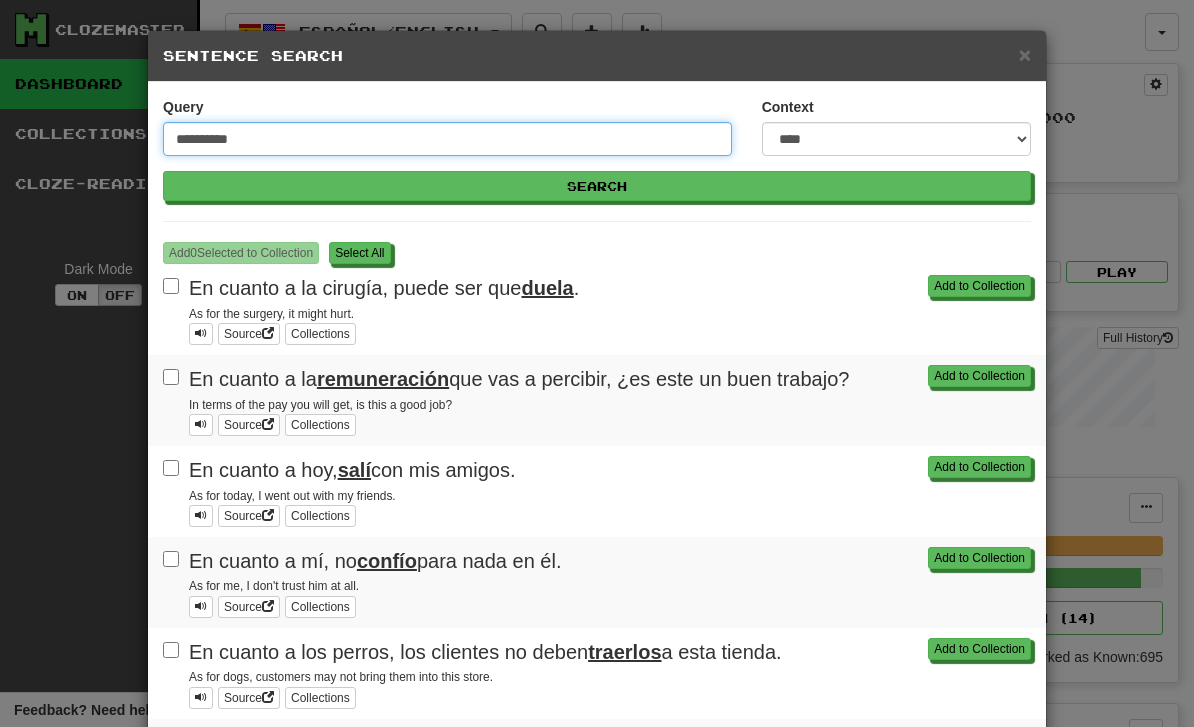 type on "**********" 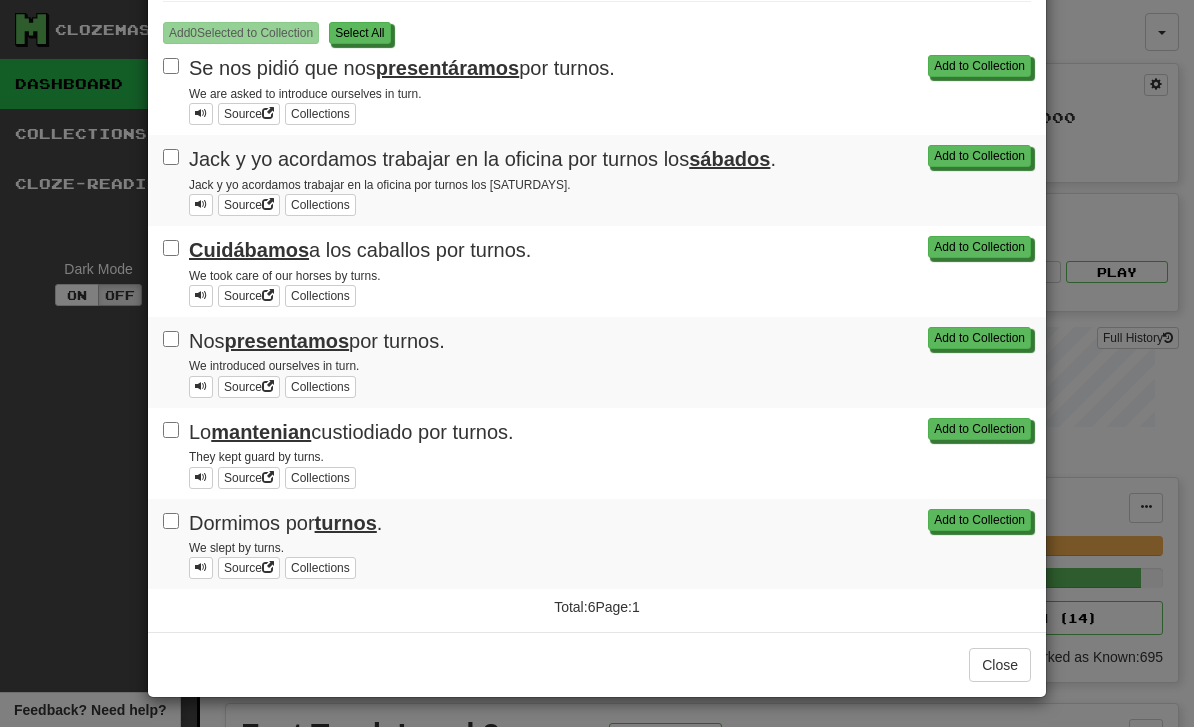 scroll, scrollTop: 219, scrollLeft: 0, axis: vertical 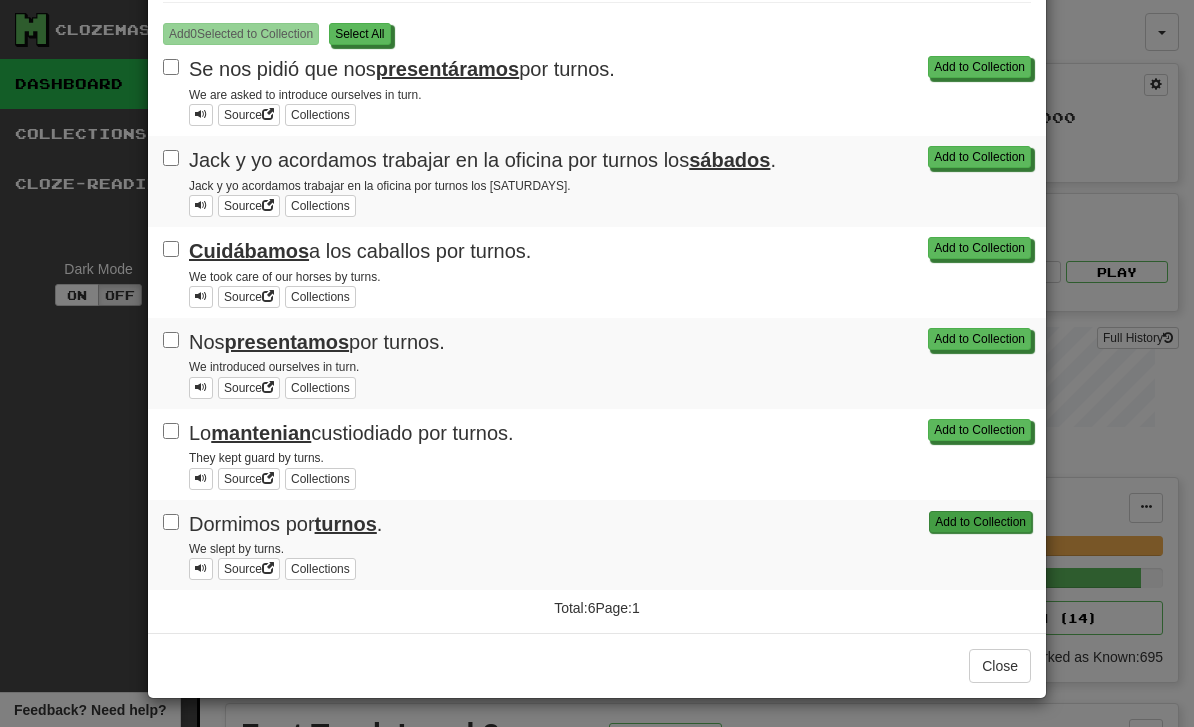 click on "Add to Collection" at bounding box center [980, 522] 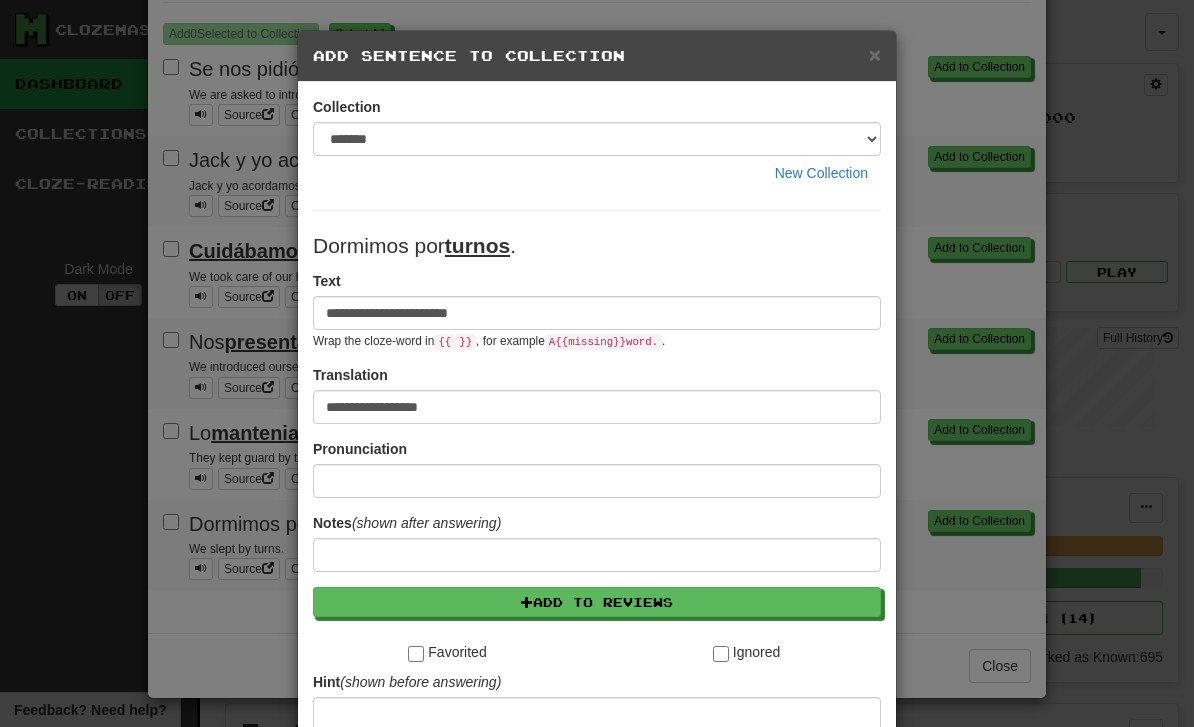 click on "**********" at bounding box center (597, 313) 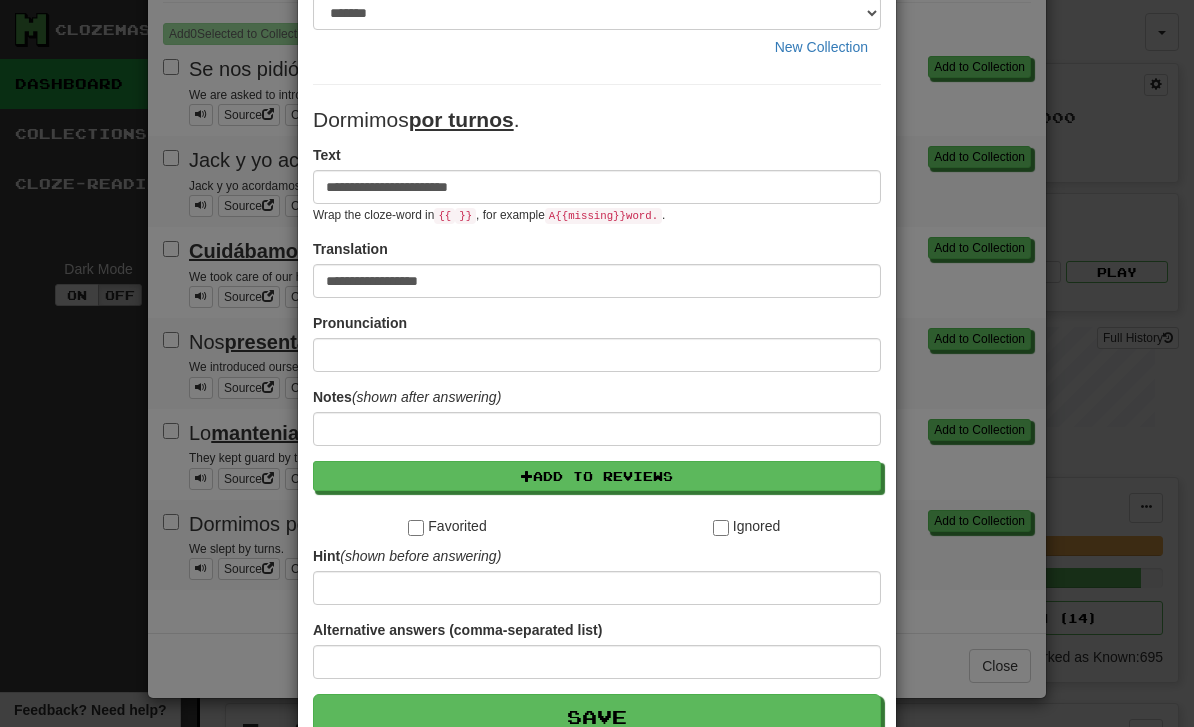 scroll, scrollTop: 125, scrollLeft: 0, axis: vertical 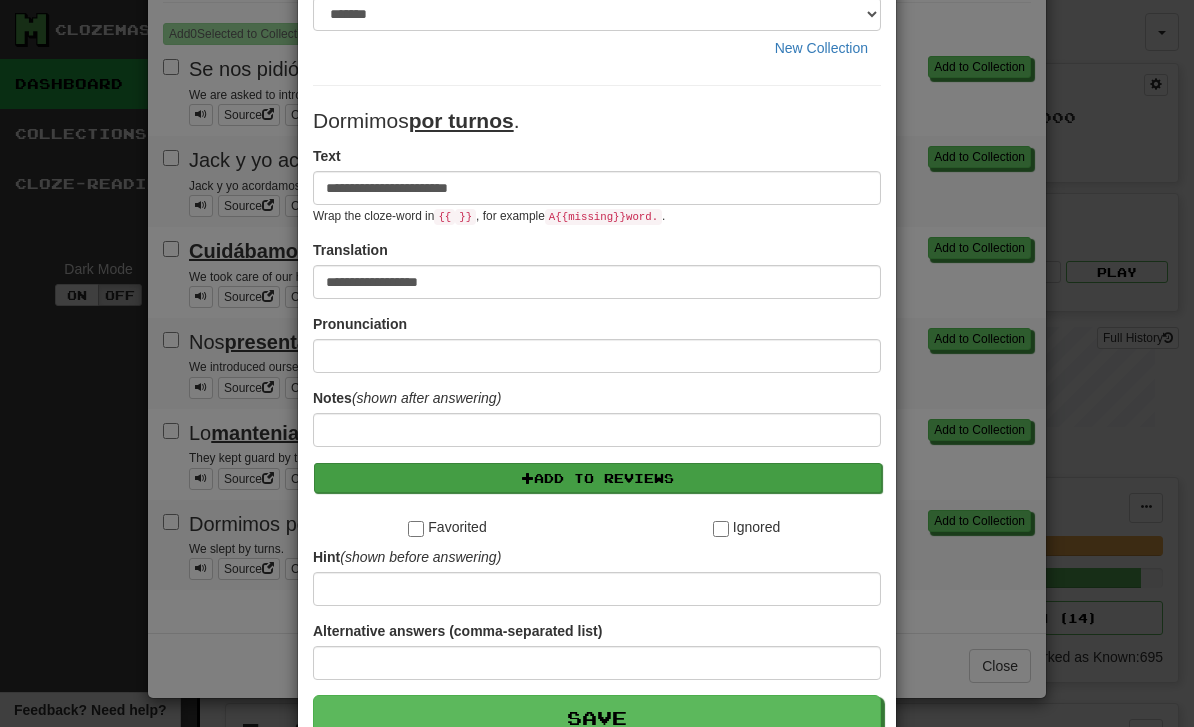 type on "**********" 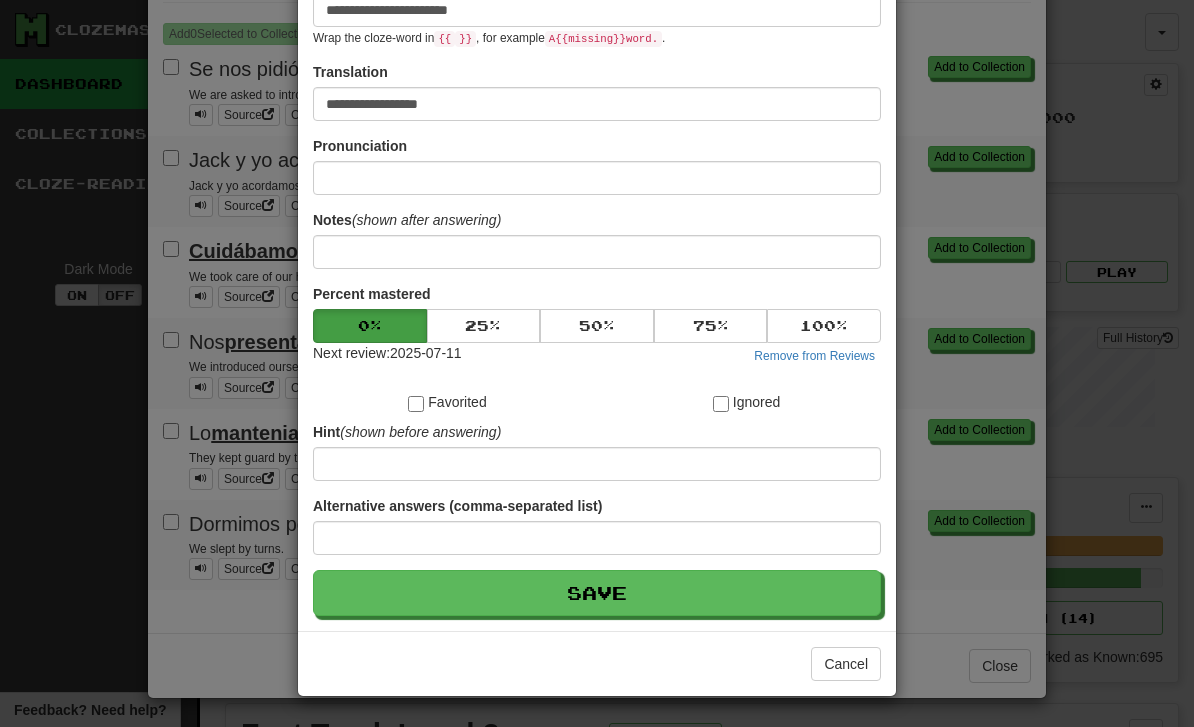 scroll, scrollTop: 304, scrollLeft: 0, axis: vertical 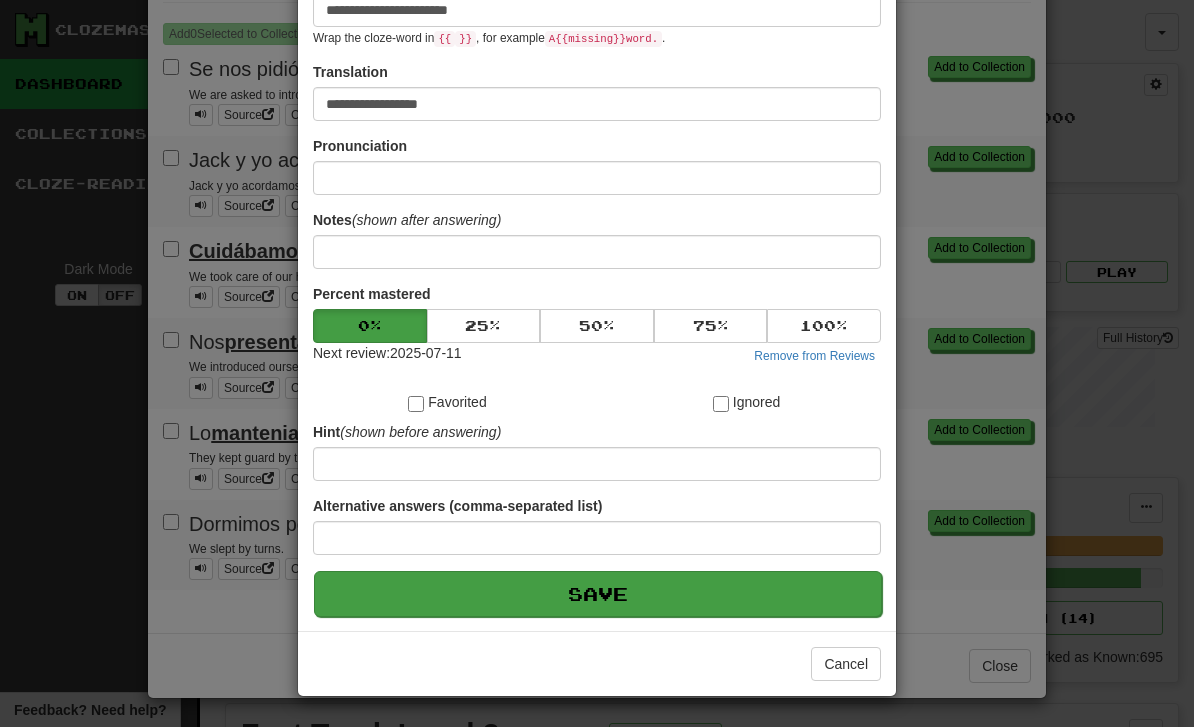 click on "Save" at bounding box center (598, 594) 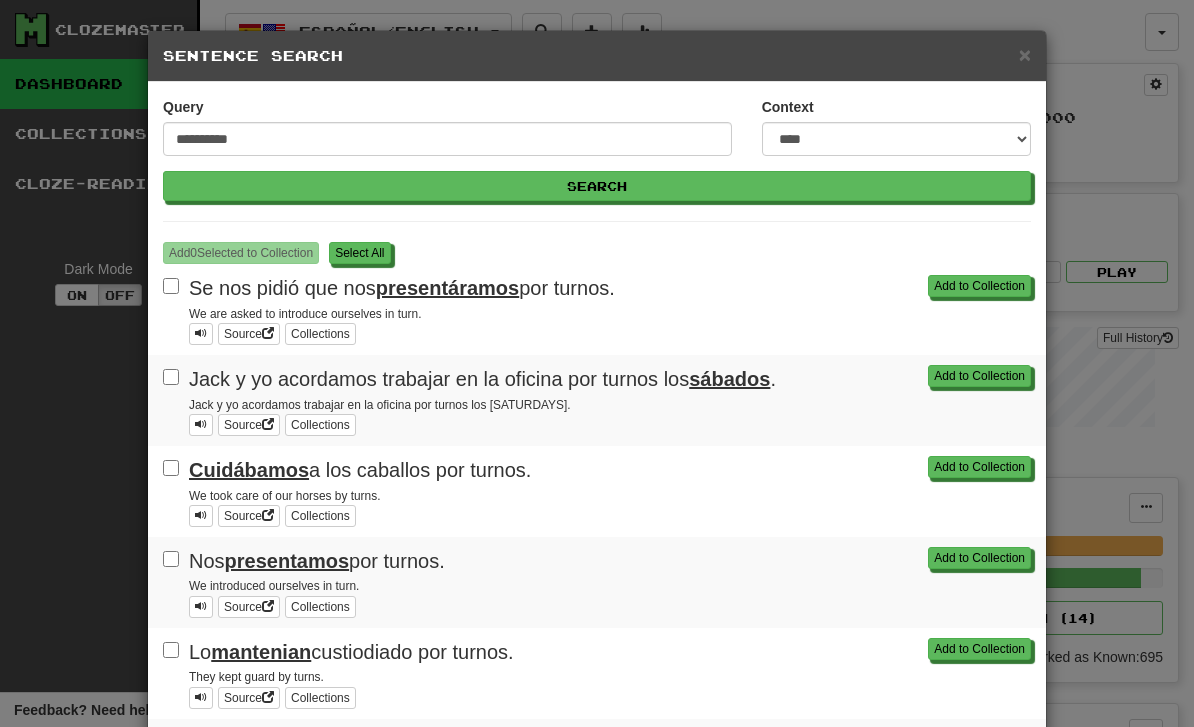 scroll, scrollTop: 0, scrollLeft: 0, axis: both 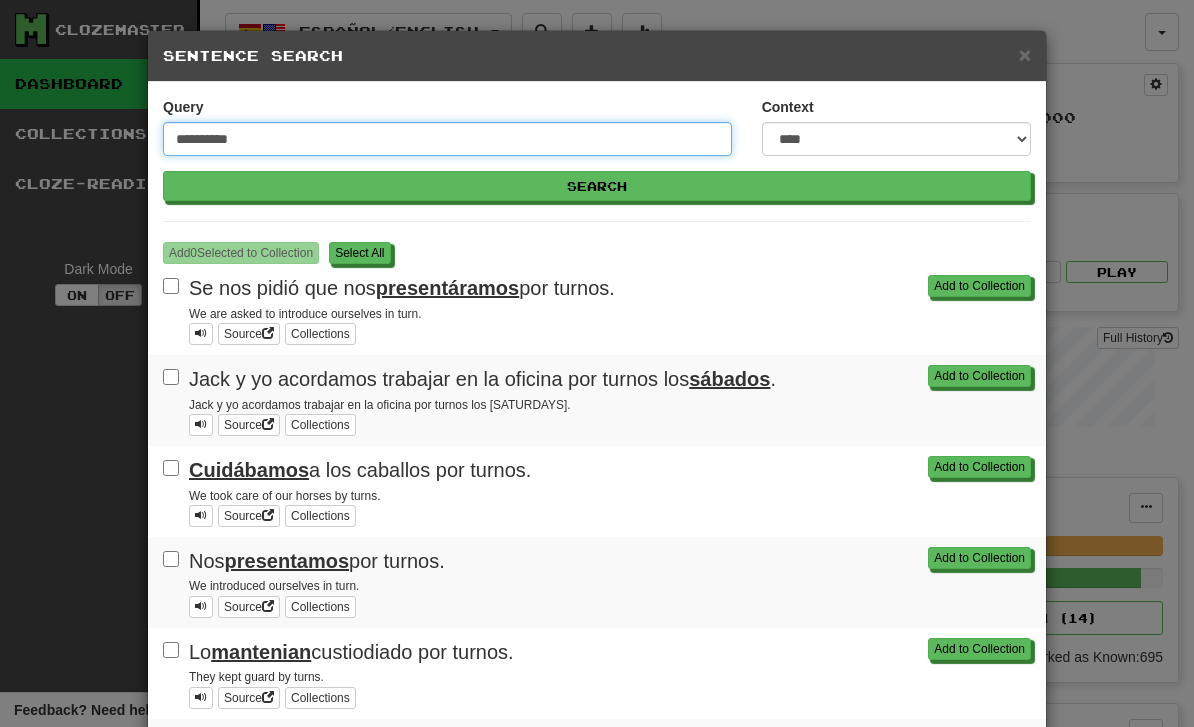 click on "**********" at bounding box center [447, 139] 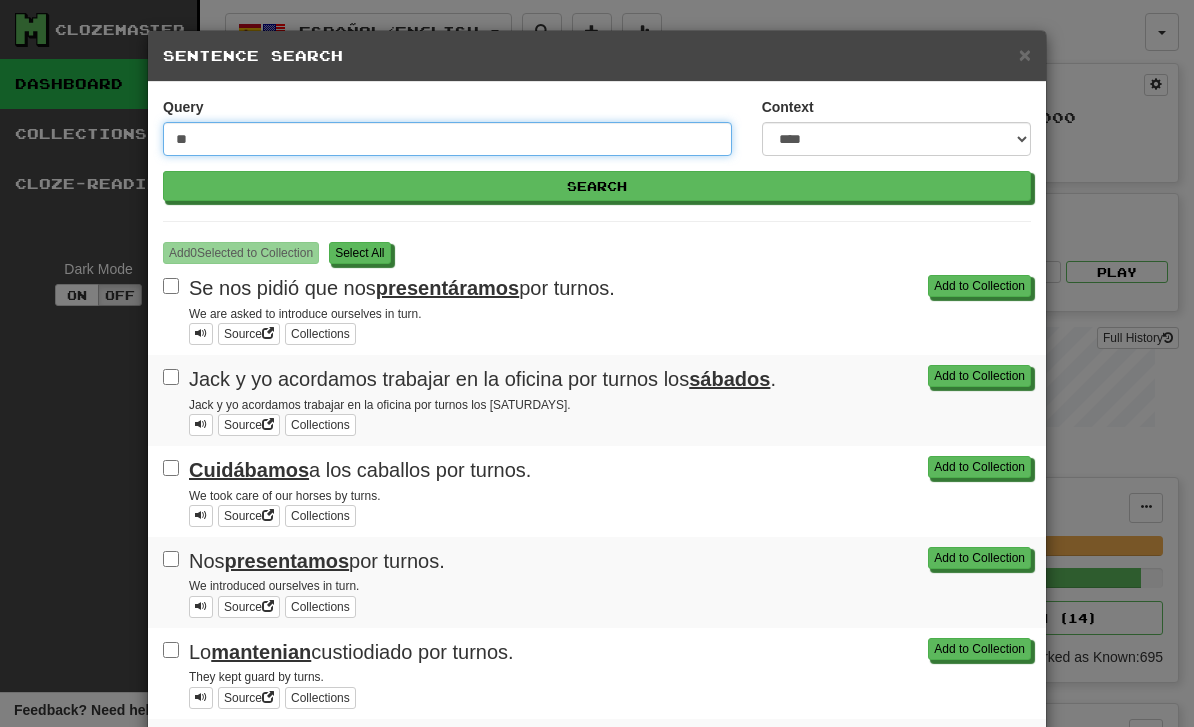 type on "*" 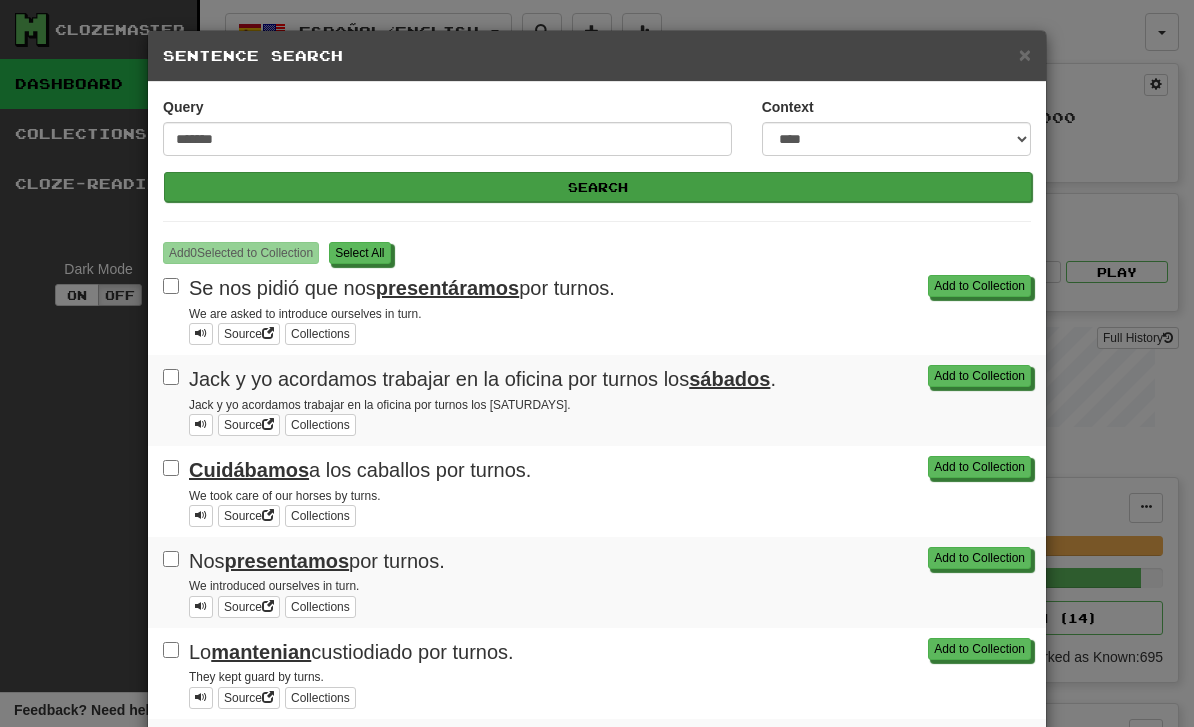 click on "Search" at bounding box center (598, 187) 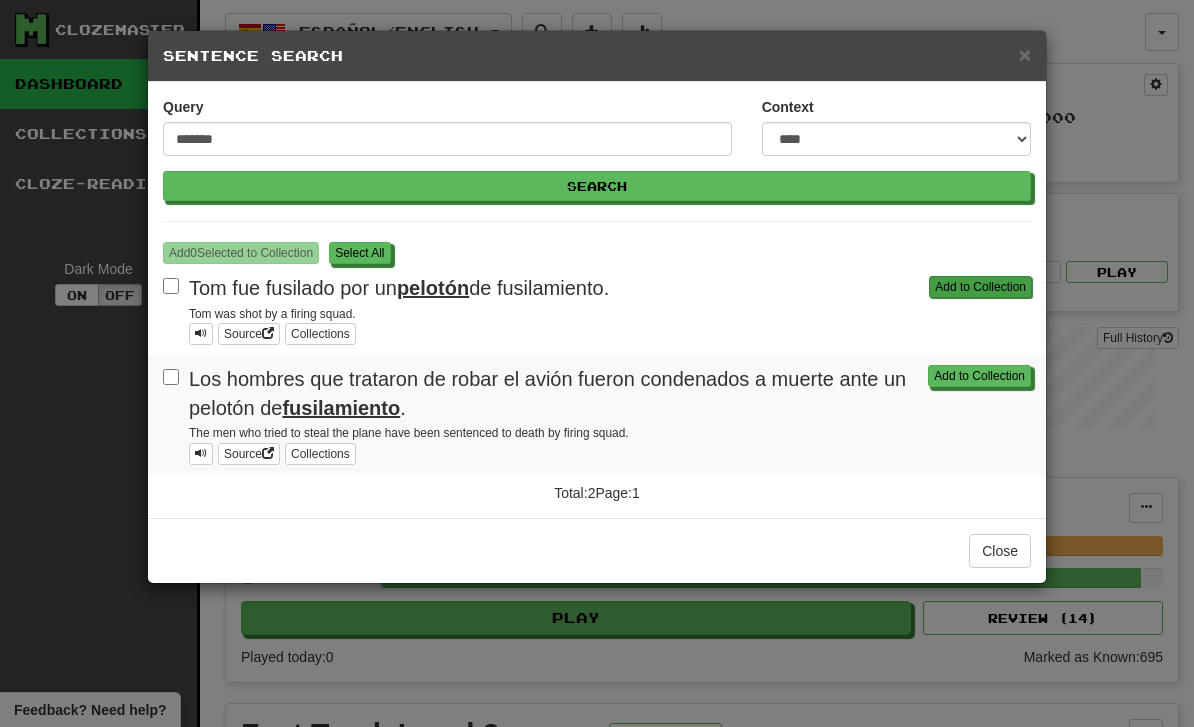 click on "Add to Collection" at bounding box center [980, 287] 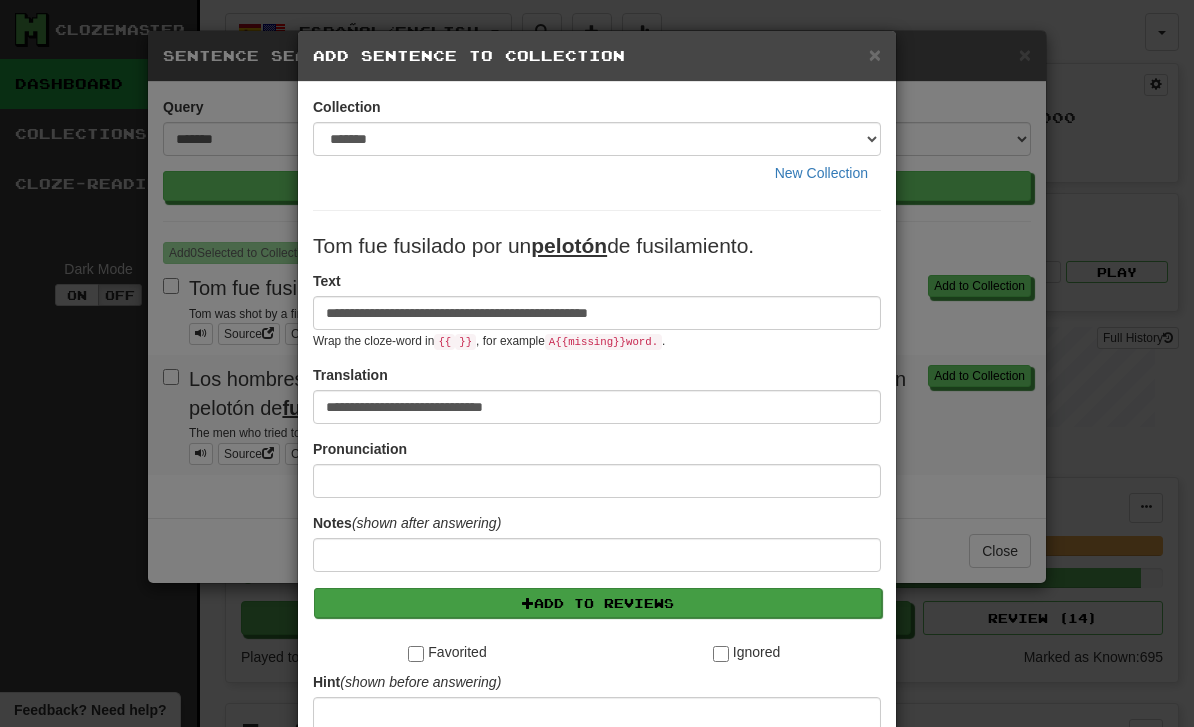 click on "Add to Reviews" at bounding box center (598, 603) 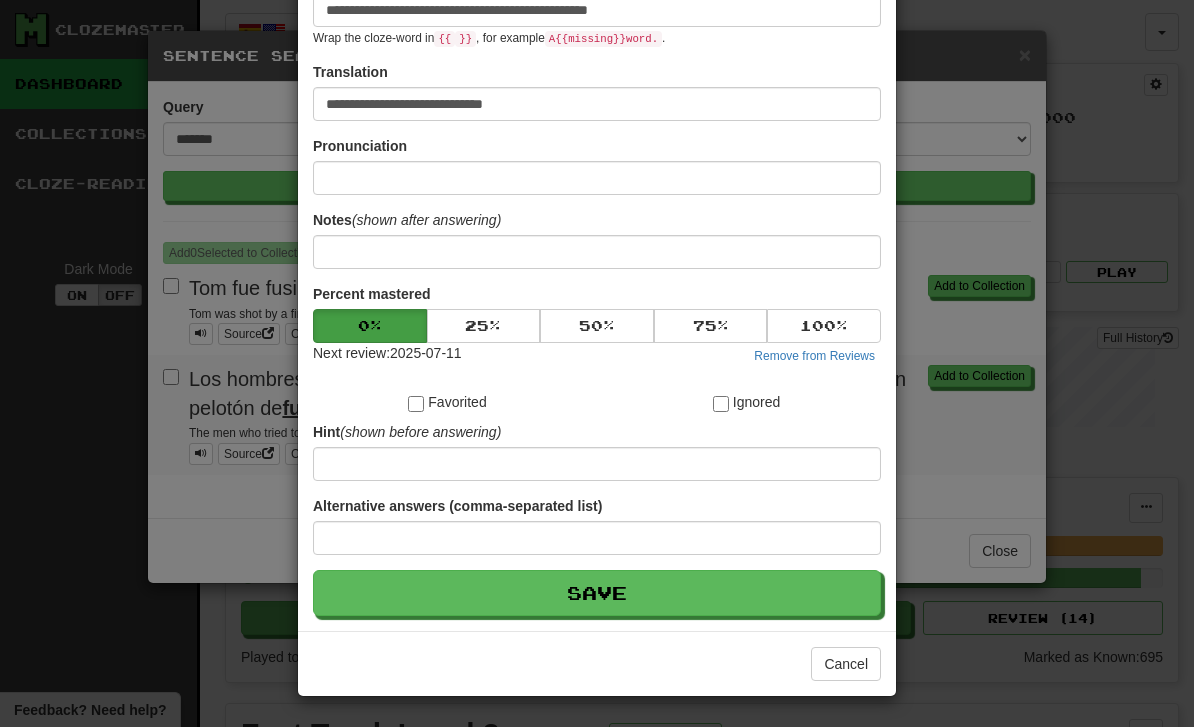 scroll, scrollTop: 304, scrollLeft: 0, axis: vertical 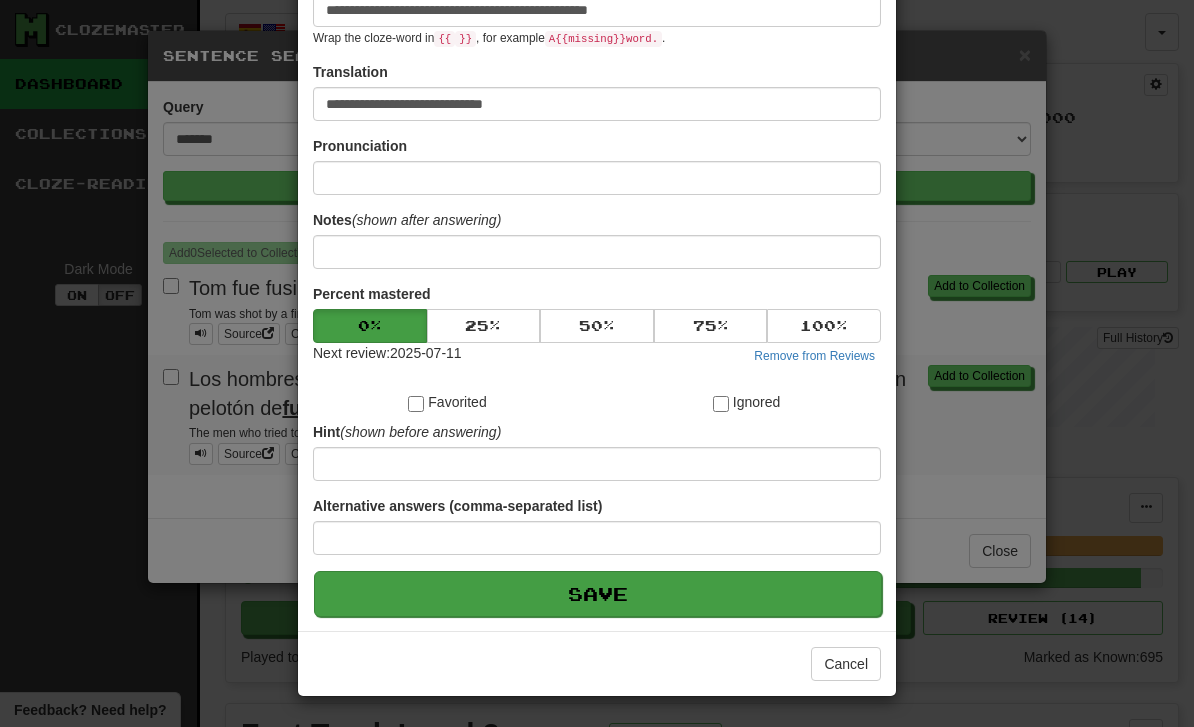 click on "Save" at bounding box center [598, 594] 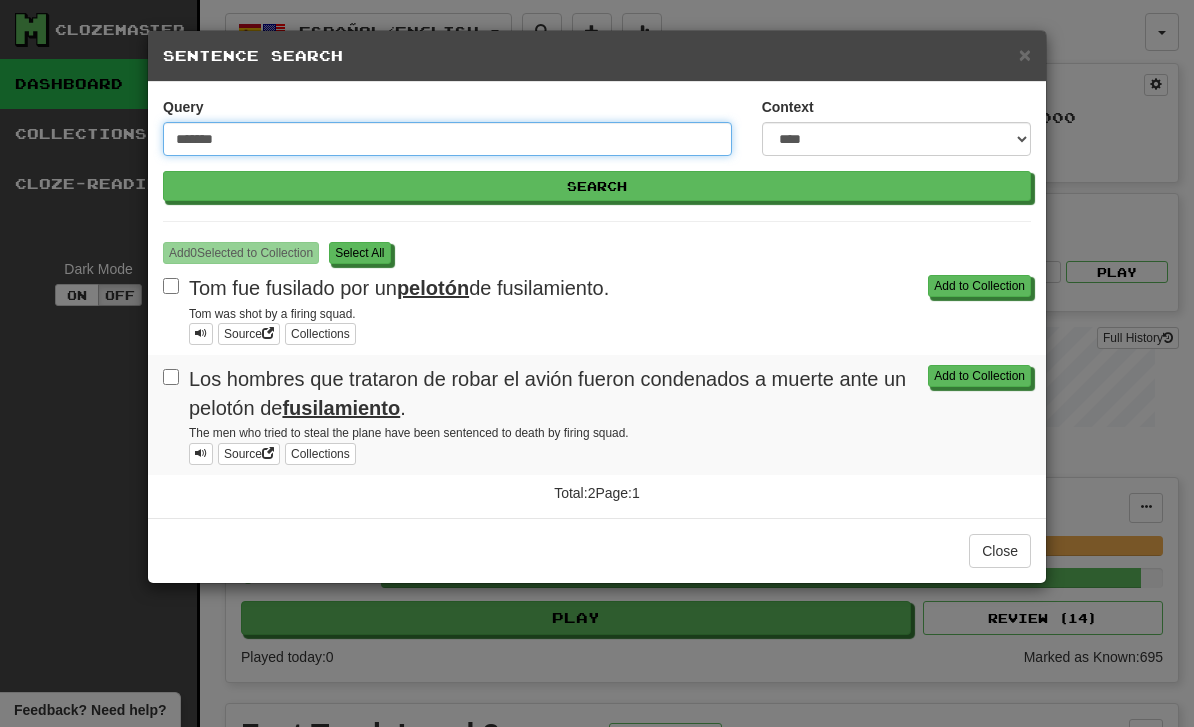 click on "*******" at bounding box center (447, 139) 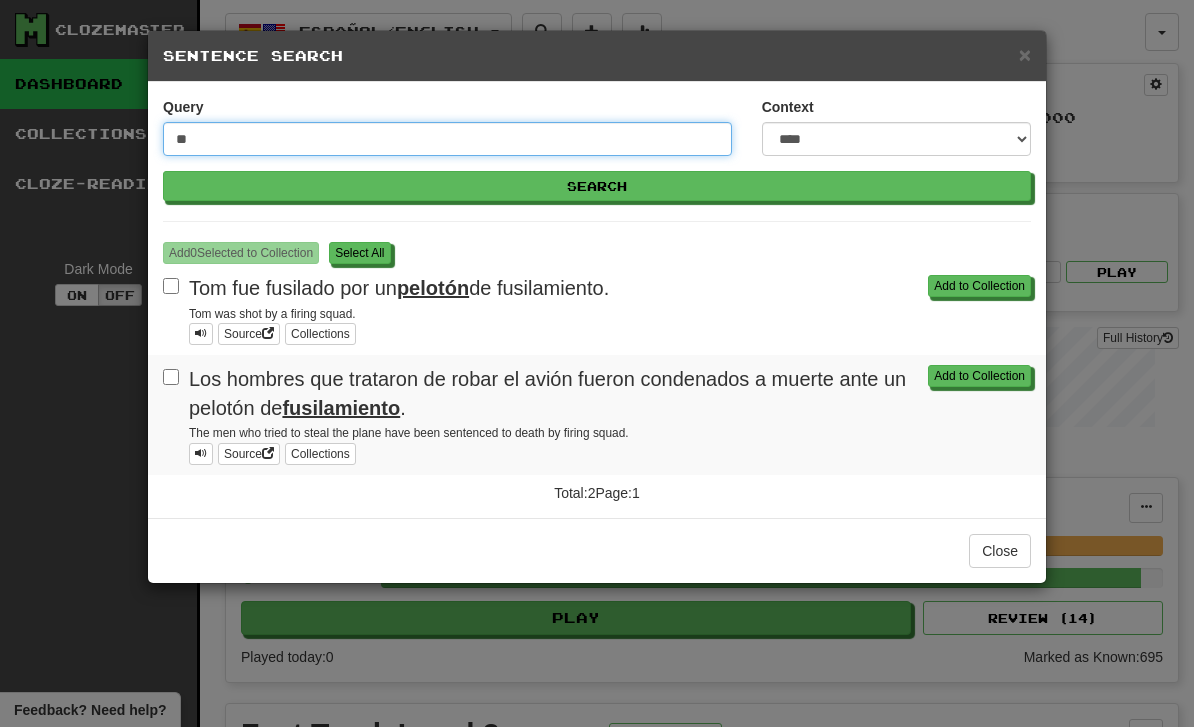 type on "*" 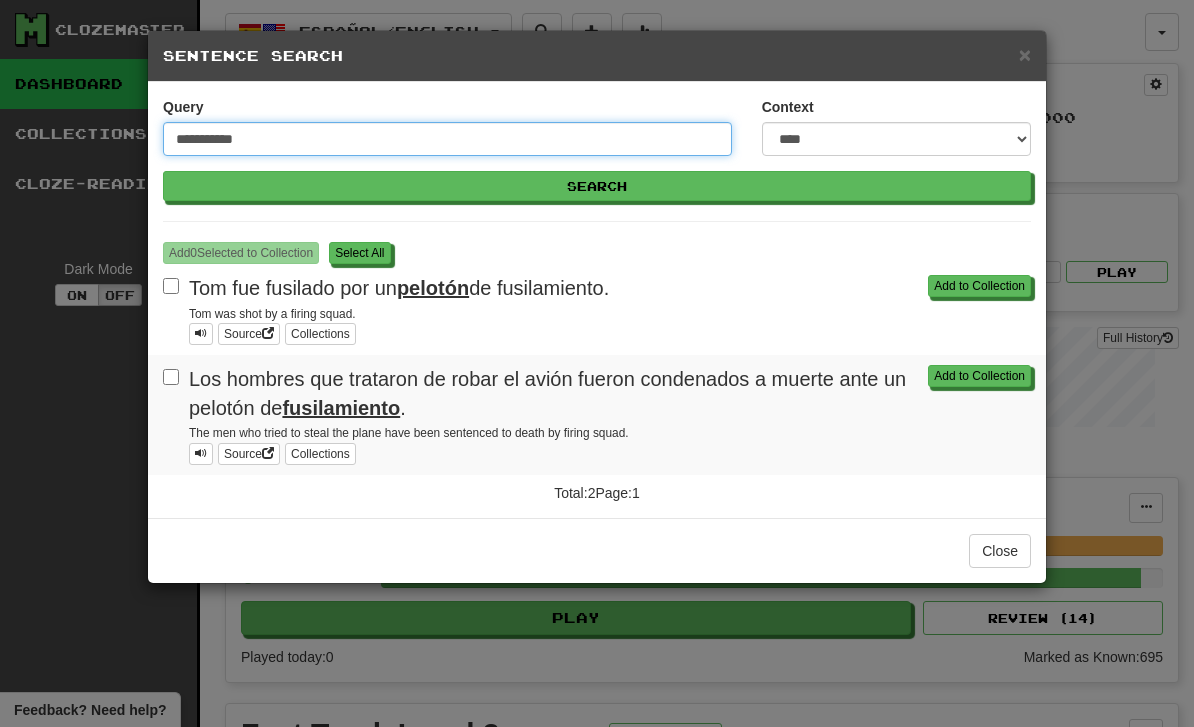 click on "Search" at bounding box center [597, 186] 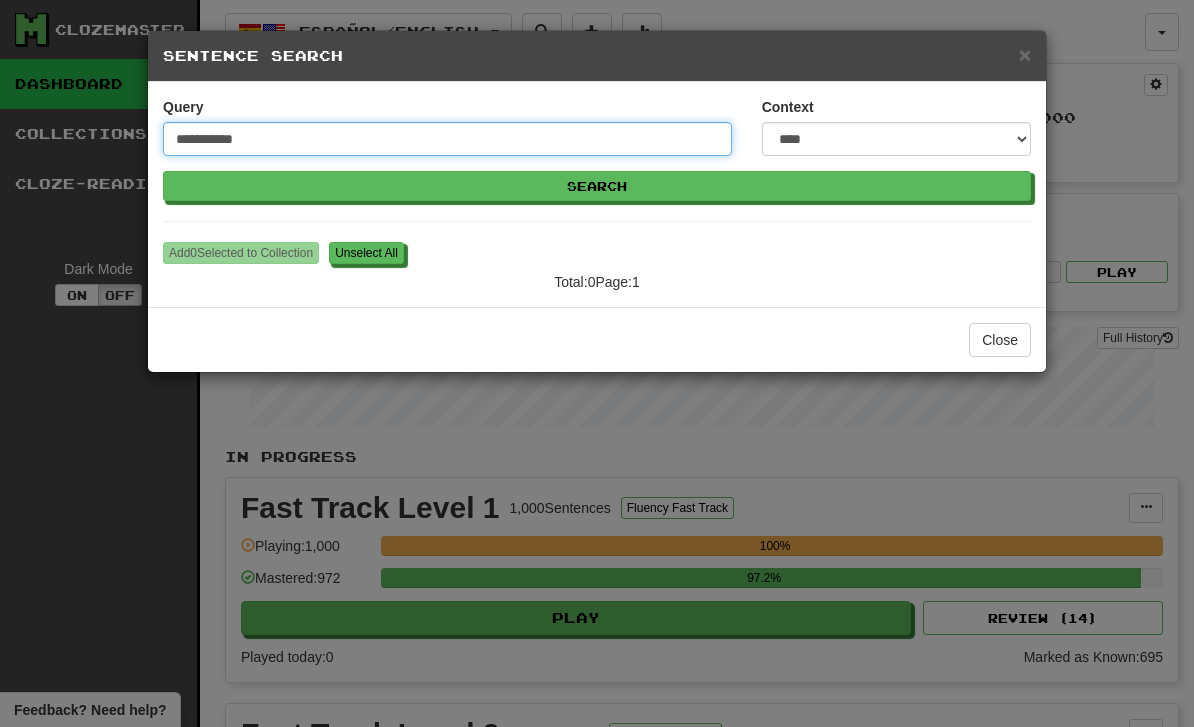 click on "**********" at bounding box center [447, 139] 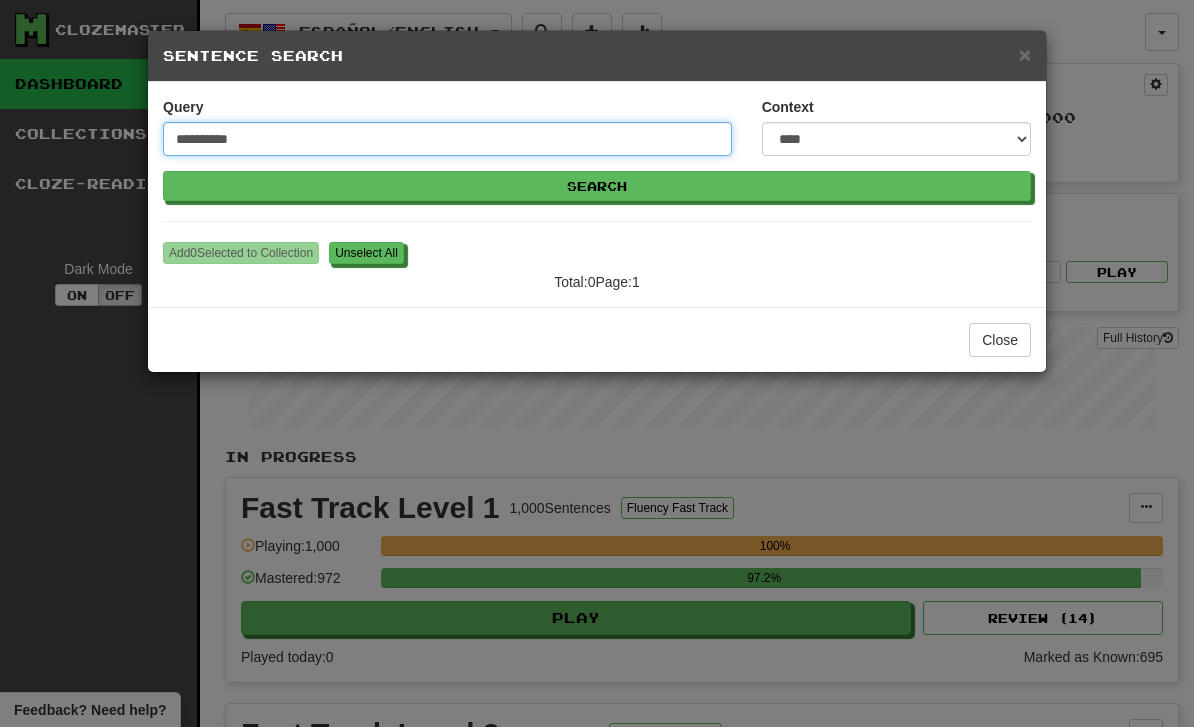 click on "Search" at bounding box center (597, 186) 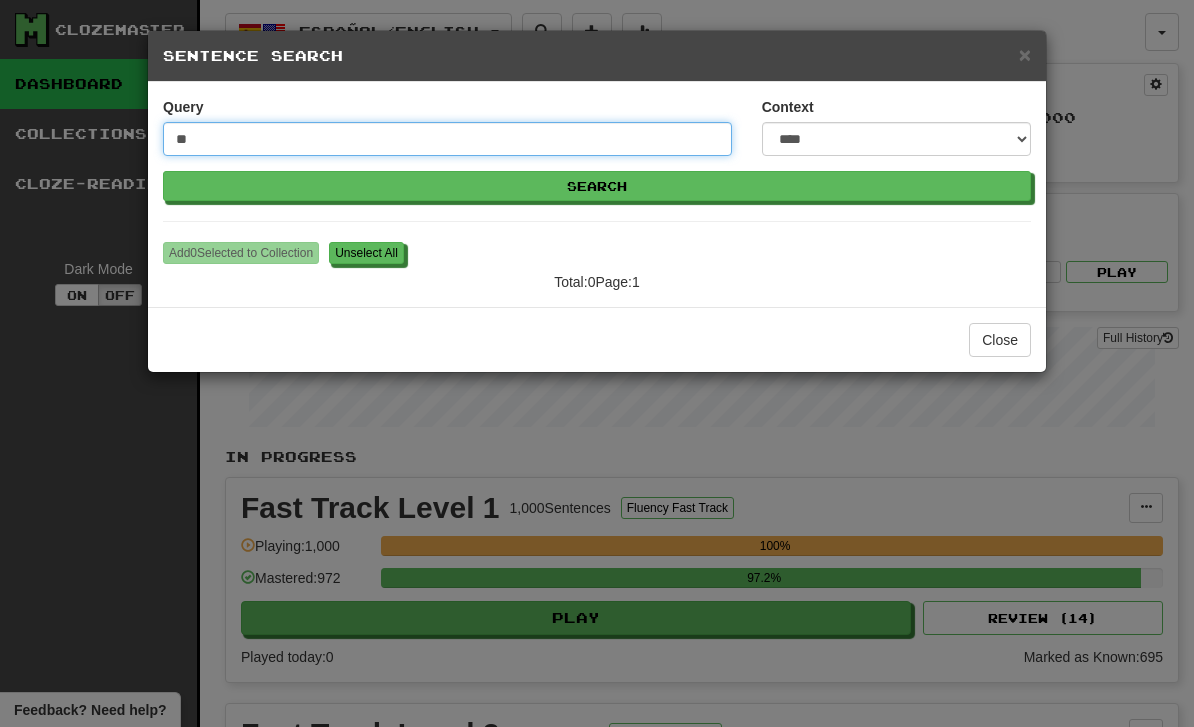 type on "*" 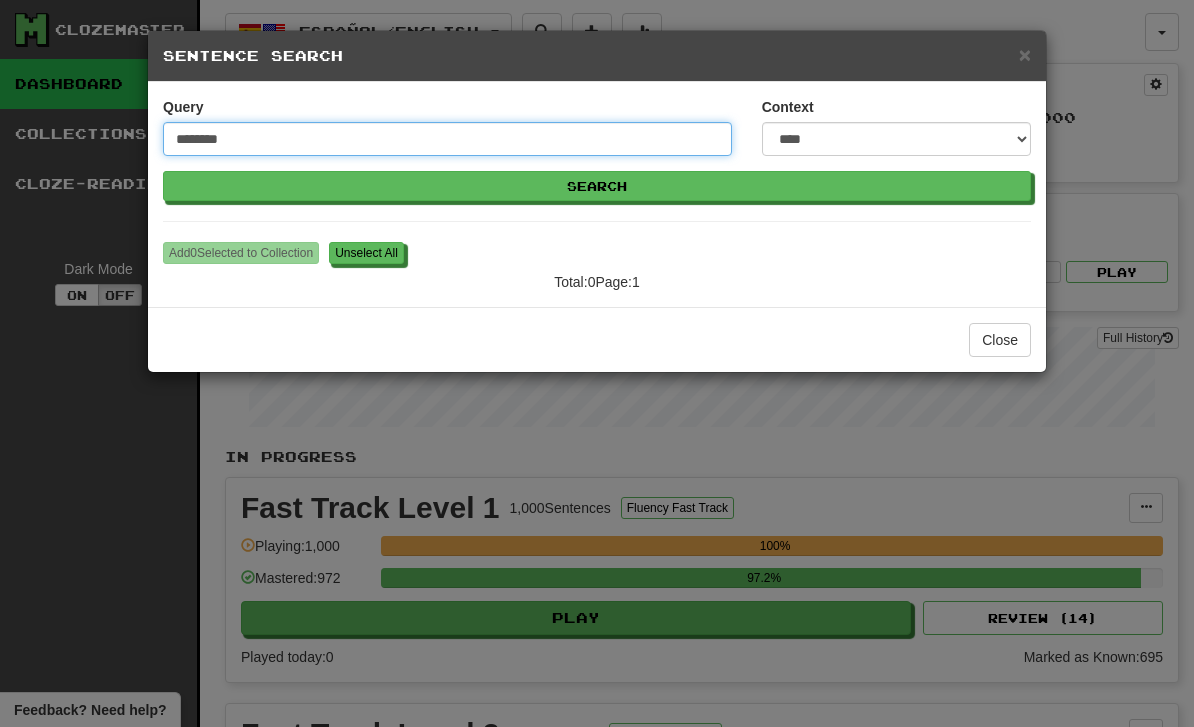 click on "Search" at bounding box center [597, 186] 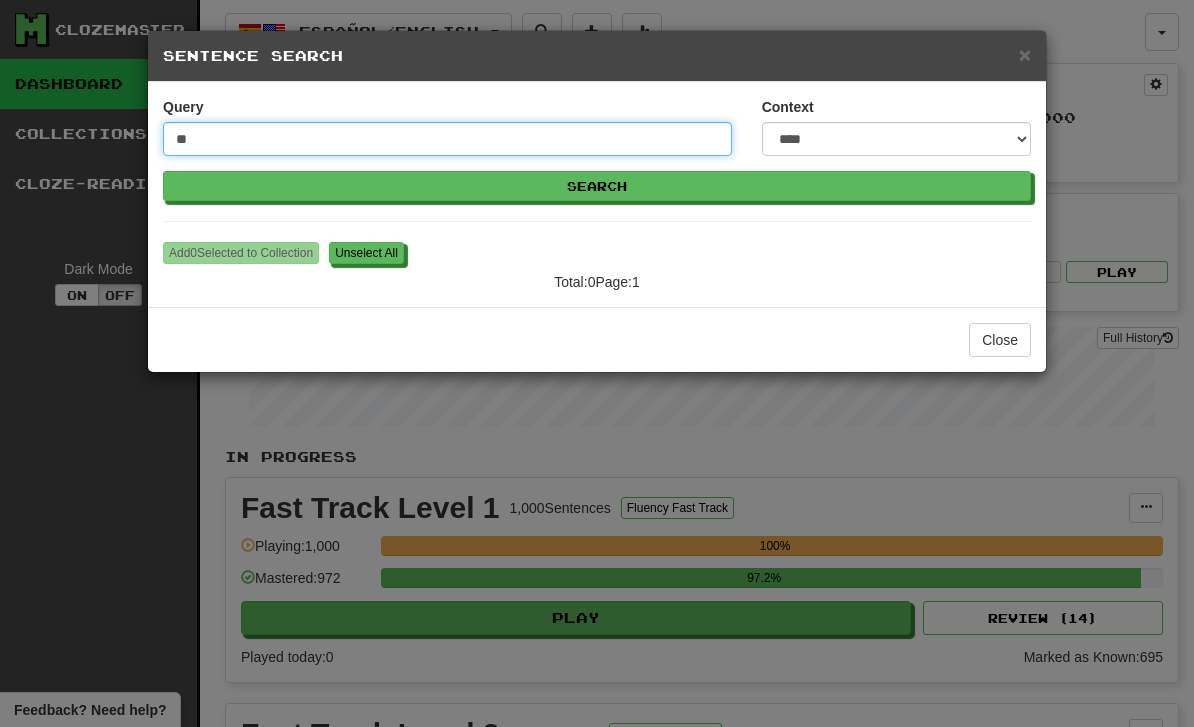 type on "*" 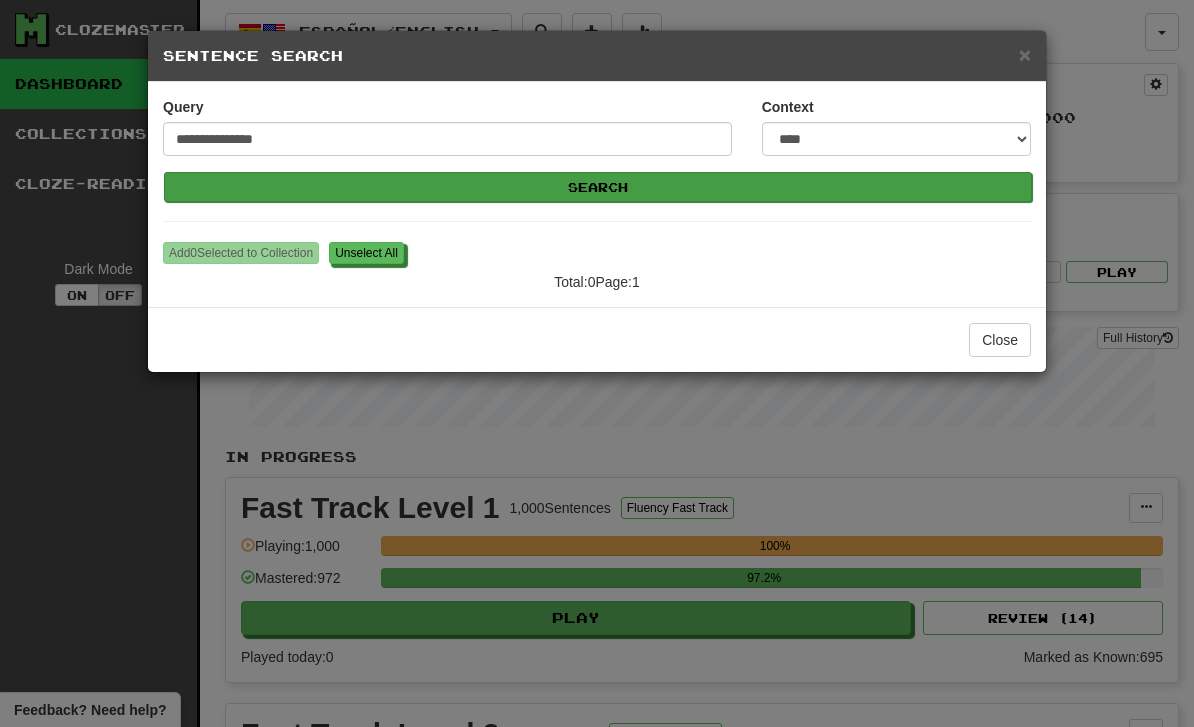 click on "Search" at bounding box center [598, 187] 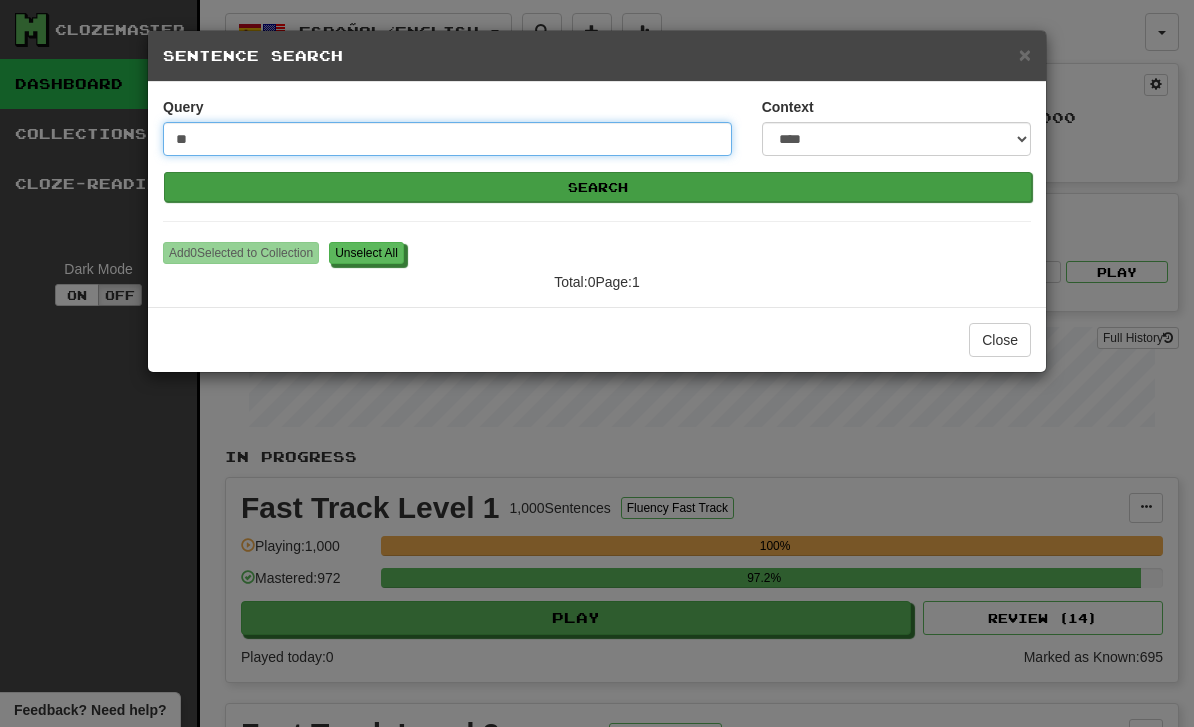 type on "*" 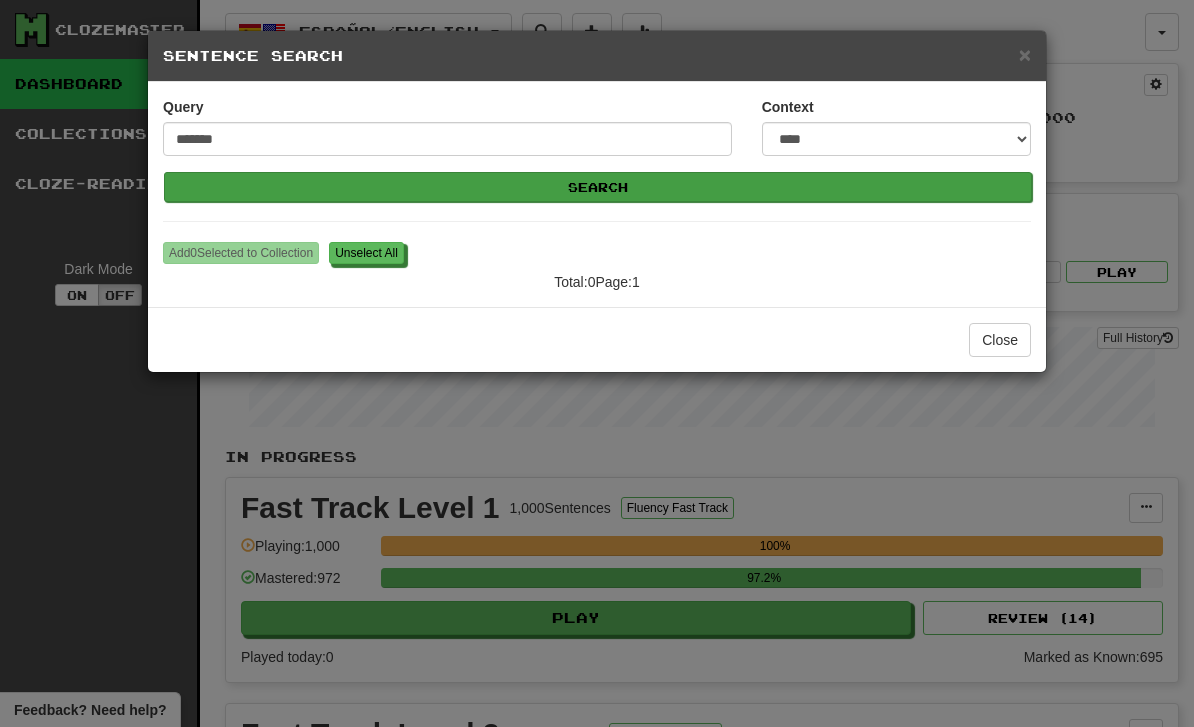 click on "Search" at bounding box center (598, 187) 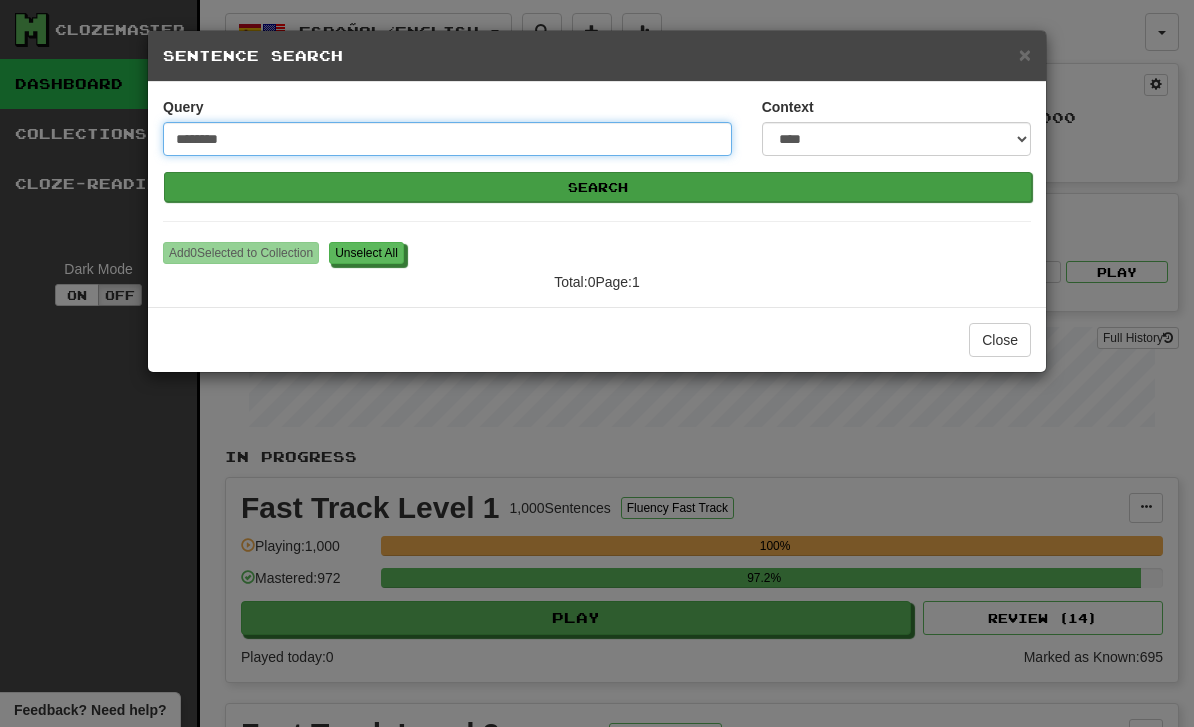 click on "Search" at bounding box center (598, 187) 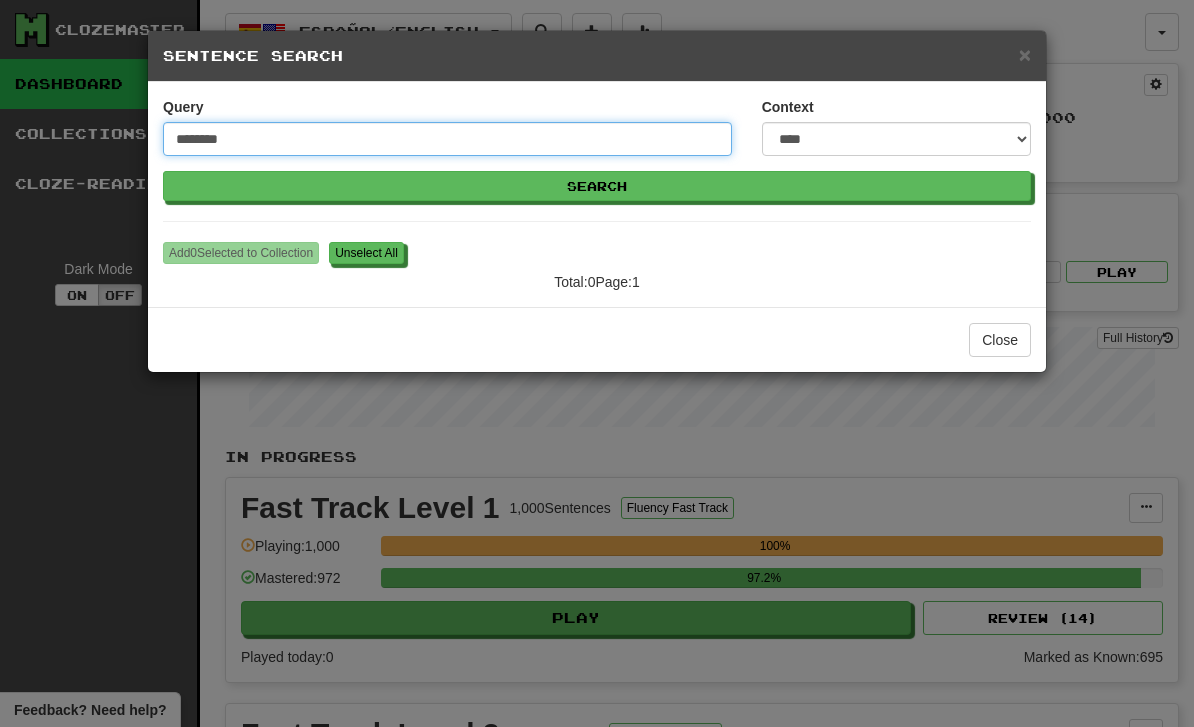 click on "********" at bounding box center [447, 139] 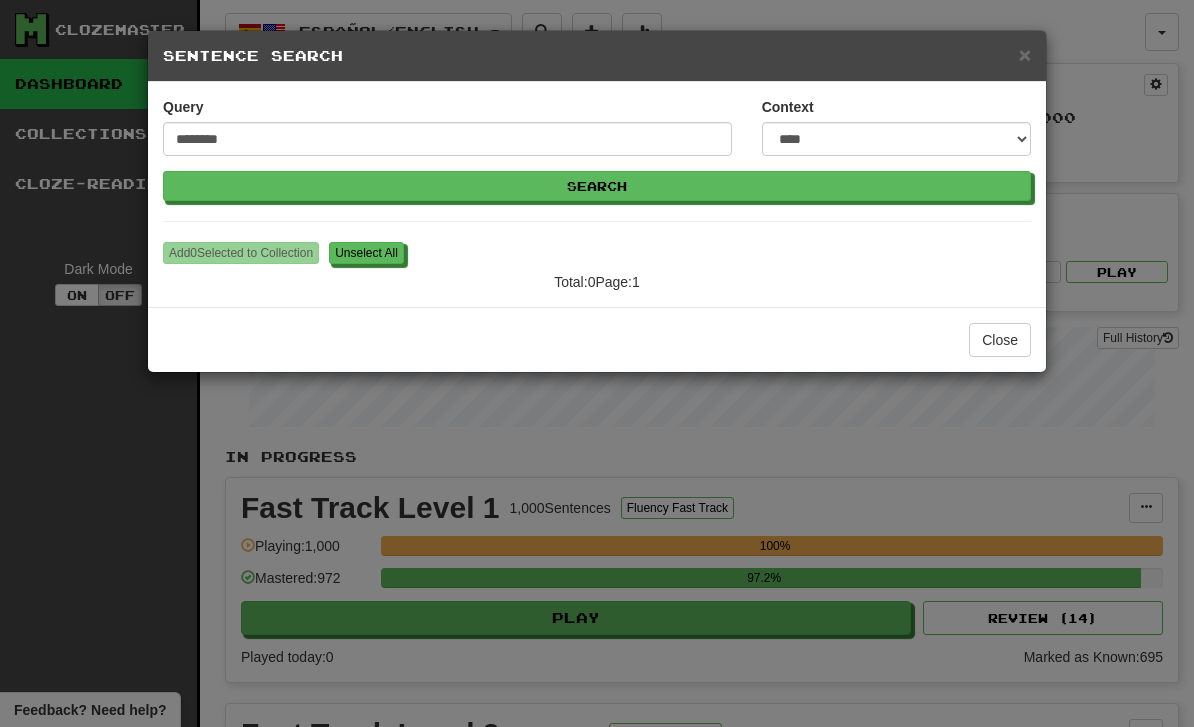 drag, startPoint x: 268, startPoint y: 140, endPoint x: 256, endPoint y: 140, distance: 12 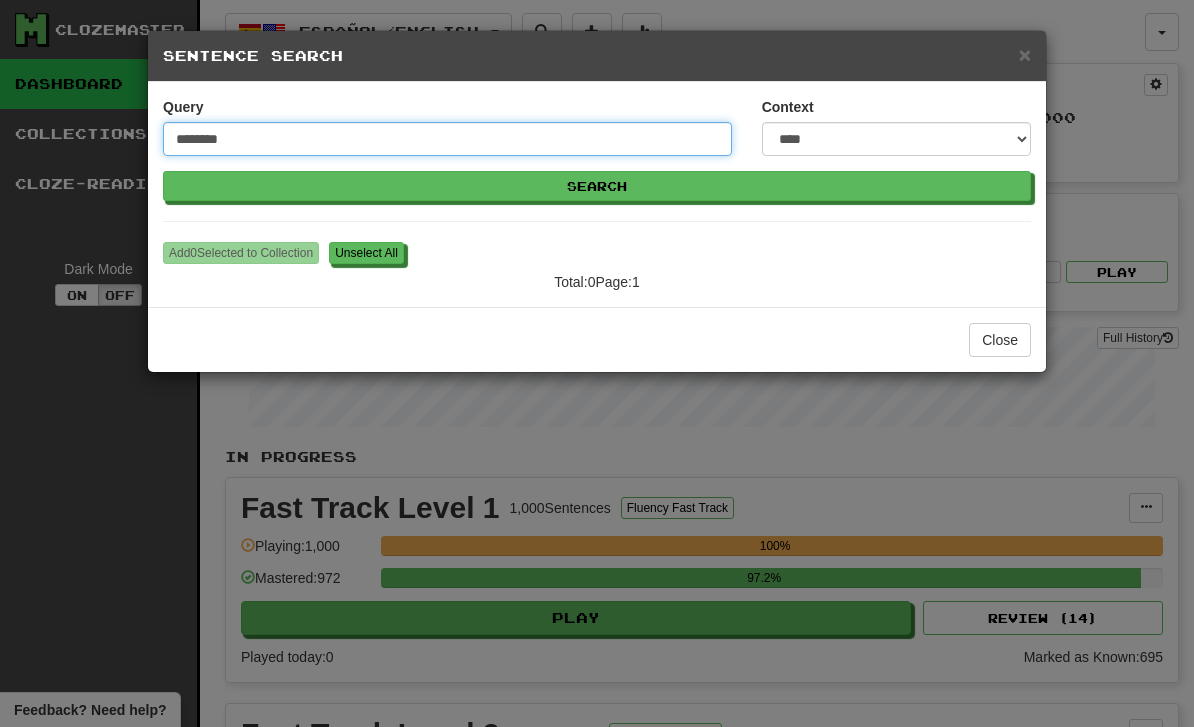 click on "********" at bounding box center (447, 139) 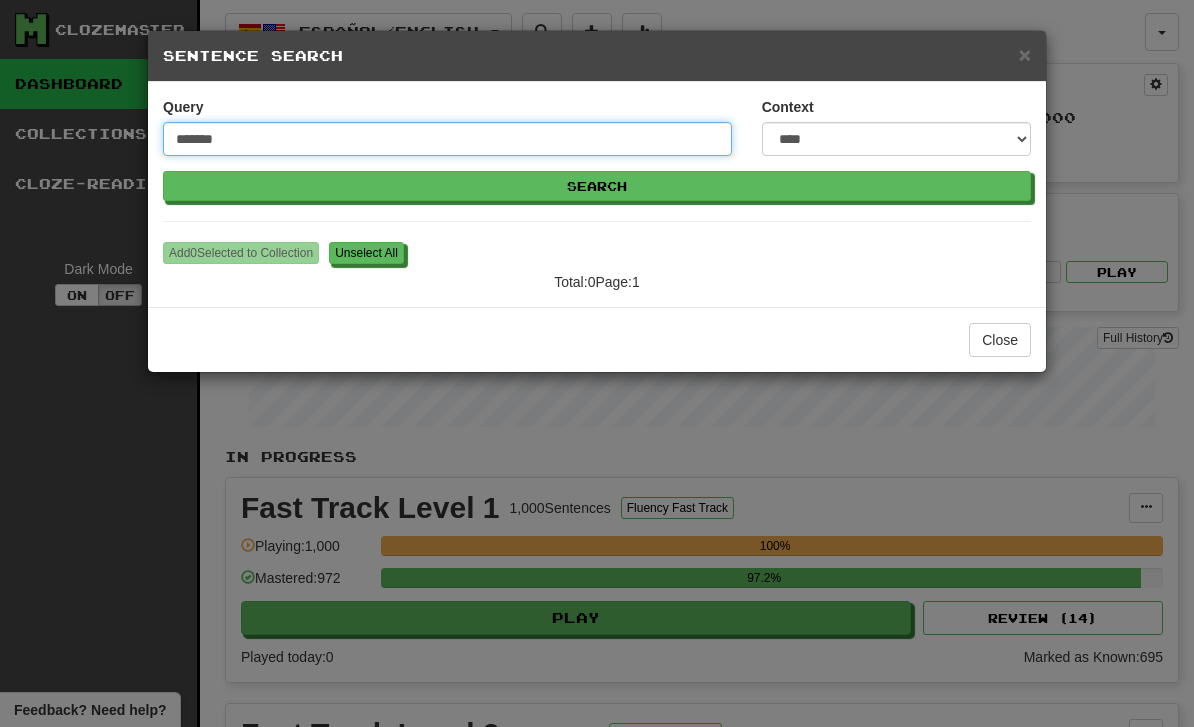 click on "Search" at bounding box center (597, 186) 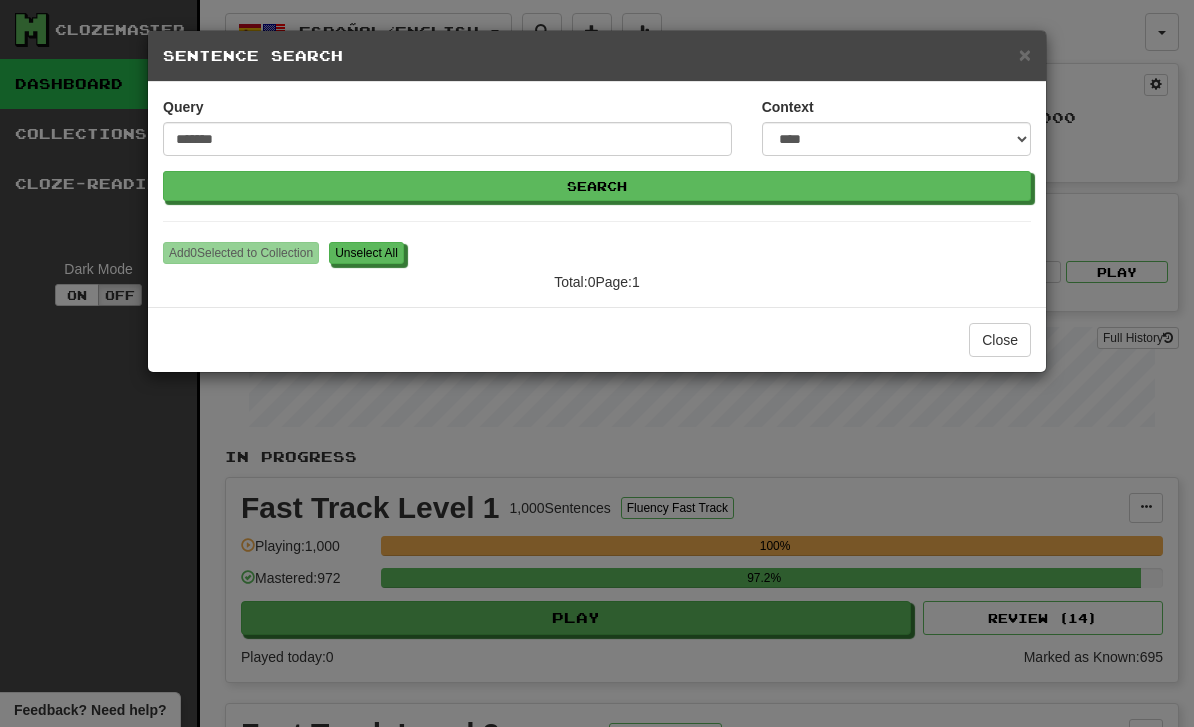 click on "Clozemaster Dashboard Collections Cloze-Reading Dark Mode On Off Dashboard Collections Pro Cloze-Reading Español / English 한국어 / English Streak: 0 Review: 25 Points today: 0 ภาษาไทย / English Streak: 0 Review: 0 Points today: 0 Bahasa Indonesia / English Streak: 0 Review: 0 Points today: 0 Deutsch / English Streak: 0 Review: 0 Points today: 0 Español / English Streak: 1 Review: 2,306 Daily Goal: 392 / 1000 Français / English Streak: 0 Review: 1 Points today: 0 Français / Español Streak: 0 Review: 1 Points today: 0 Română / English Streak: 0 Review: 0 Points today: 0 Svenska / English Streak: 0 Review: 1 Points today: 0 Tiếng Việt / English Streak: 0 Review: 1 Points today: 0 فارسی / English Streak: 0 Review: 103 Points today: 0 עברית / English Streak: 0 Review: 1 Points today: 0 Русский / English Streak: 0 Review: 6 Points today: 0 中文 / 0" at bounding box center (597, 1859) 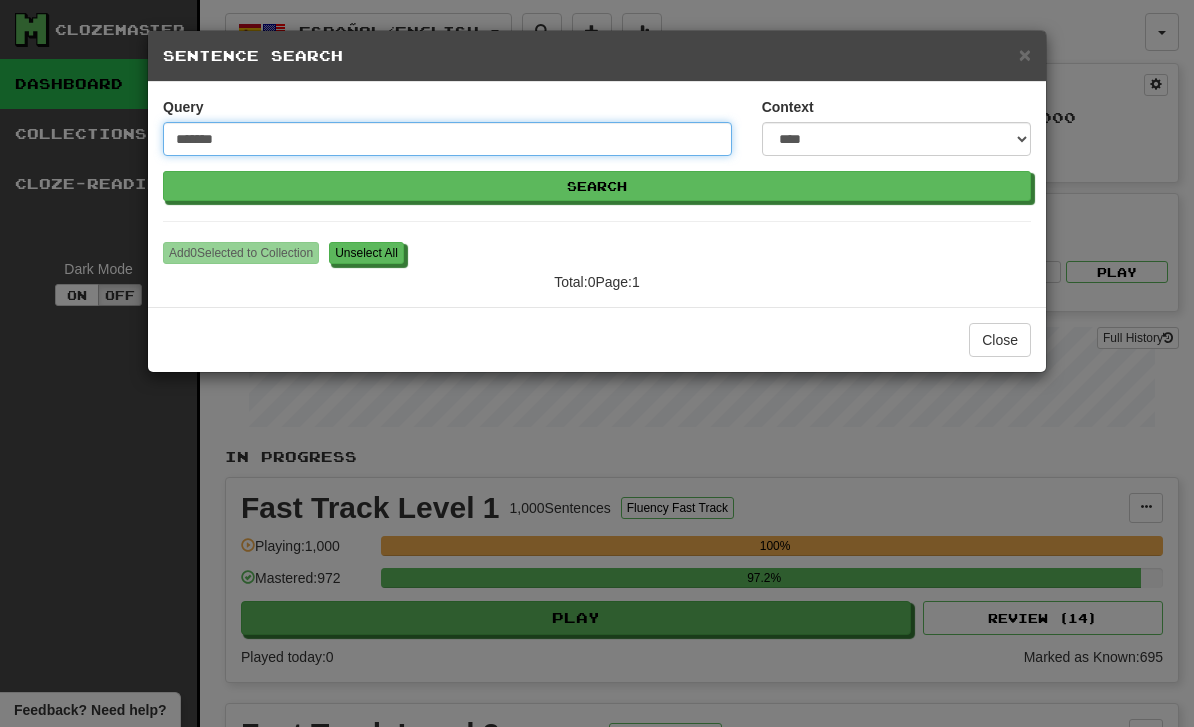 click on "*******" at bounding box center (447, 139) 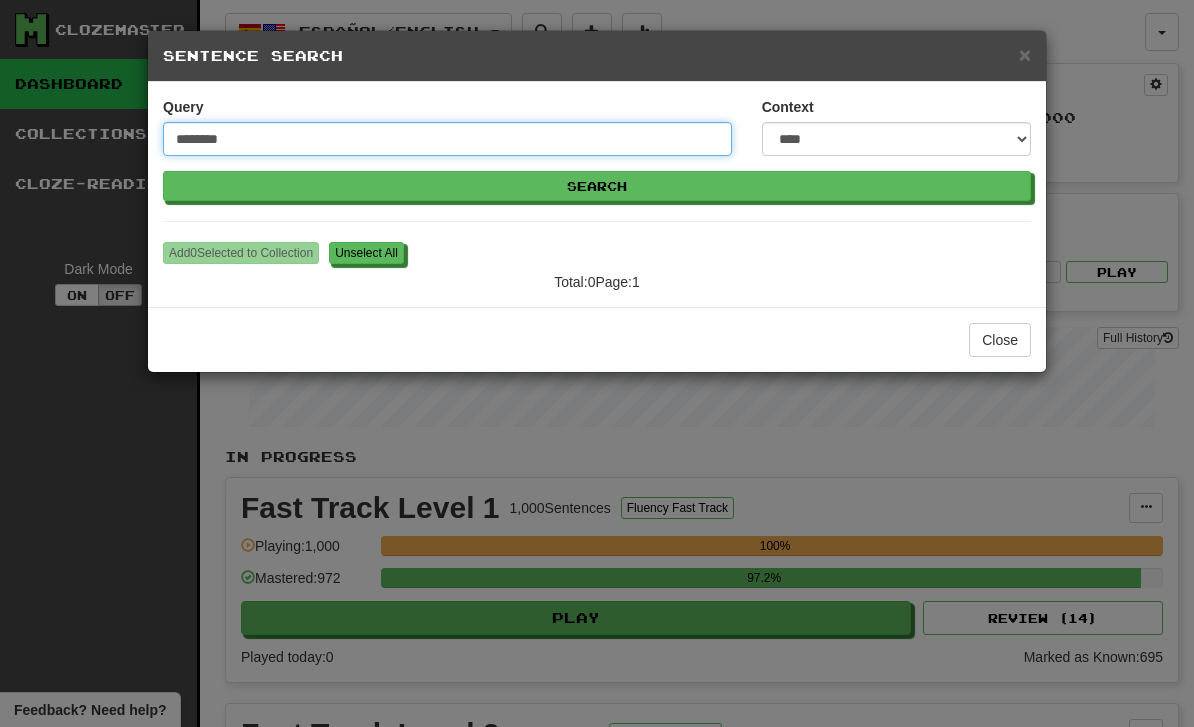 click on "********" at bounding box center [447, 139] 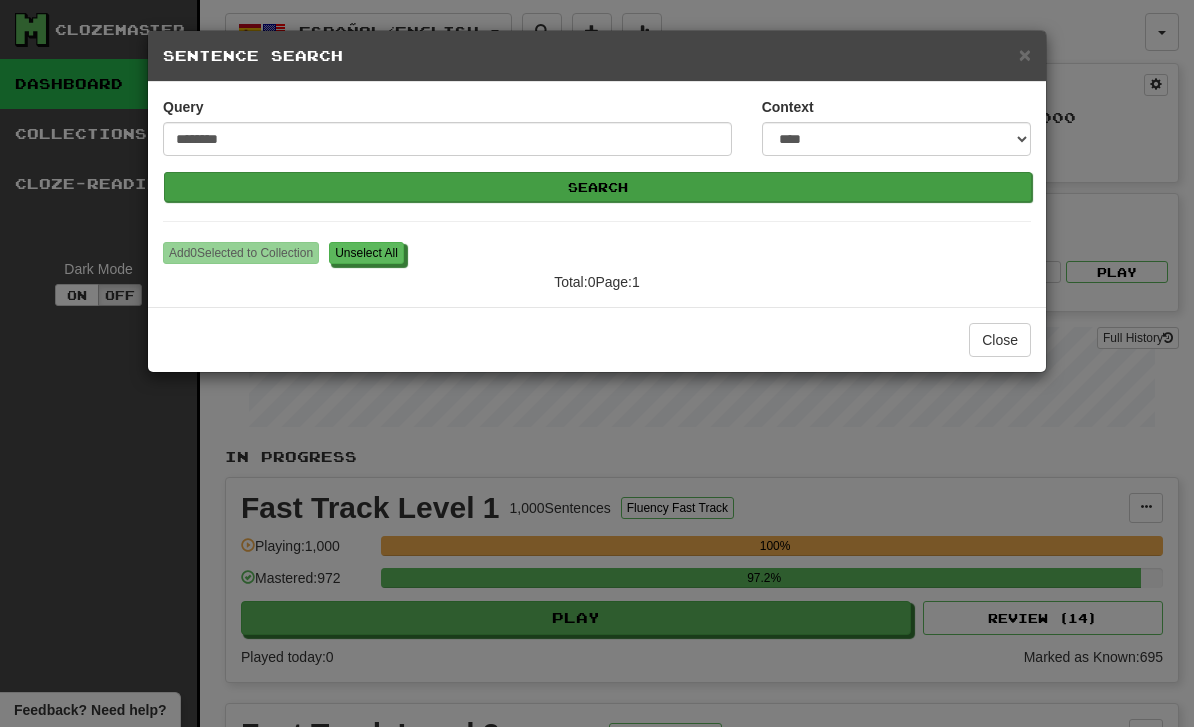 click on "Search" at bounding box center (598, 187) 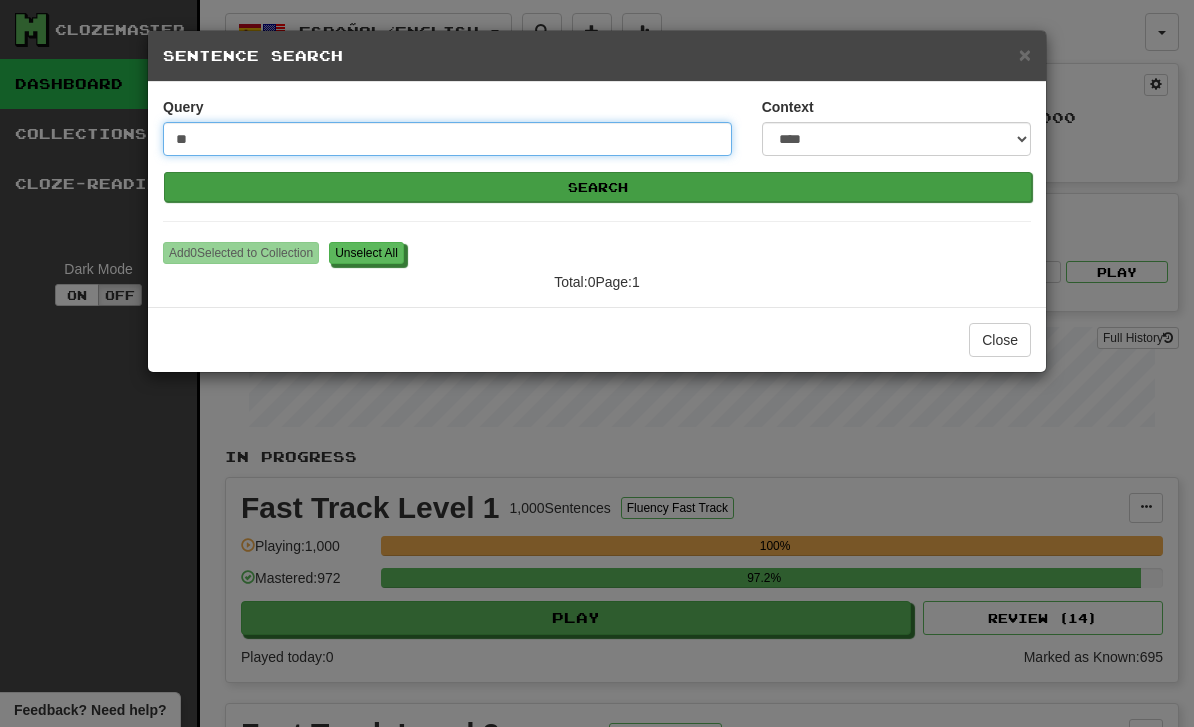 type on "*" 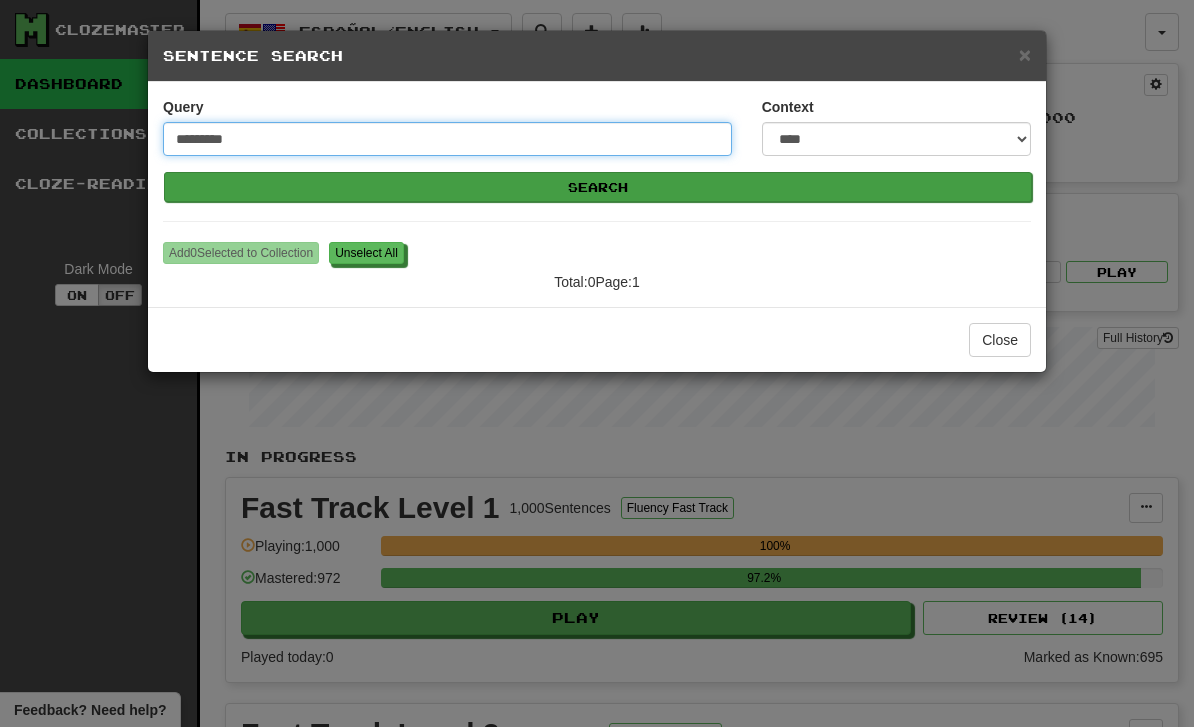 type on "*********" 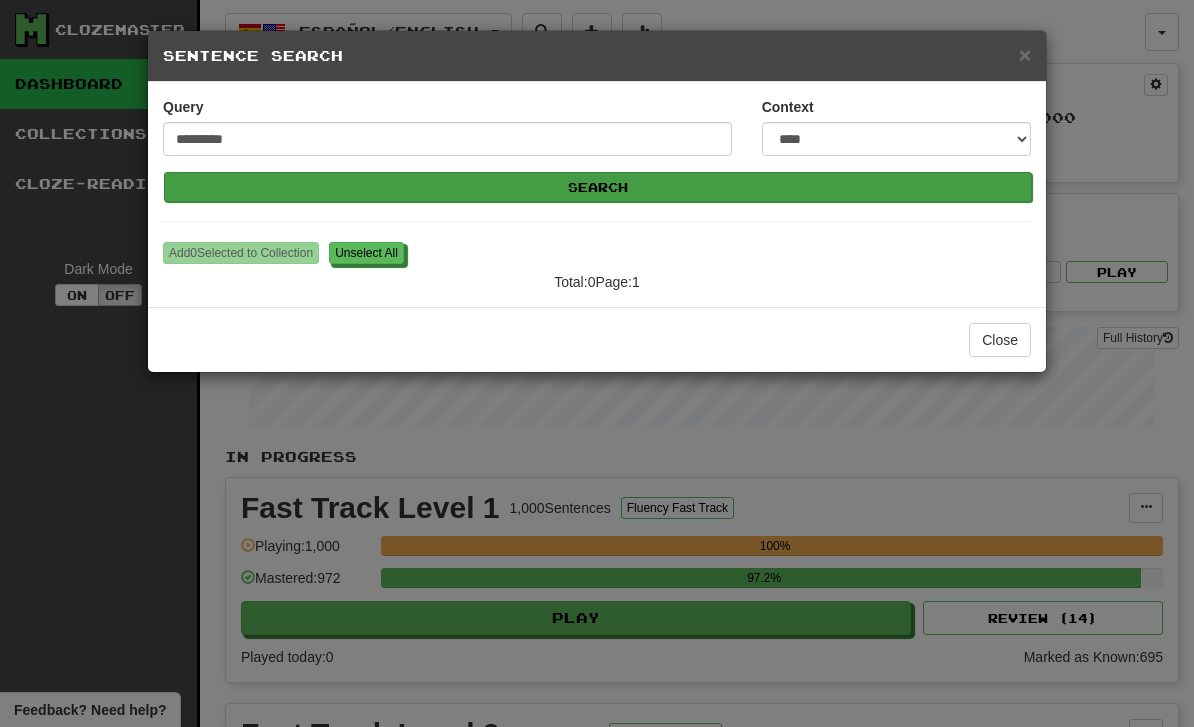 click on "Search" at bounding box center (598, 187) 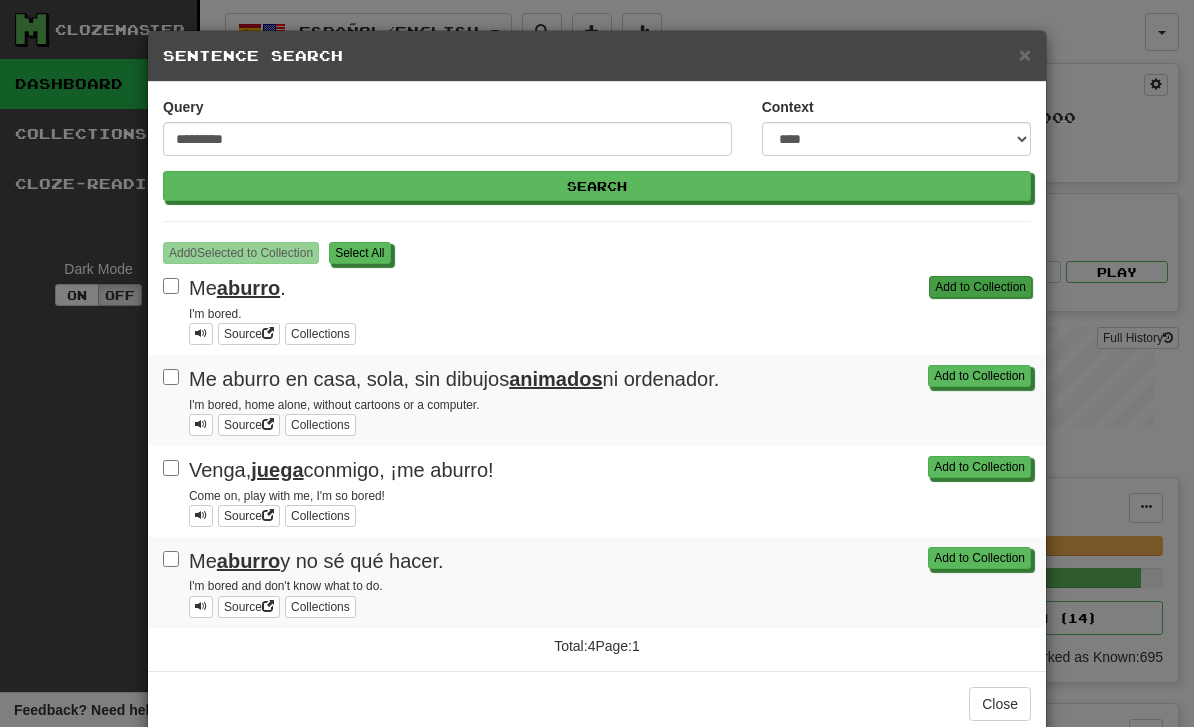 click on "Add to Collection" at bounding box center [980, 287] 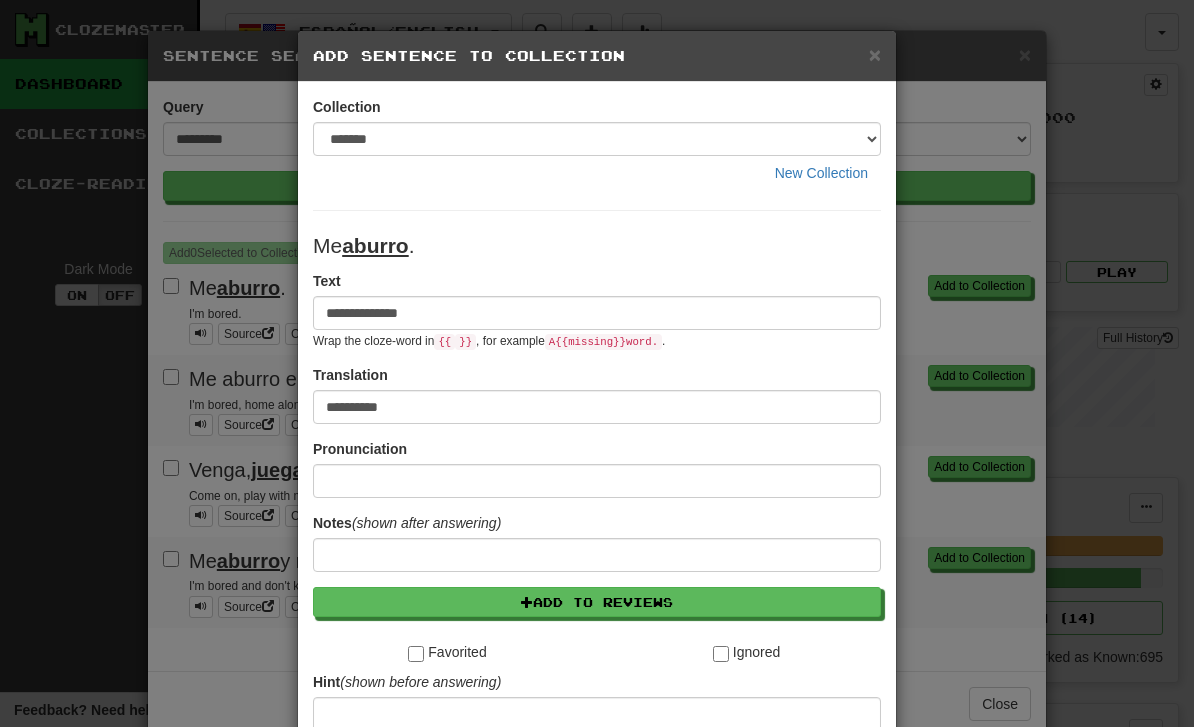 click on "**********" at bounding box center (597, 313) 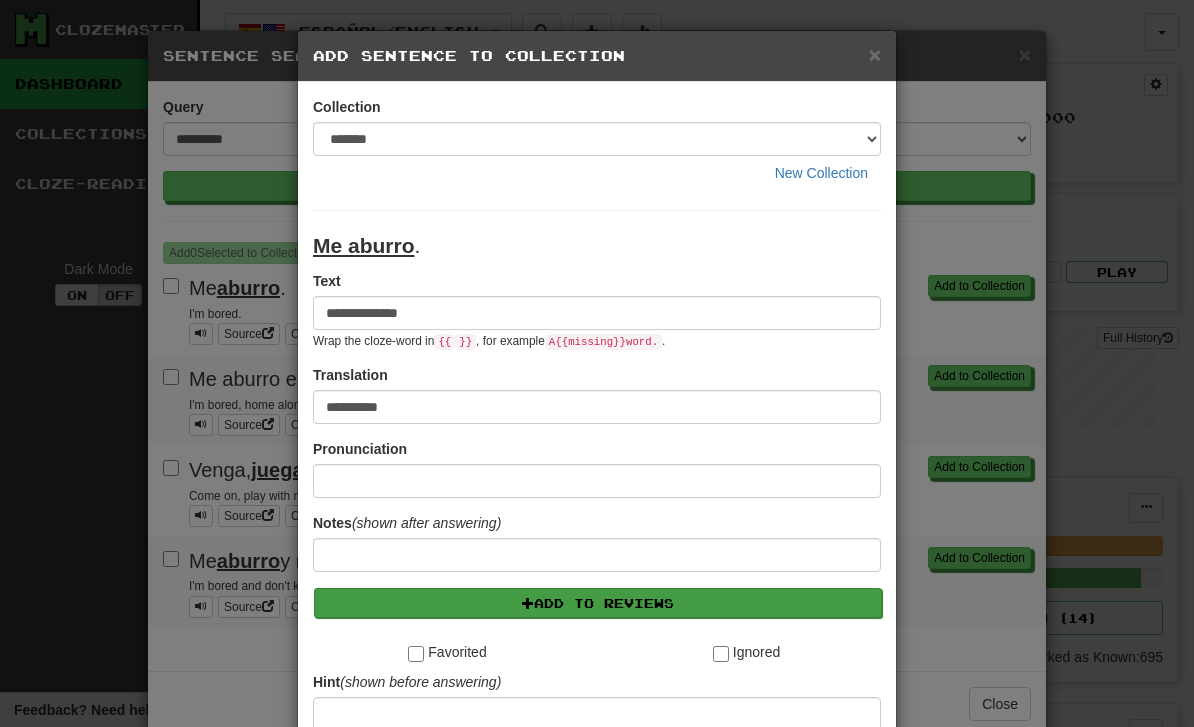type on "**********" 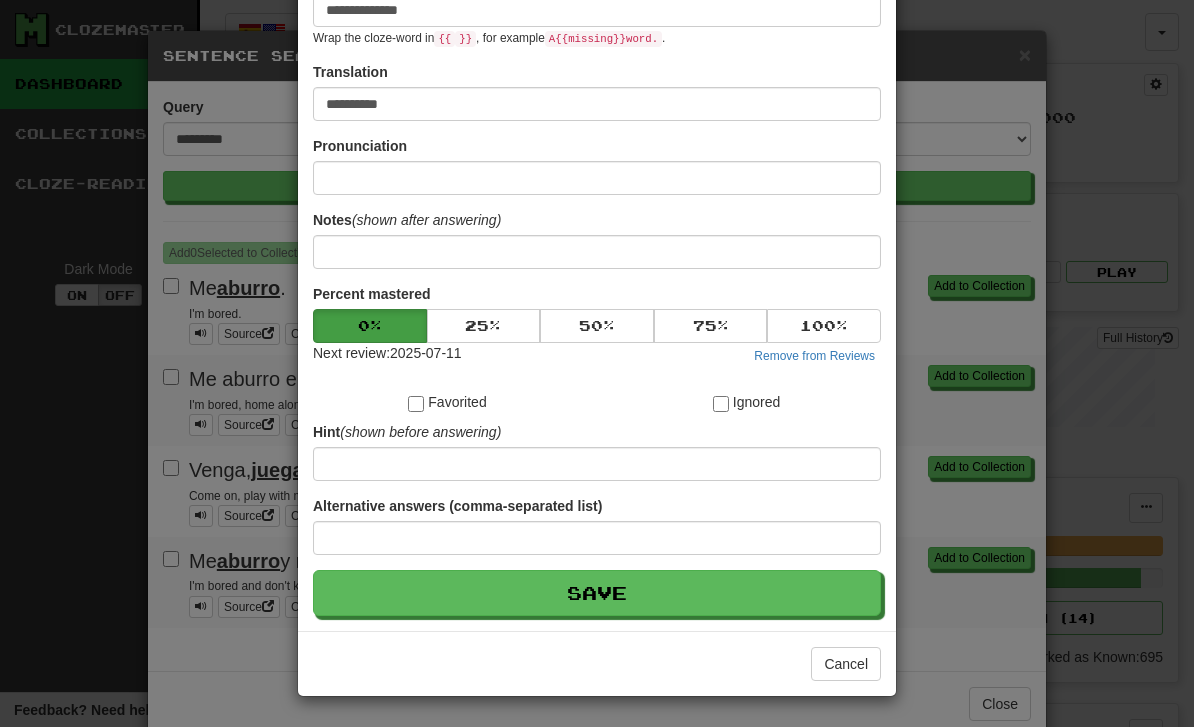 scroll, scrollTop: 304, scrollLeft: 0, axis: vertical 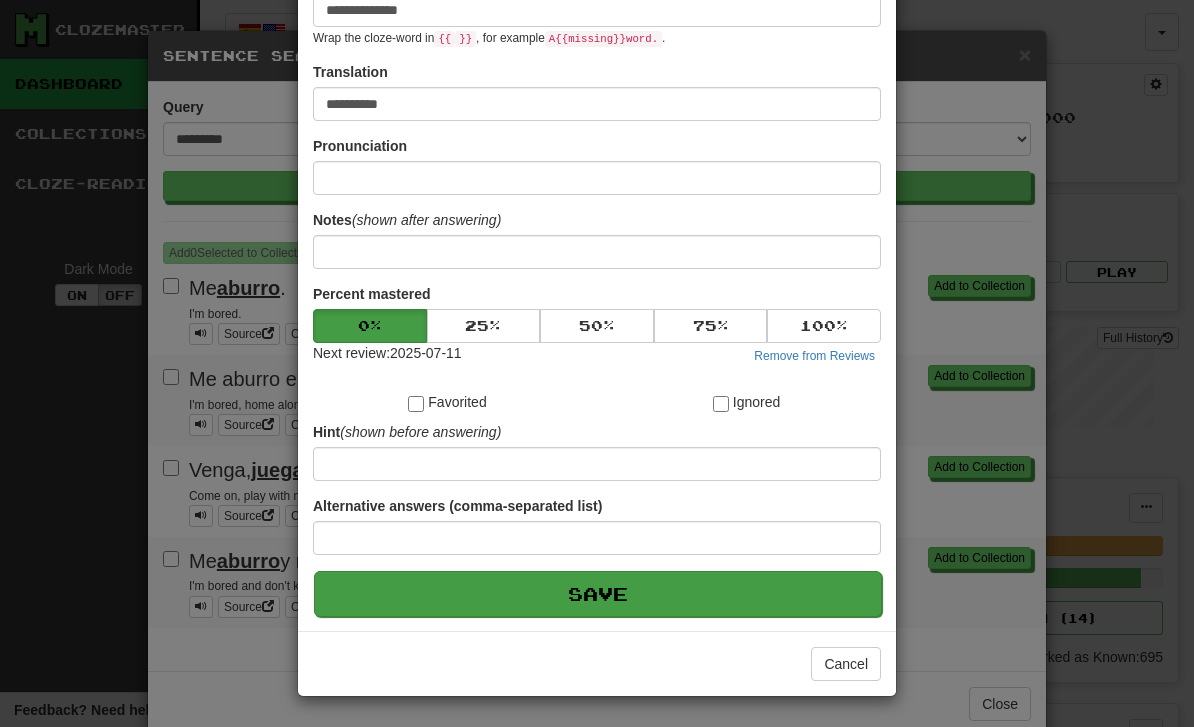 click on "Save" at bounding box center [598, 594] 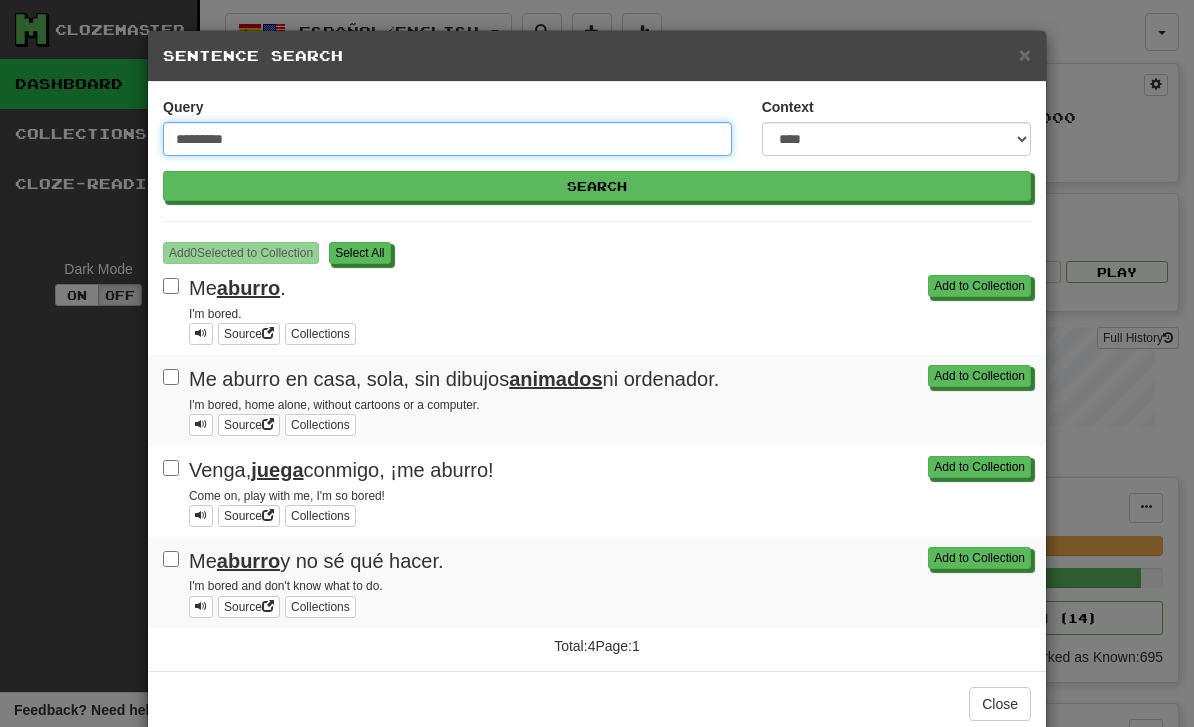 click on "*********" at bounding box center [447, 139] 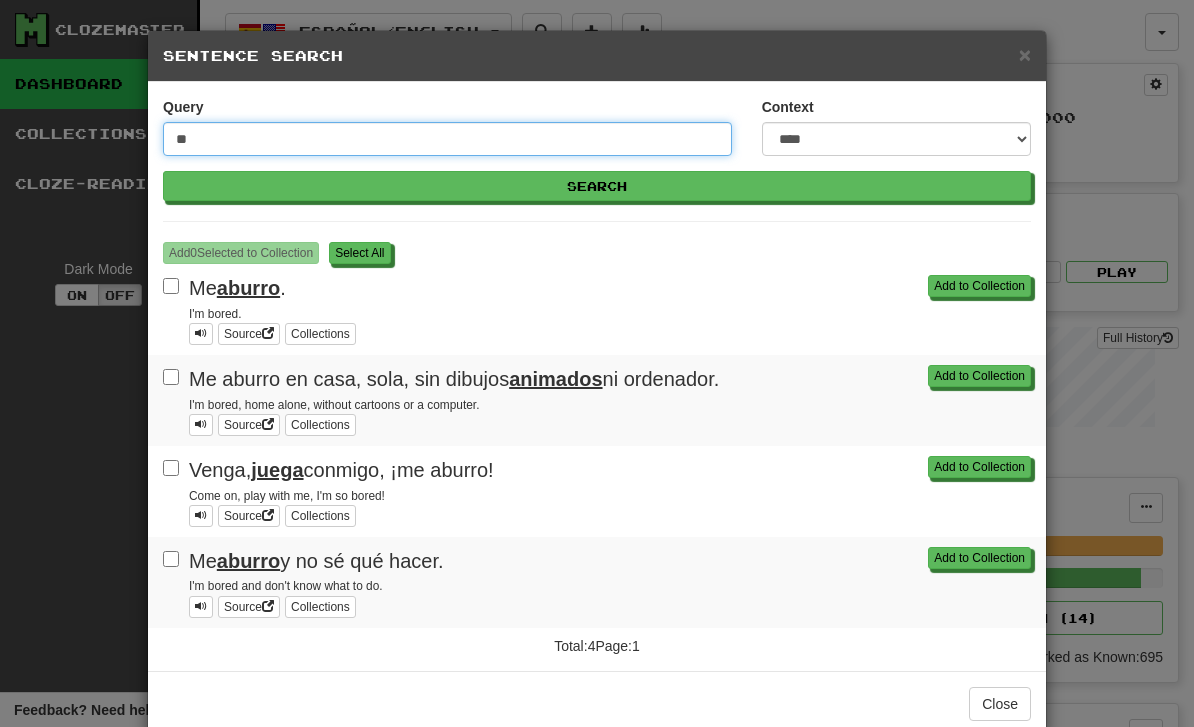 type on "*" 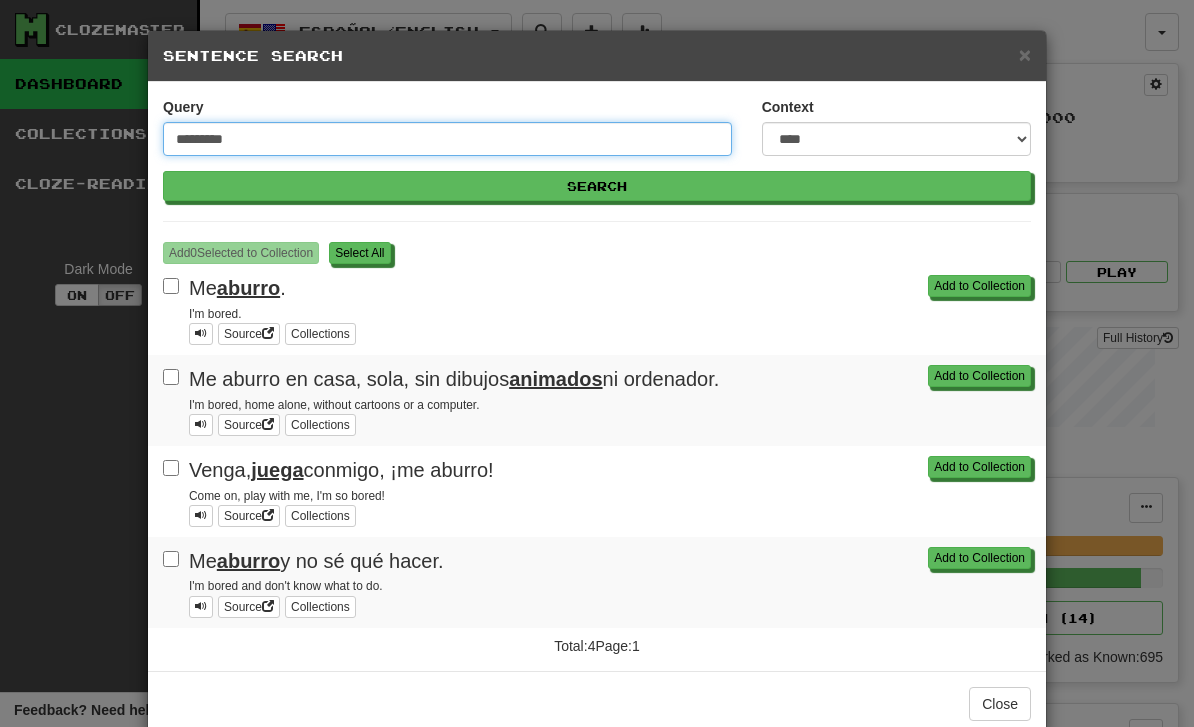 type on "*********" 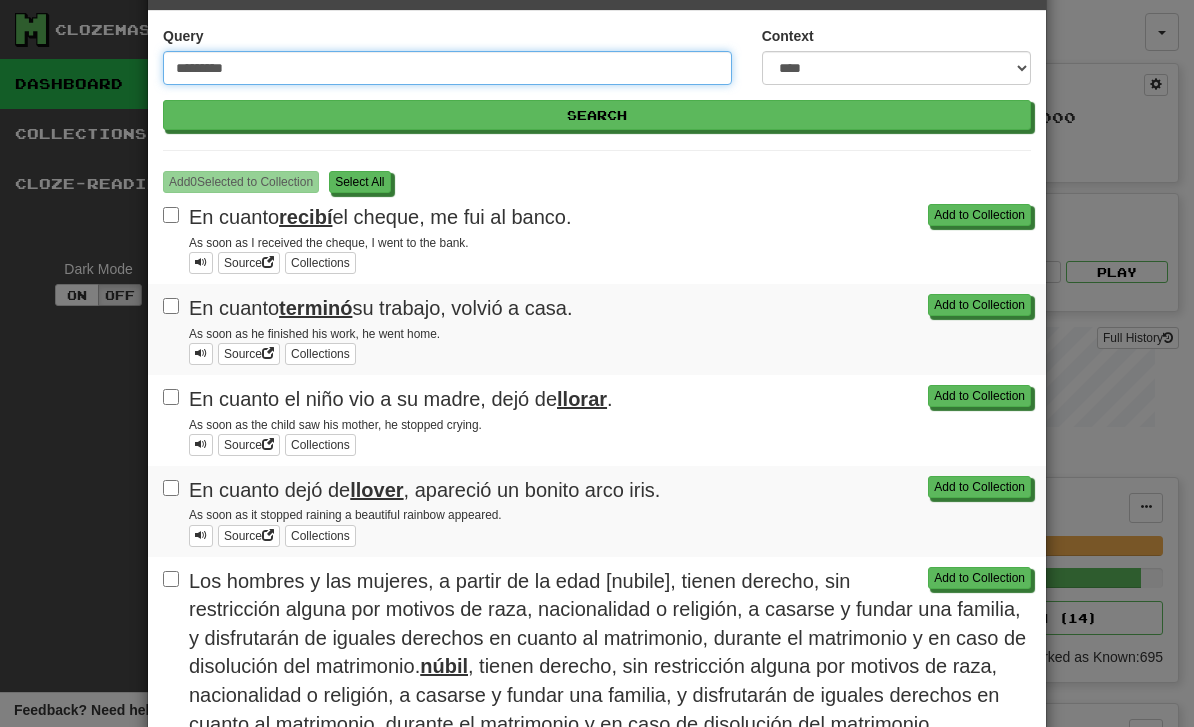 scroll, scrollTop: 69, scrollLeft: 0, axis: vertical 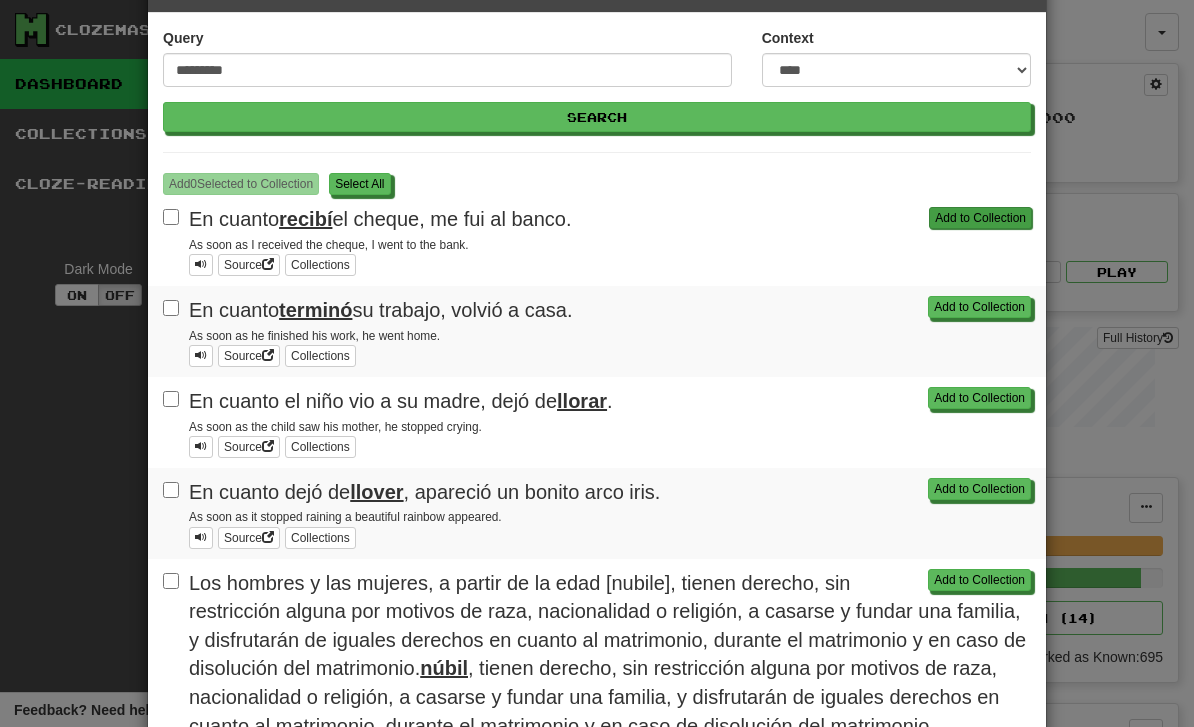 click on "Add to Collection" at bounding box center (980, 218) 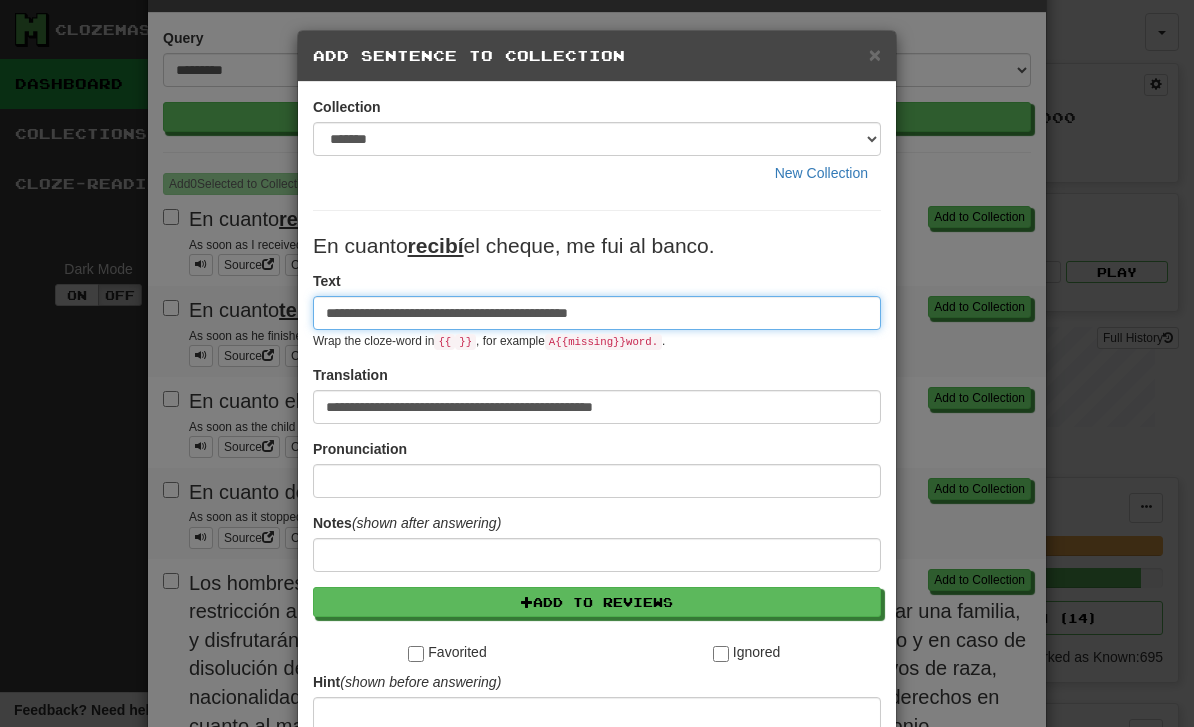 click on "**********" at bounding box center (597, 313) 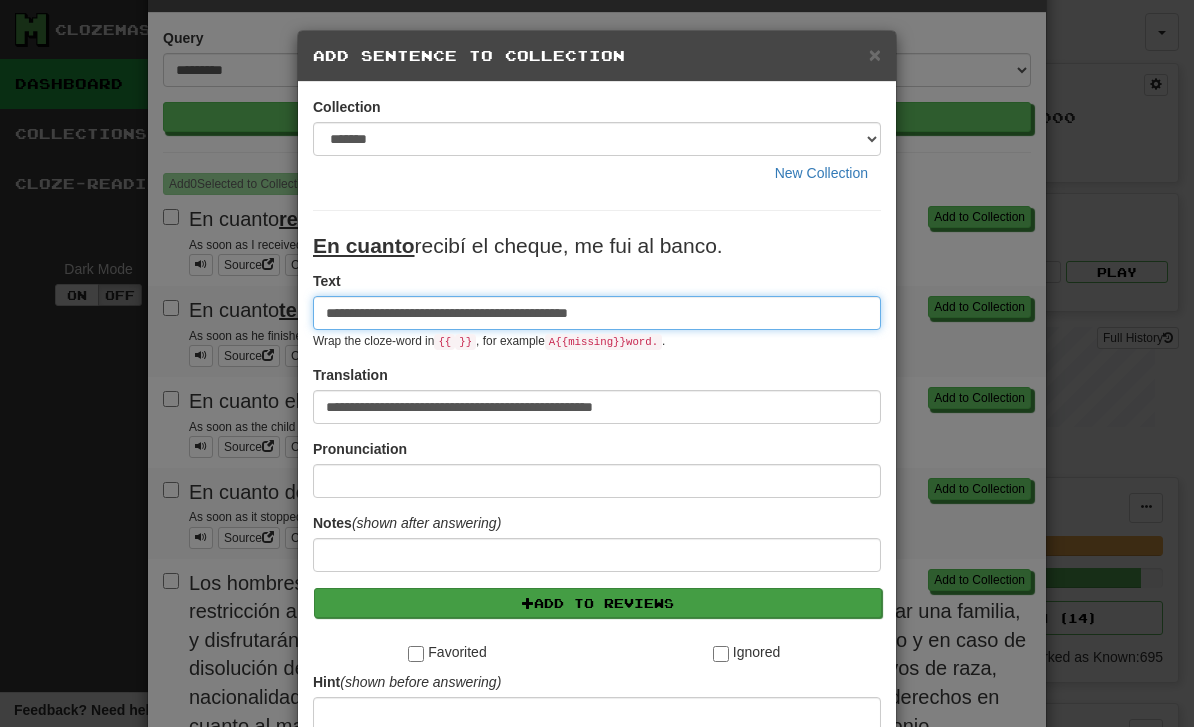type on "**********" 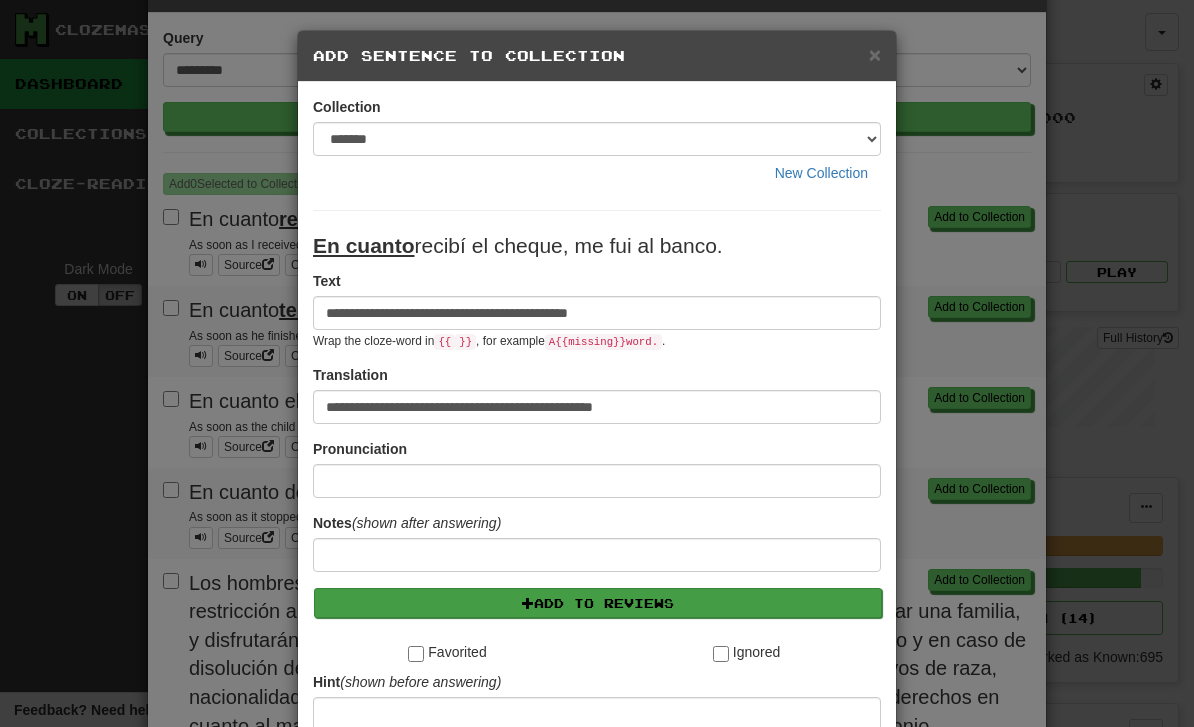 click on "Add to Reviews" at bounding box center [598, 603] 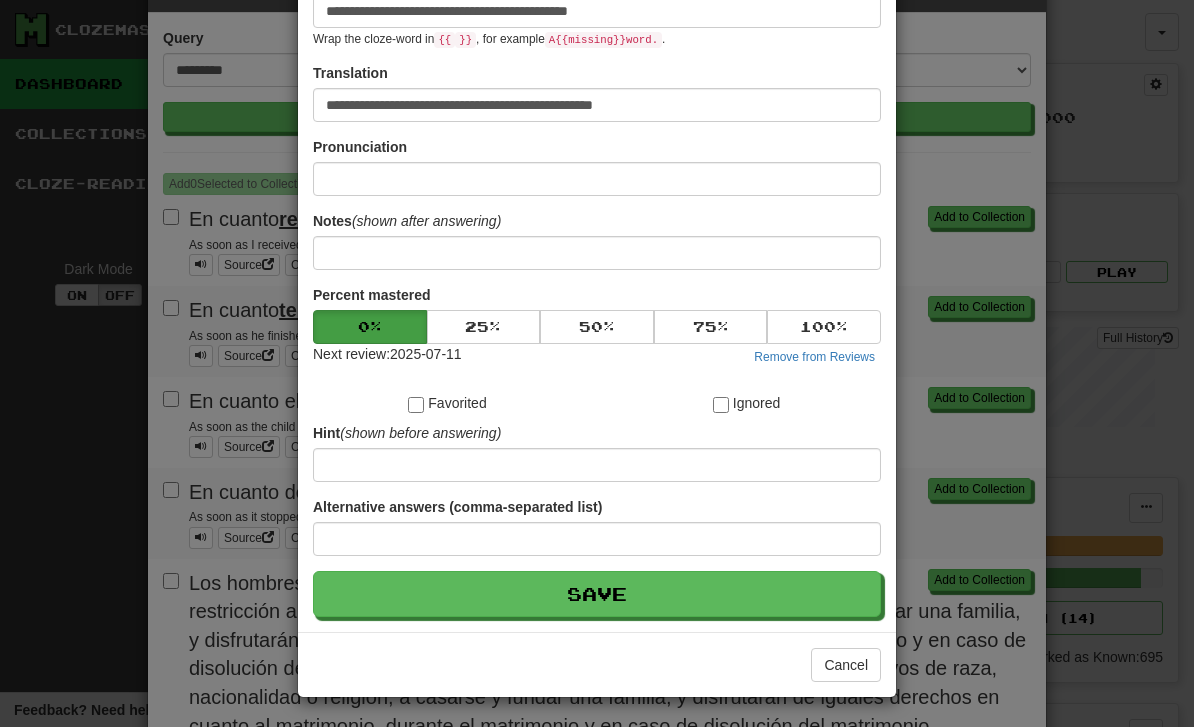 scroll, scrollTop: 301, scrollLeft: 0, axis: vertical 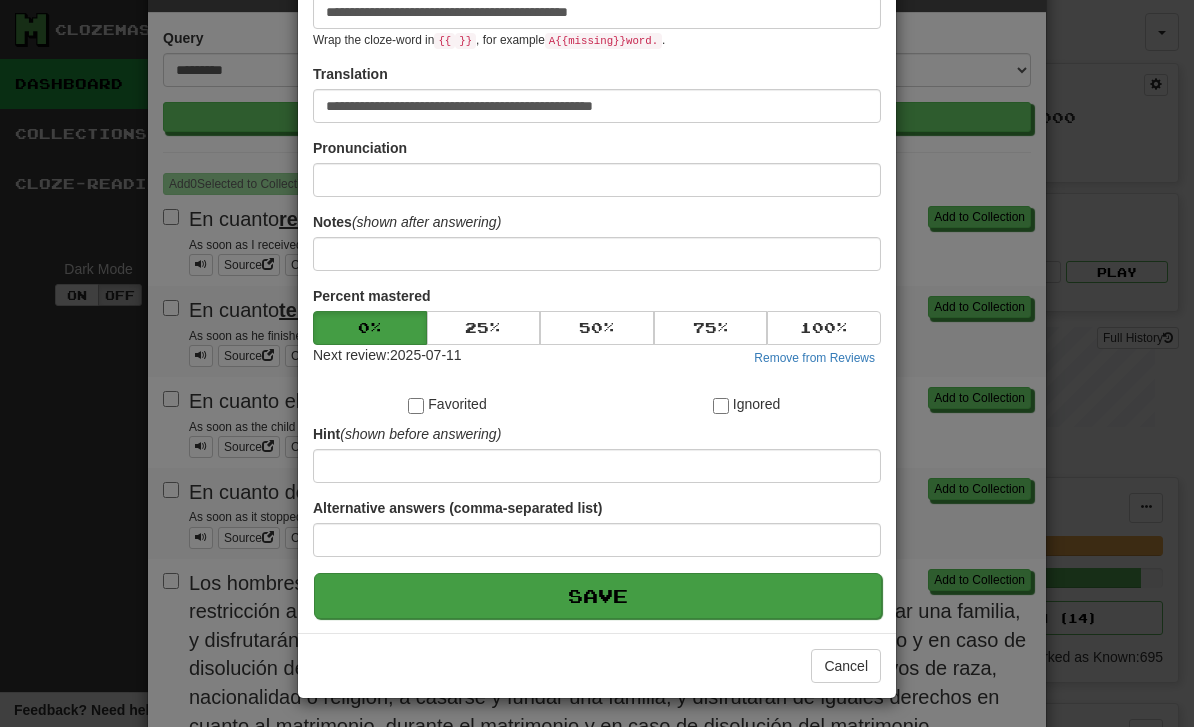 click on "Save" at bounding box center [598, 596] 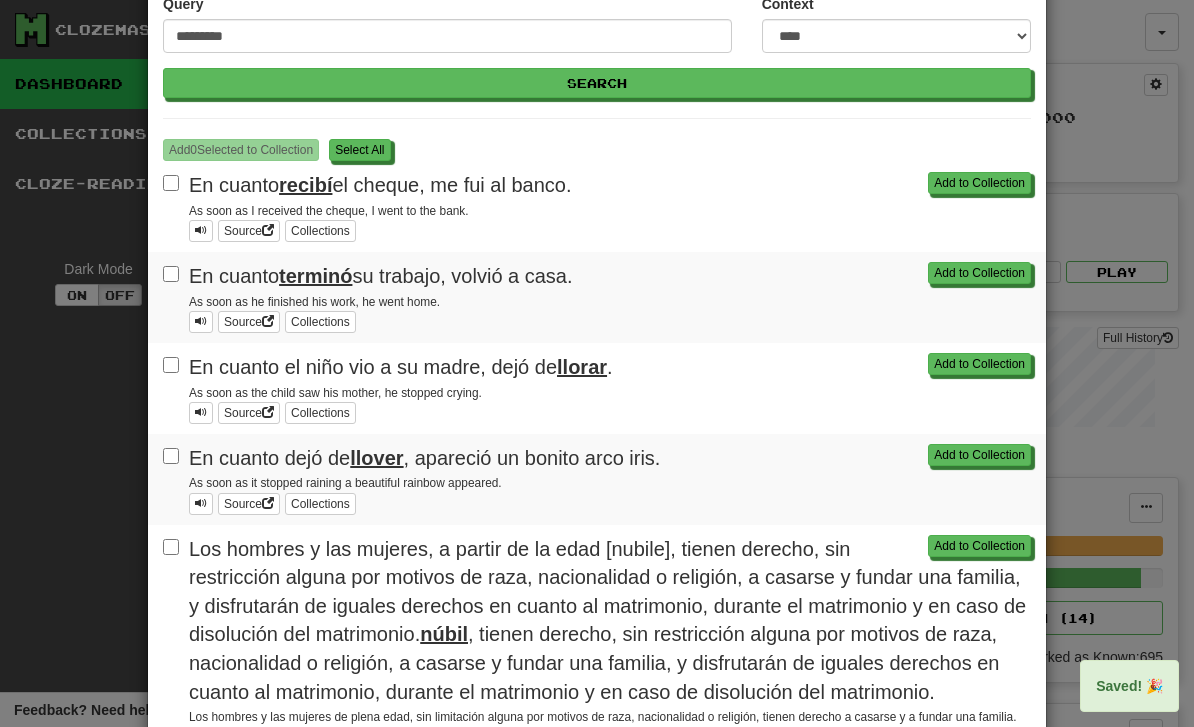 scroll, scrollTop: 118, scrollLeft: 0, axis: vertical 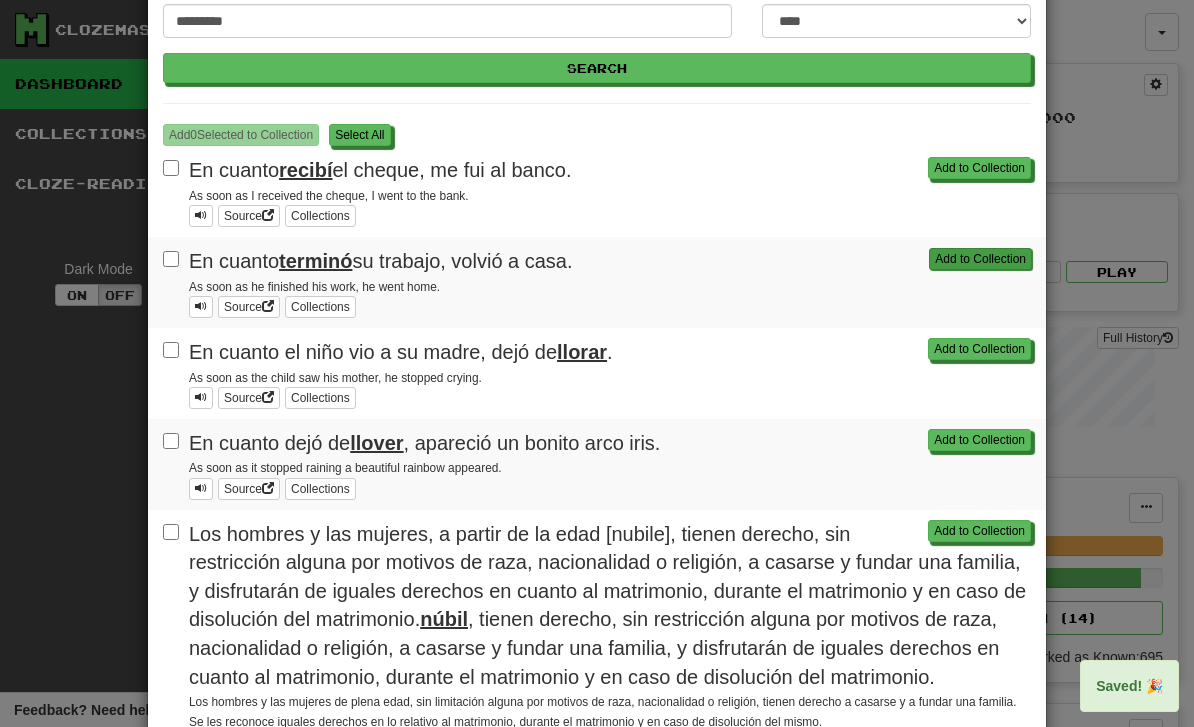 click on "Add to Collection" at bounding box center [980, 259] 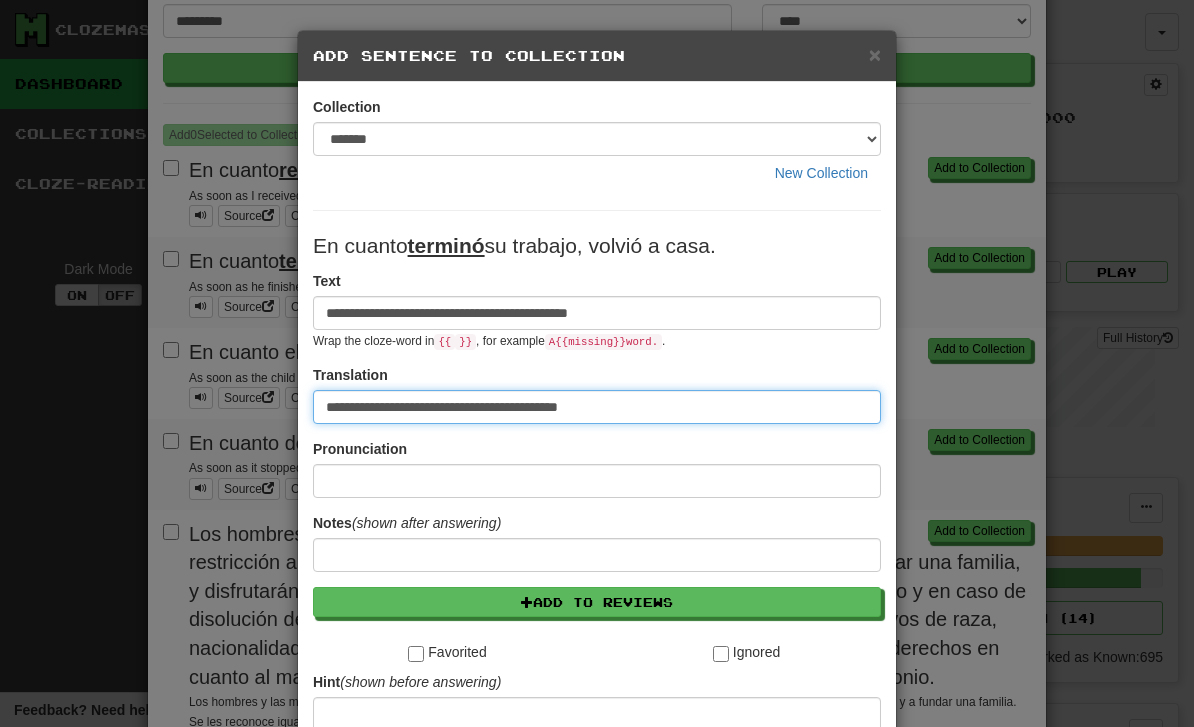 click on "**********" at bounding box center (597, 407) 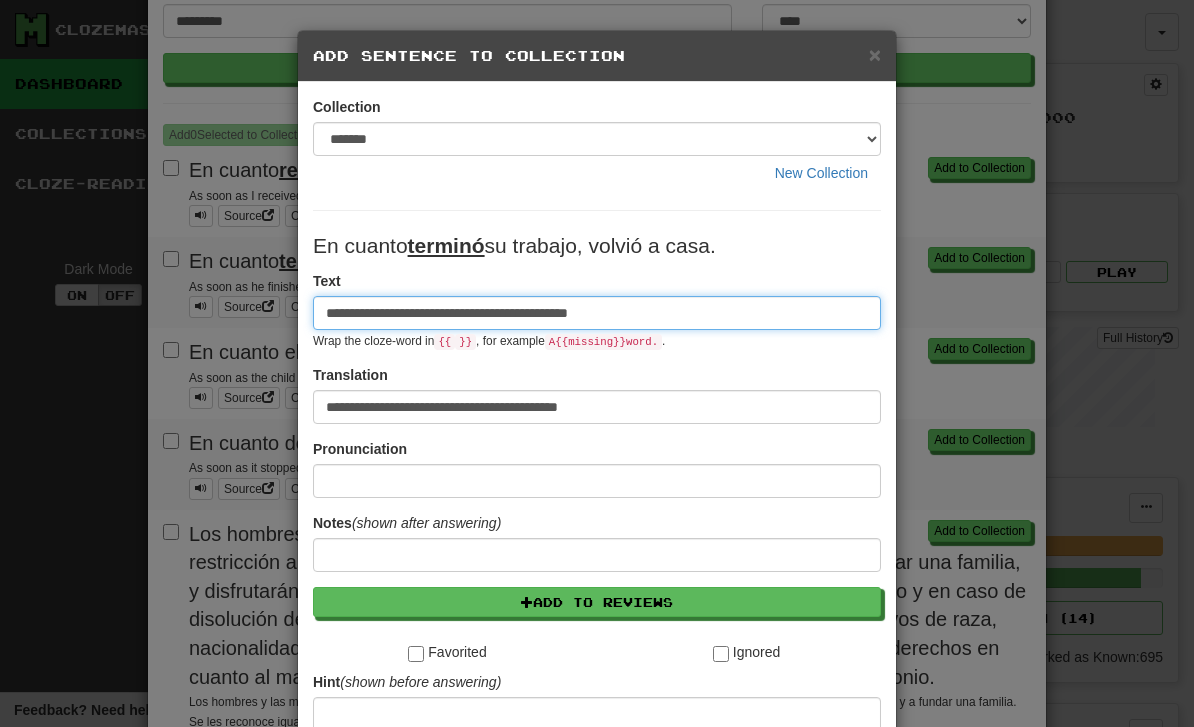 click on "**********" at bounding box center [597, 313] 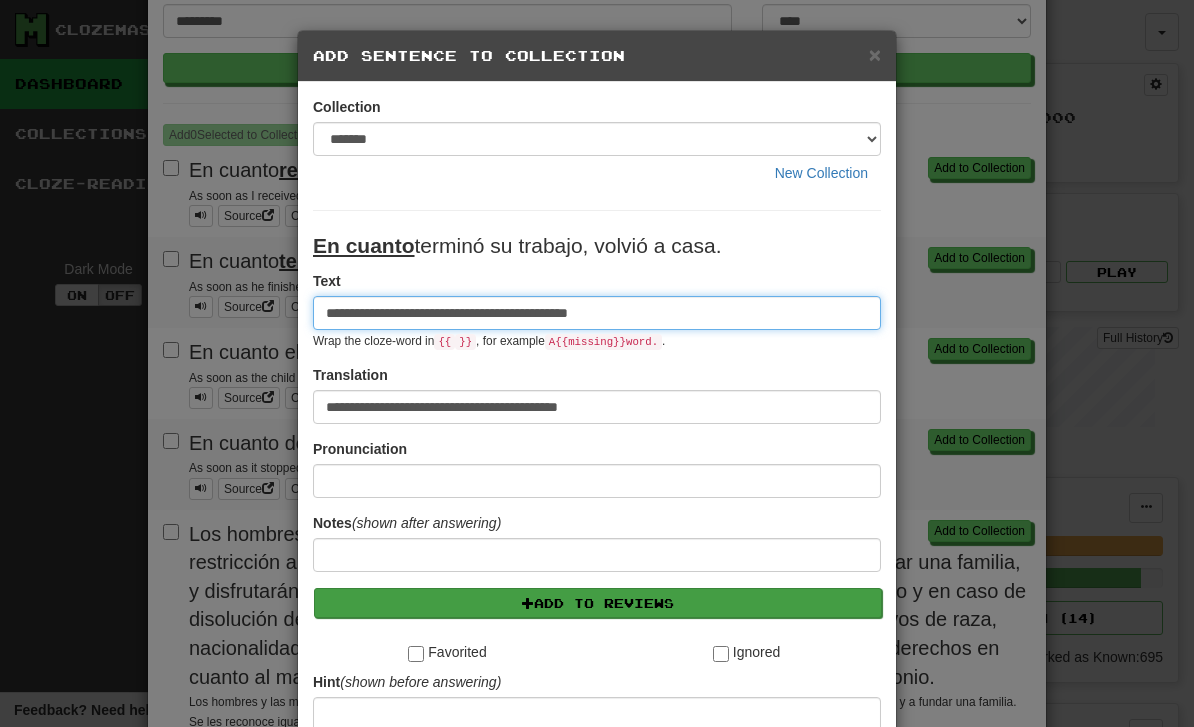 type on "**********" 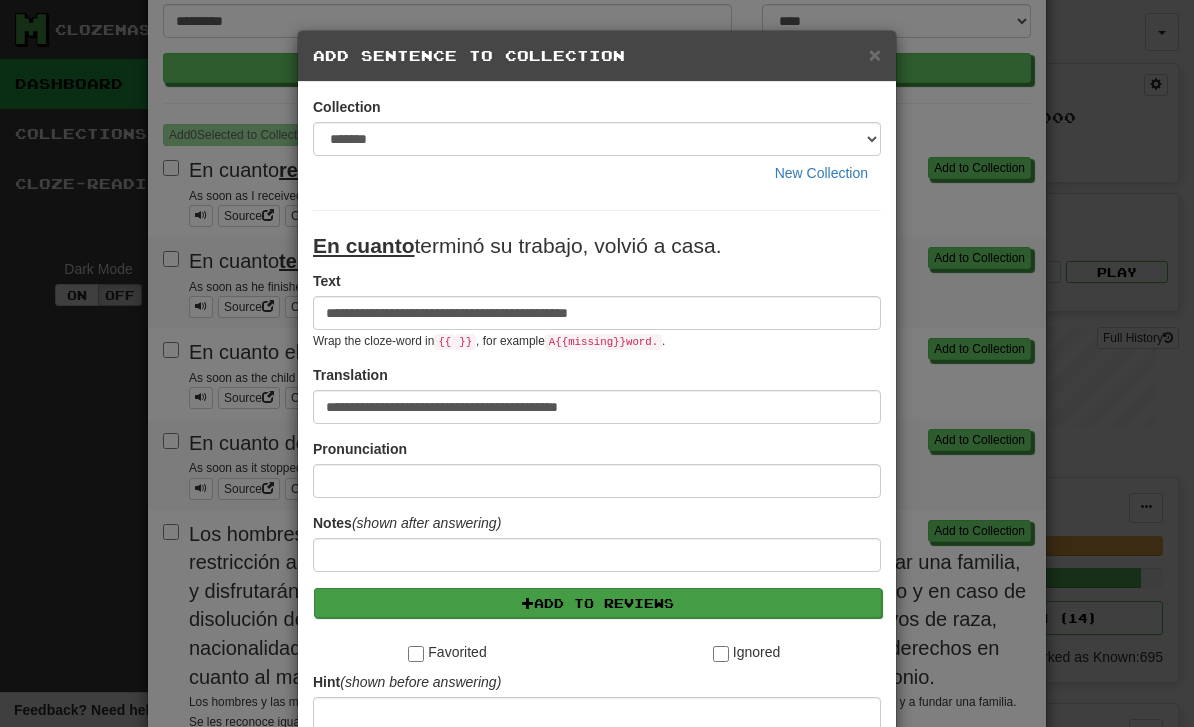click on "Add to Reviews" at bounding box center (598, 603) 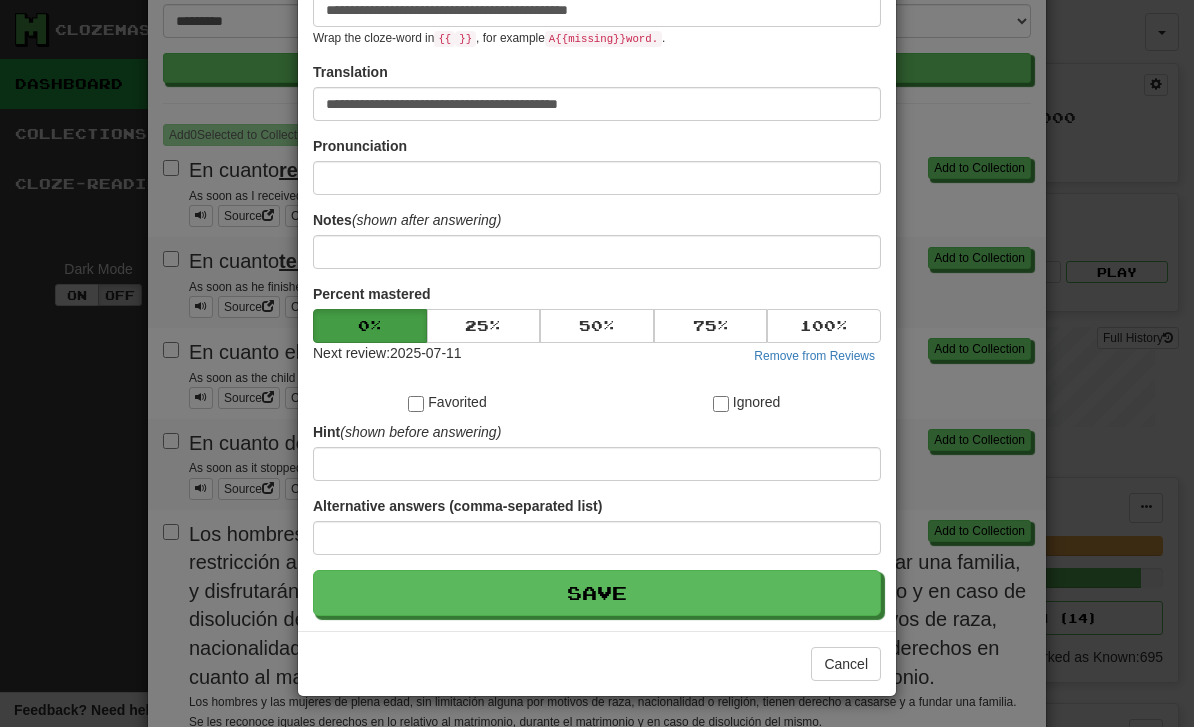 scroll, scrollTop: 304, scrollLeft: 0, axis: vertical 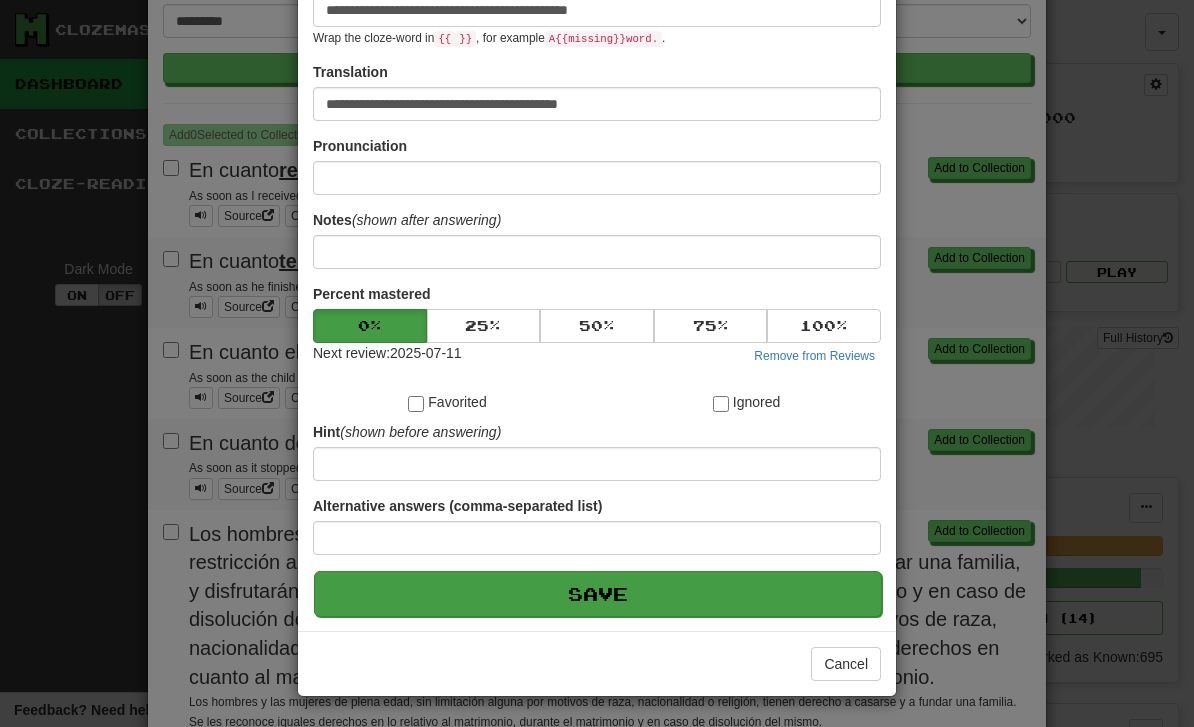 click on "Save" at bounding box center (598, 594) 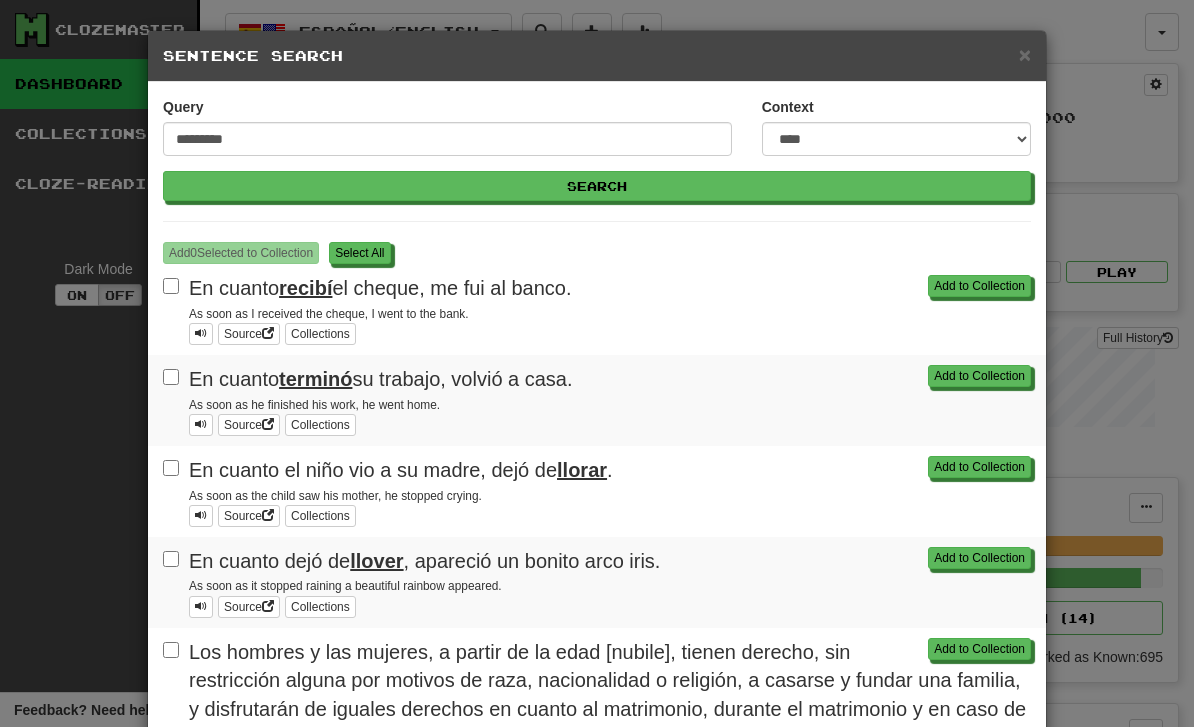 scroll, scrollTop: 0, scrollLeft: 0, axis: both 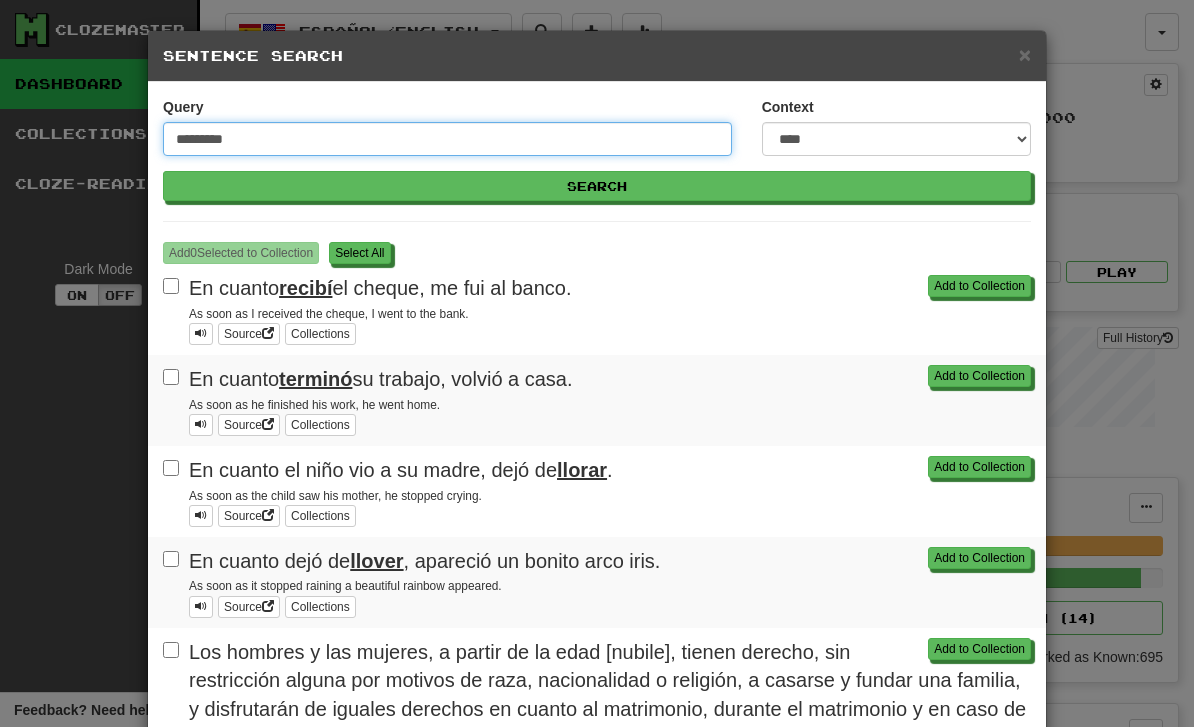 click on "*********" at bounding box center [447, 139] 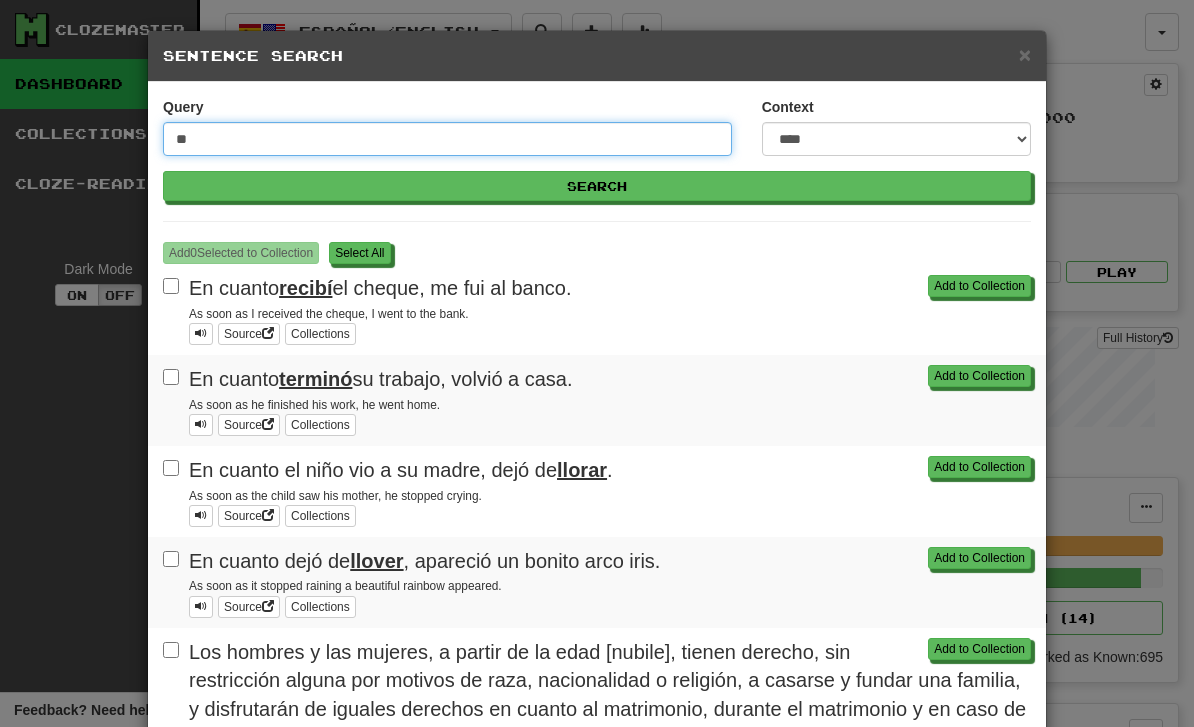 type on "*" 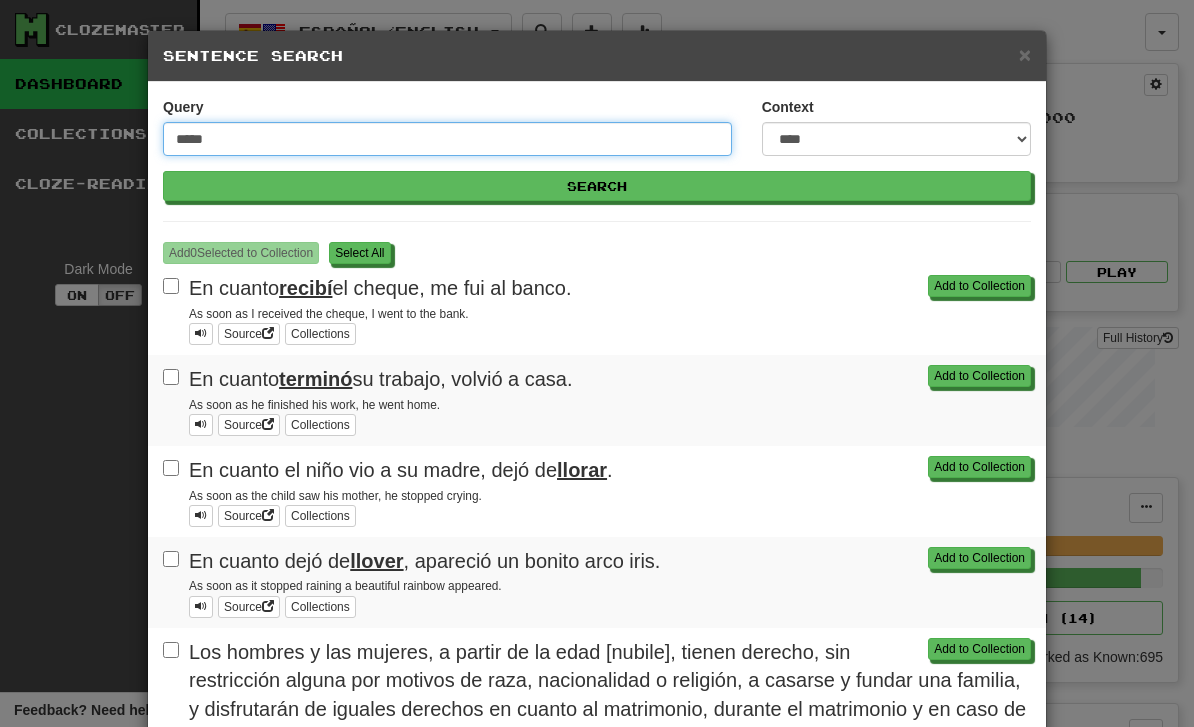 click on "Search" at bounding box center (597, 186) 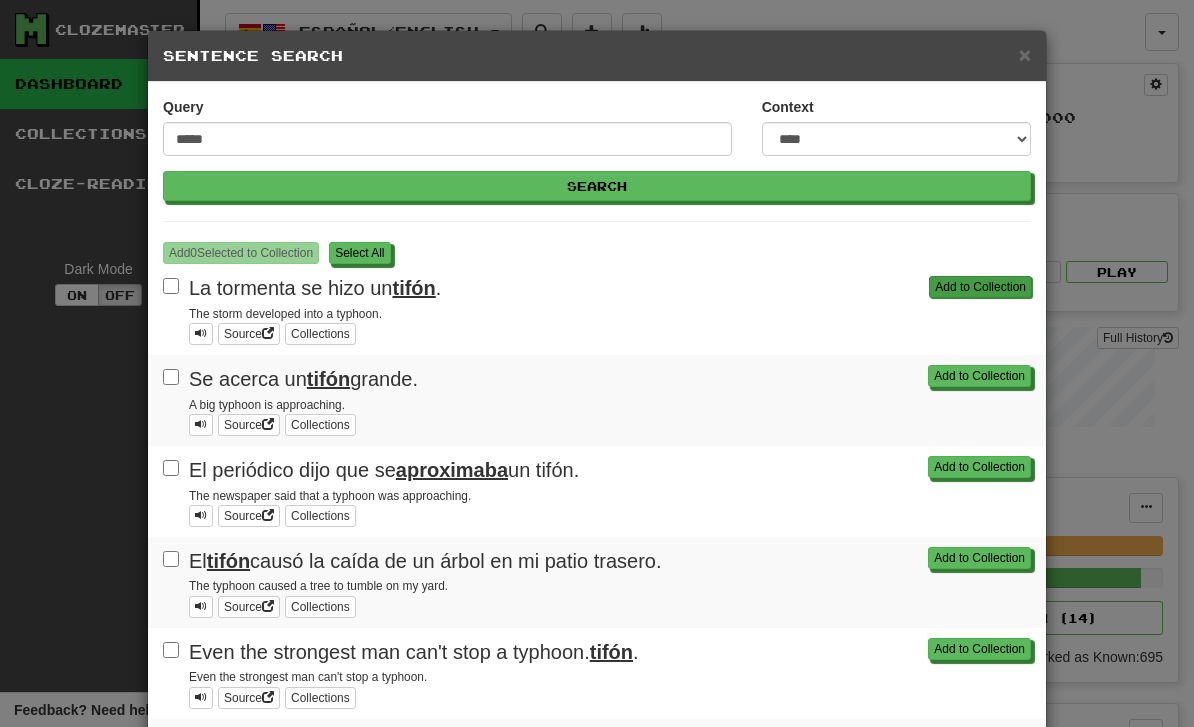 click on "Add to Collection" at bounding box center (980, 287) 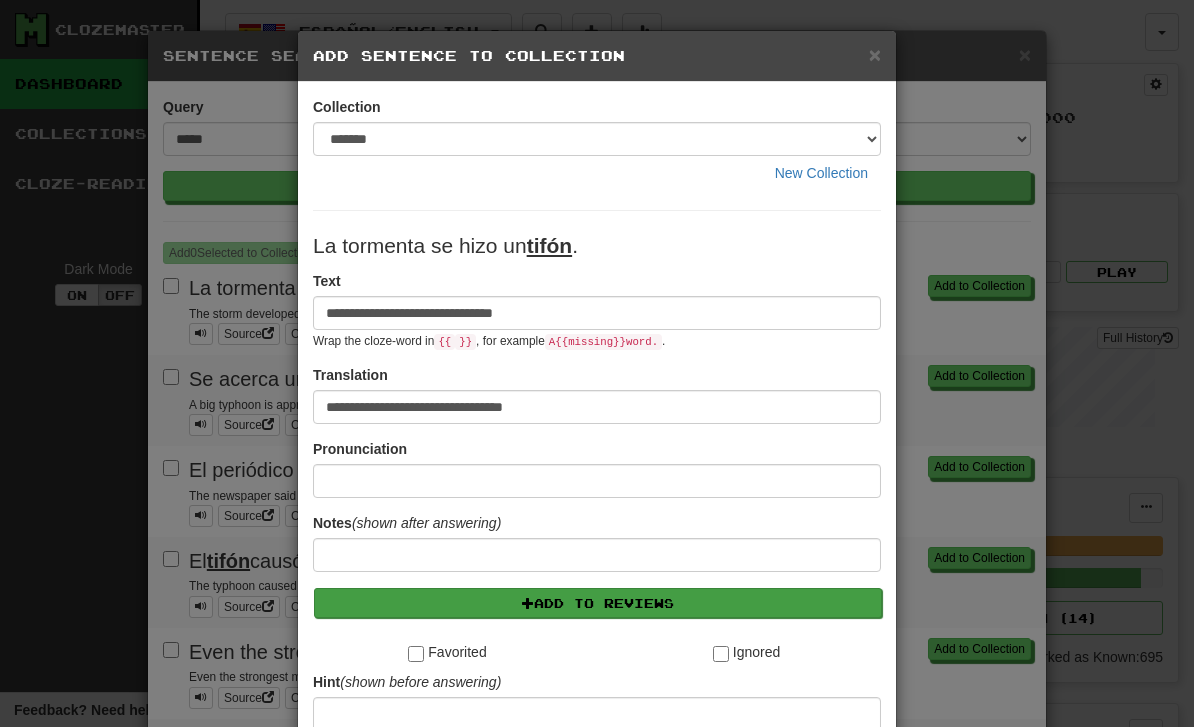 click on "Add to Reviews" at bounding box center (598, 603) 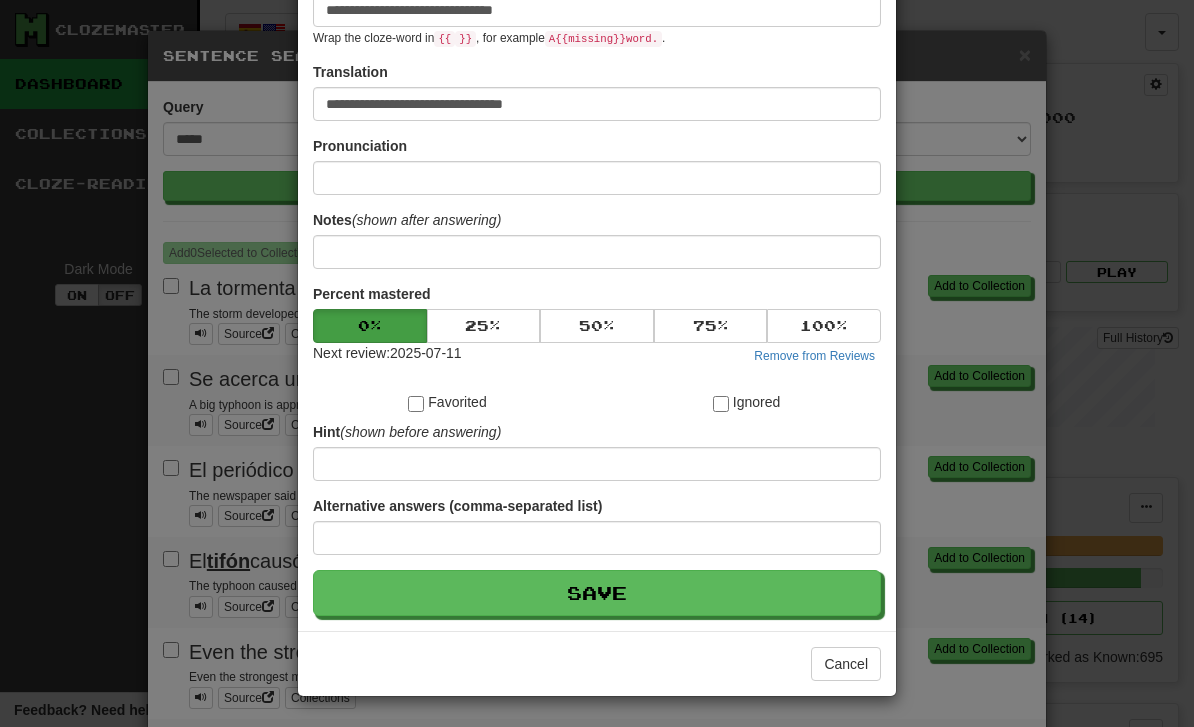 scroll, scrollTop: 304, scrollLeft: 0, axis: vertical 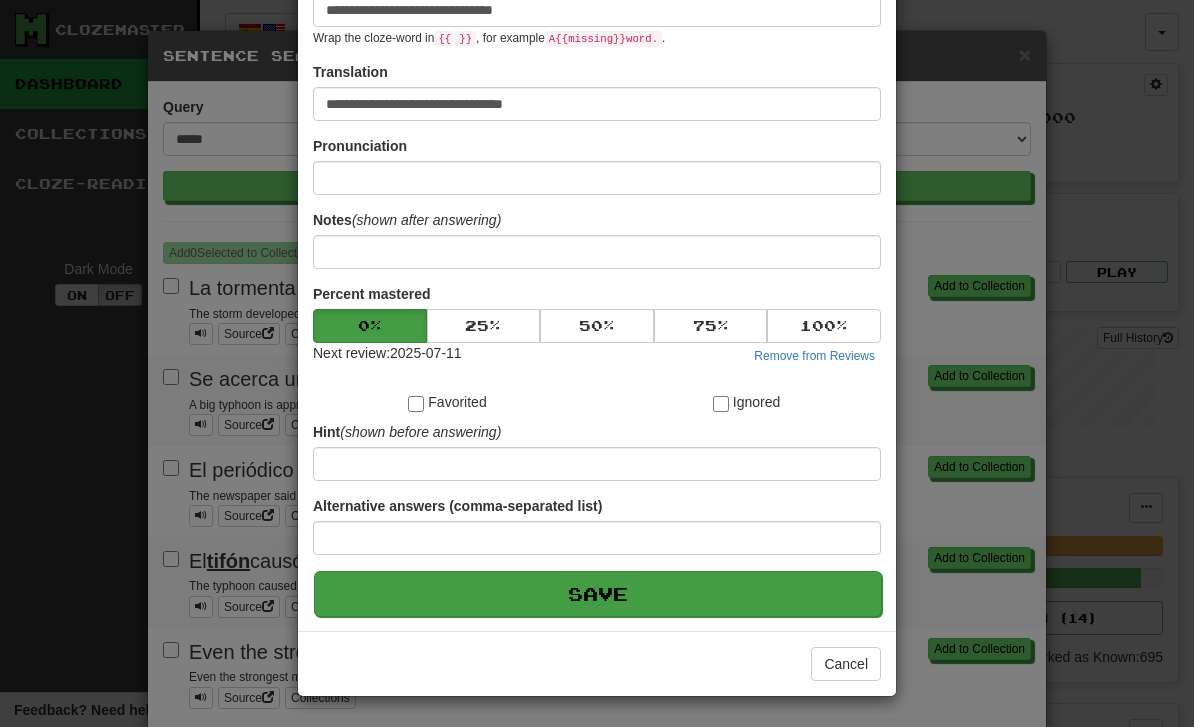 click on "Save" at bounding box center [598, 594] 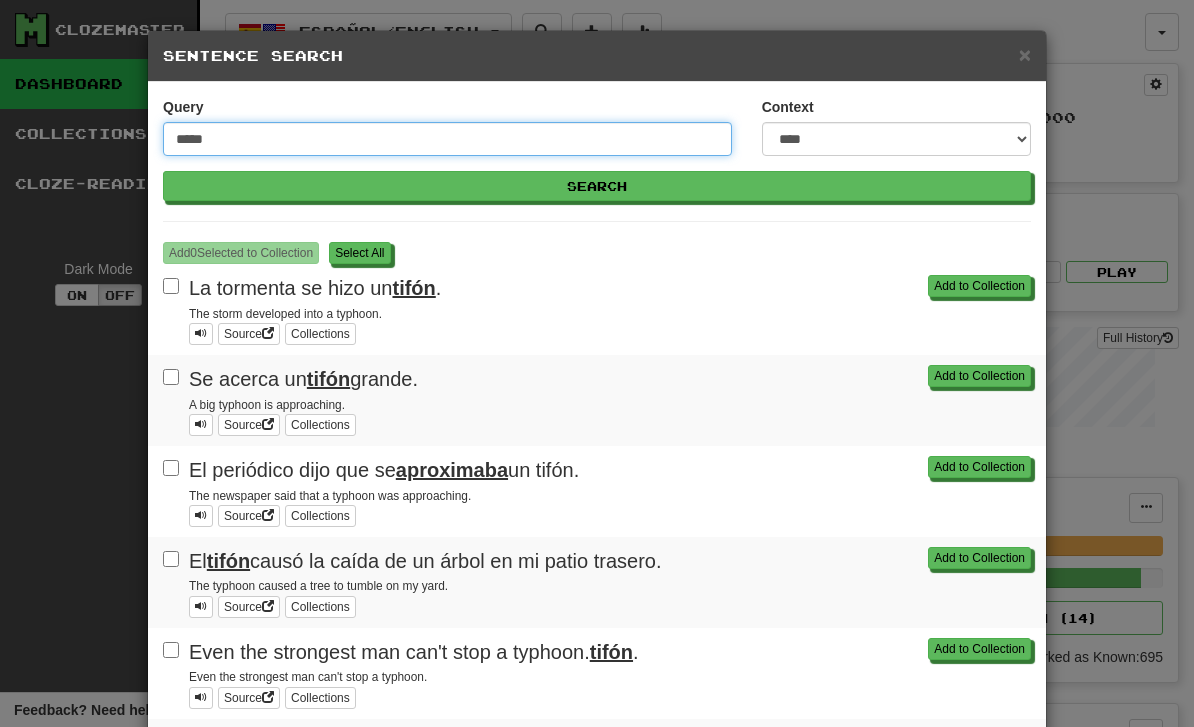 click on "*****" at bounding box center [447, 139] 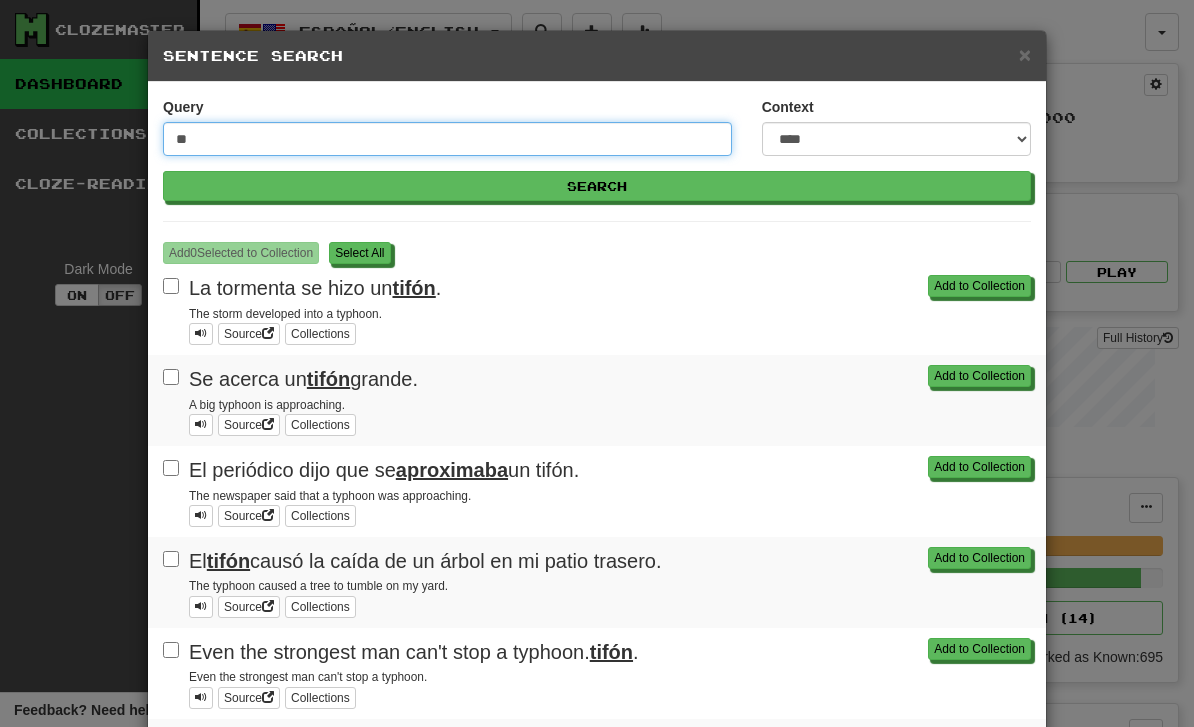 type on "*" 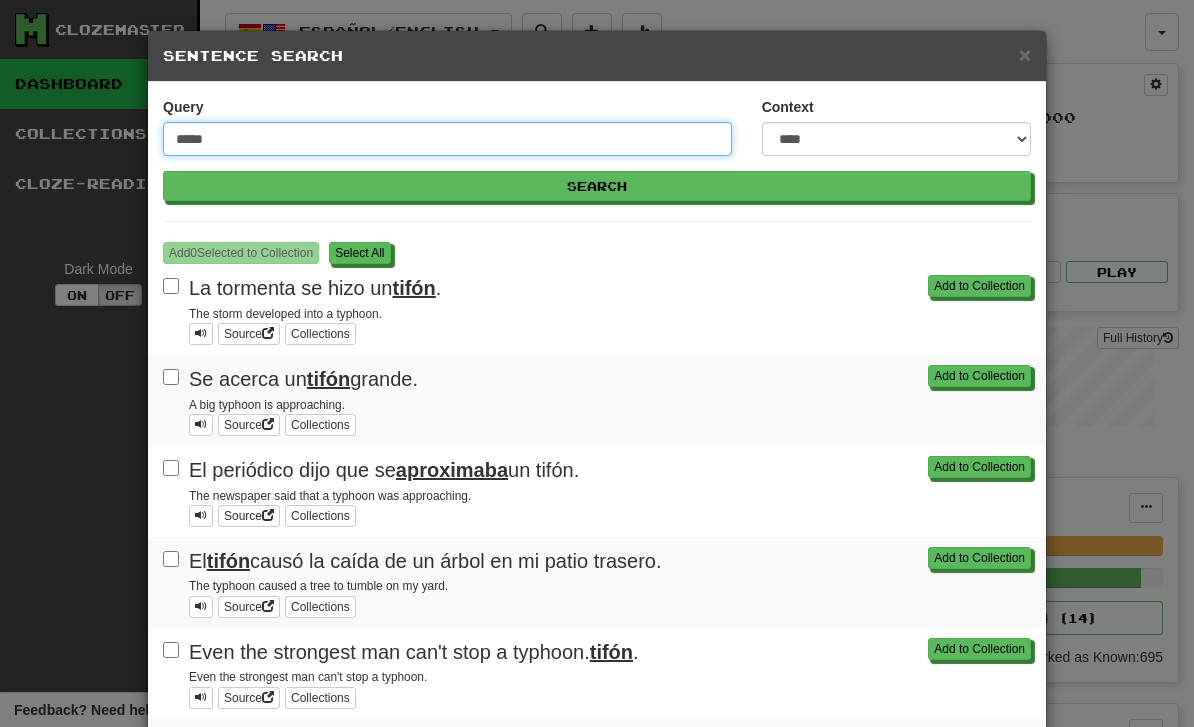 type on "*****" 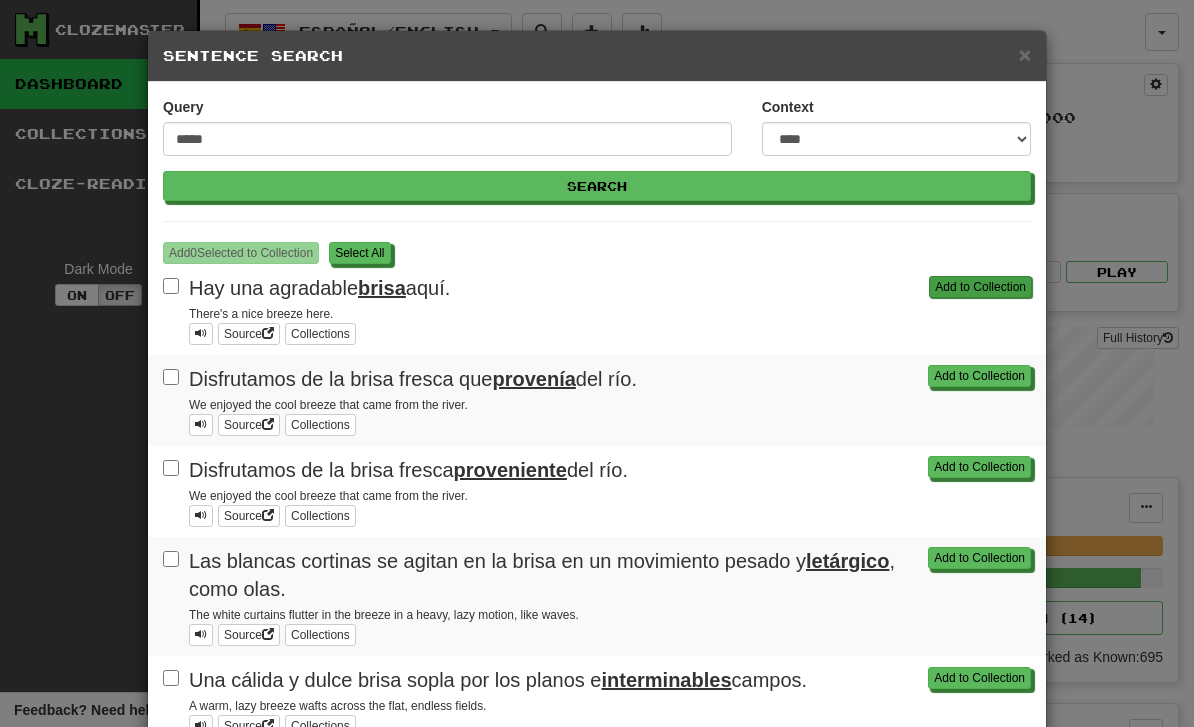 click on "Add to Collection" at bounding box center (980, 287) 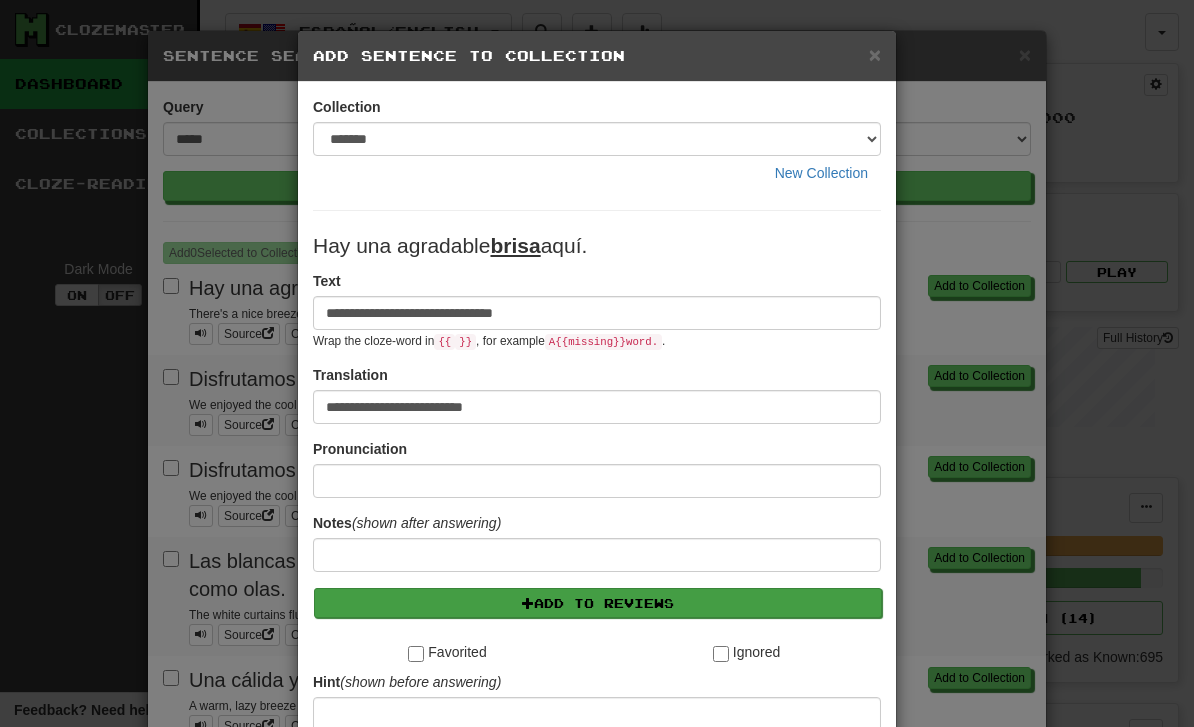 click on "Add to Reviews" at bounding box center (598, 603) 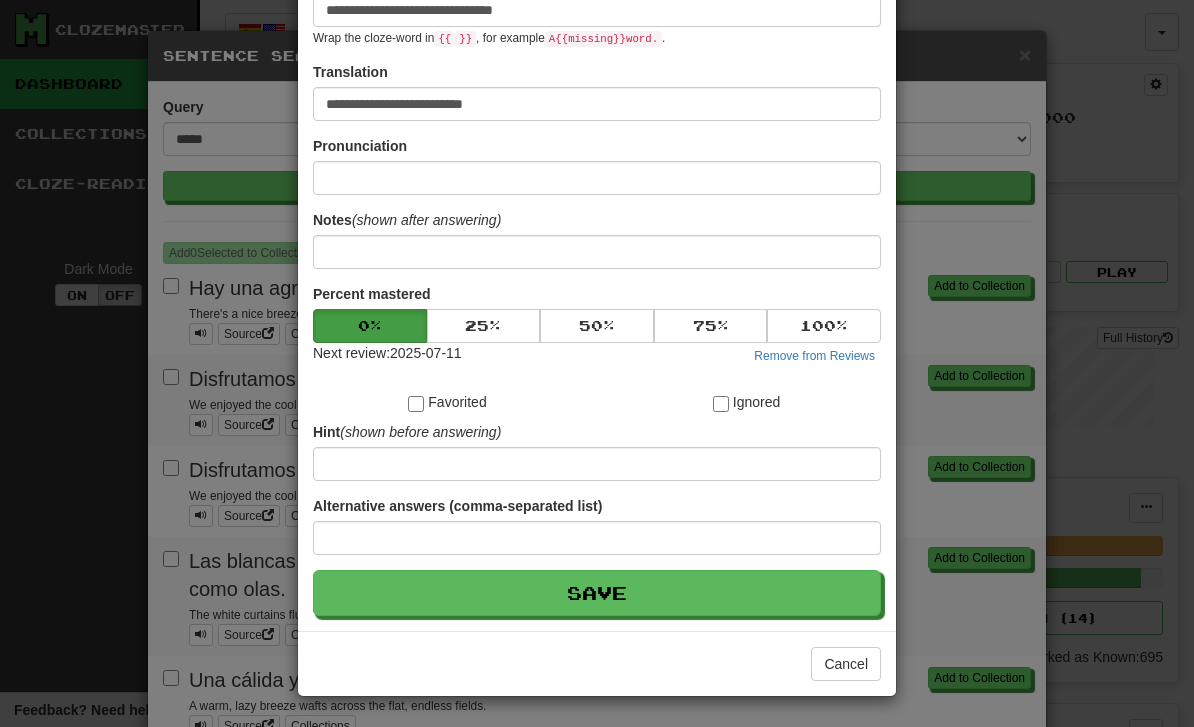 scroll, scrollTop: 304, scrollLeft: 0, axis: vertical 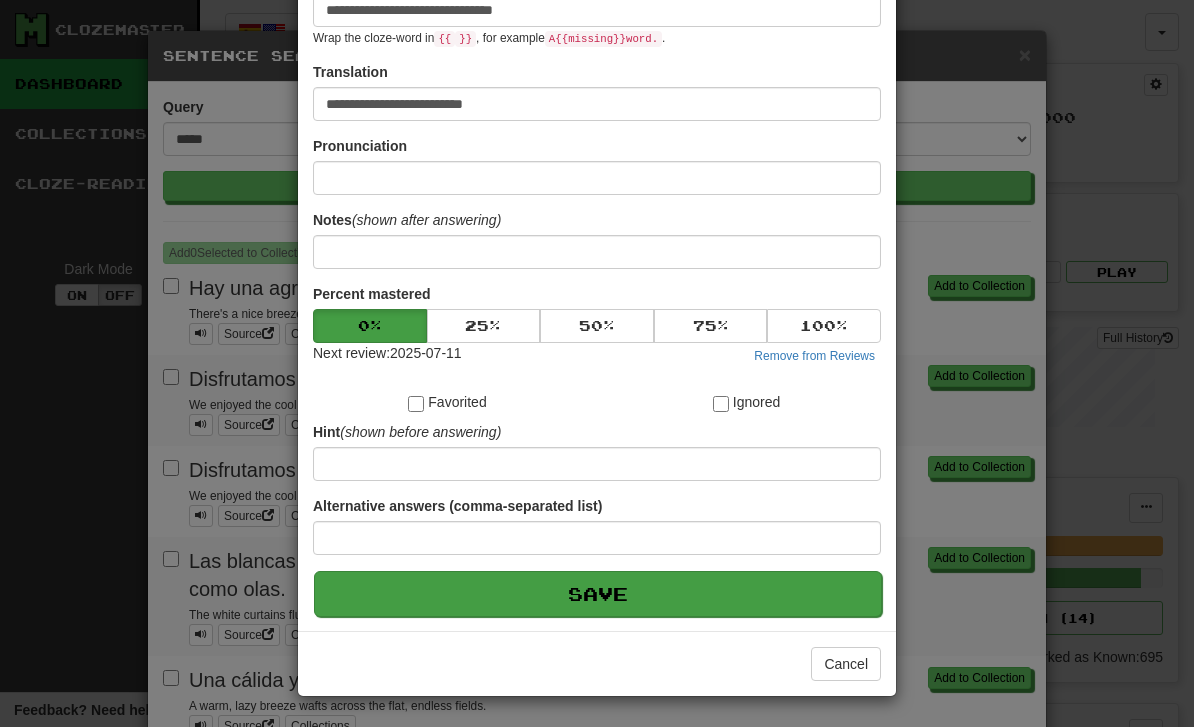 click on "Save" at bounding box center (598, 594) 